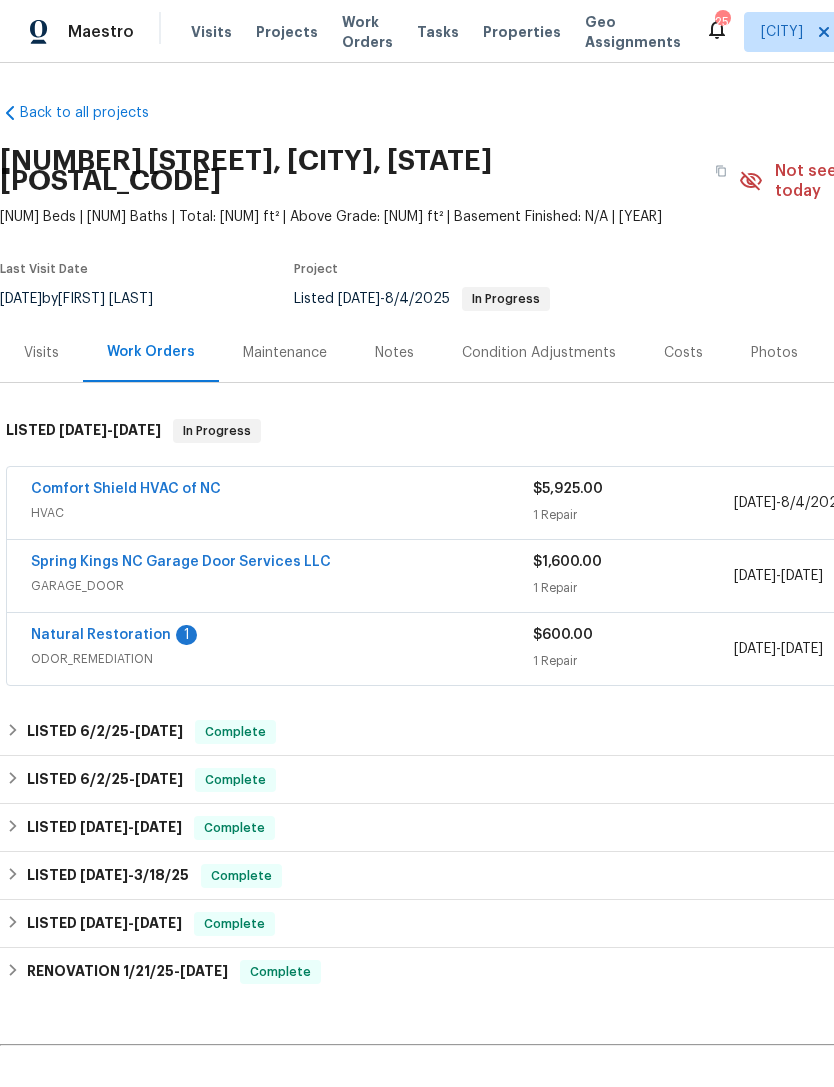 scroll, scrollTop: 0, scrollLeft: 0, axis: both 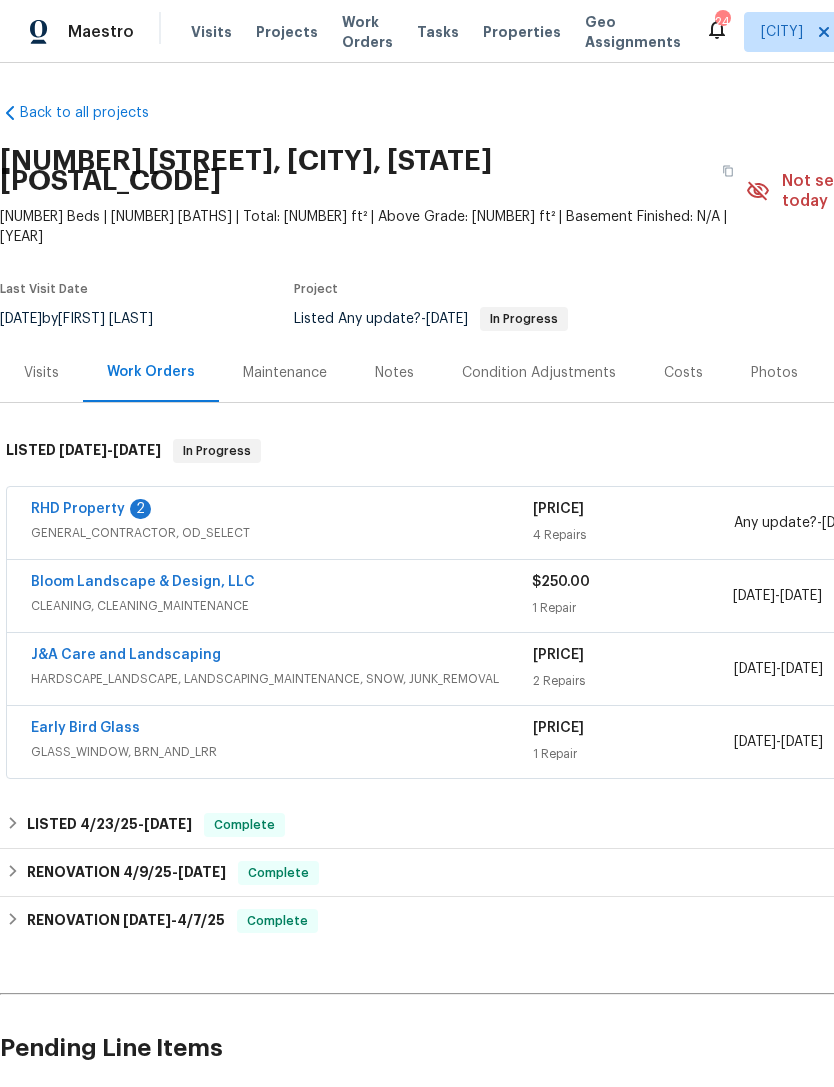 click on "RHD Property" at bounding box center (78, 509) 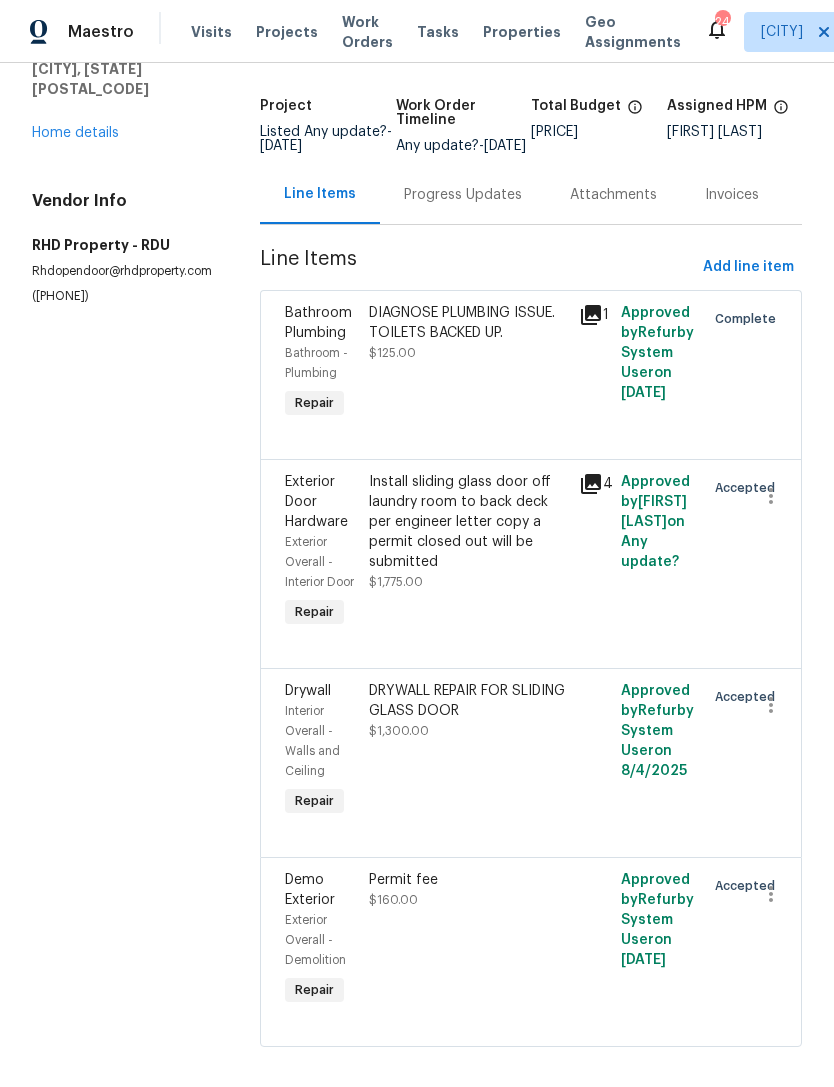 scroll, scrollTop: 107, scrollLeft: 0, axis: vertical 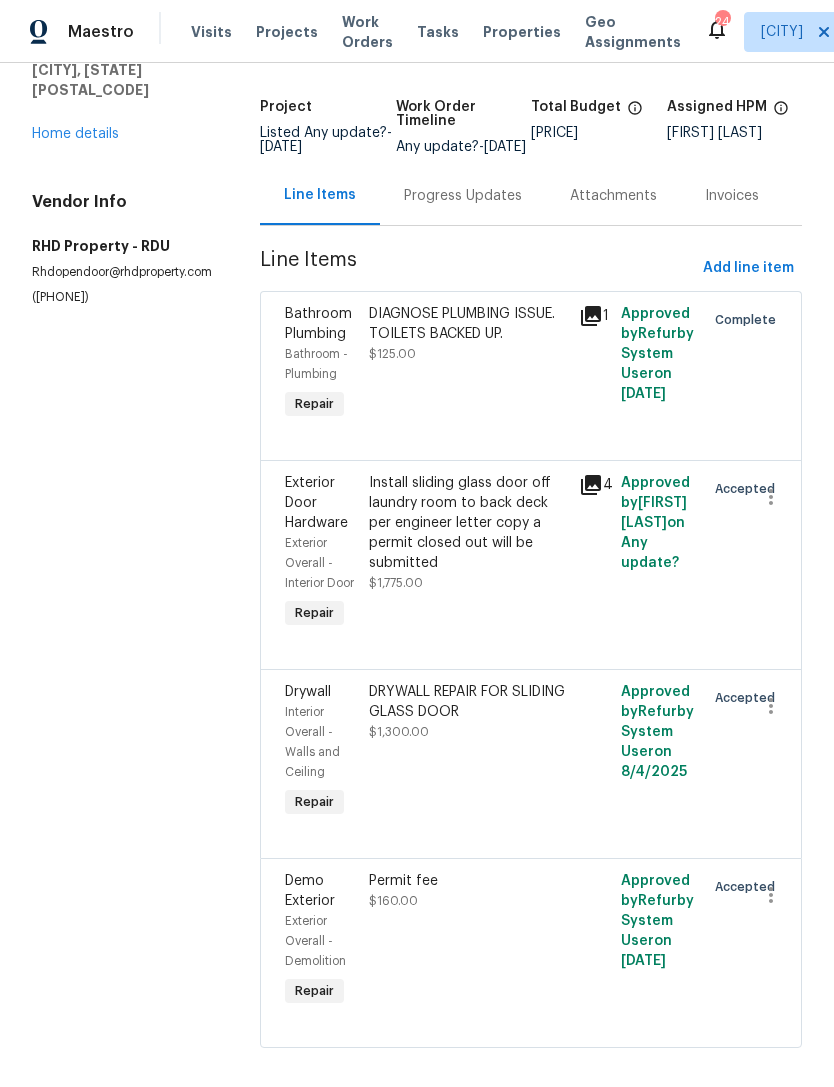 click on "DRYWALL REPAIR FOR SLIDING GLASS DOOR $1,300.00" at bounding box center [468, 752] 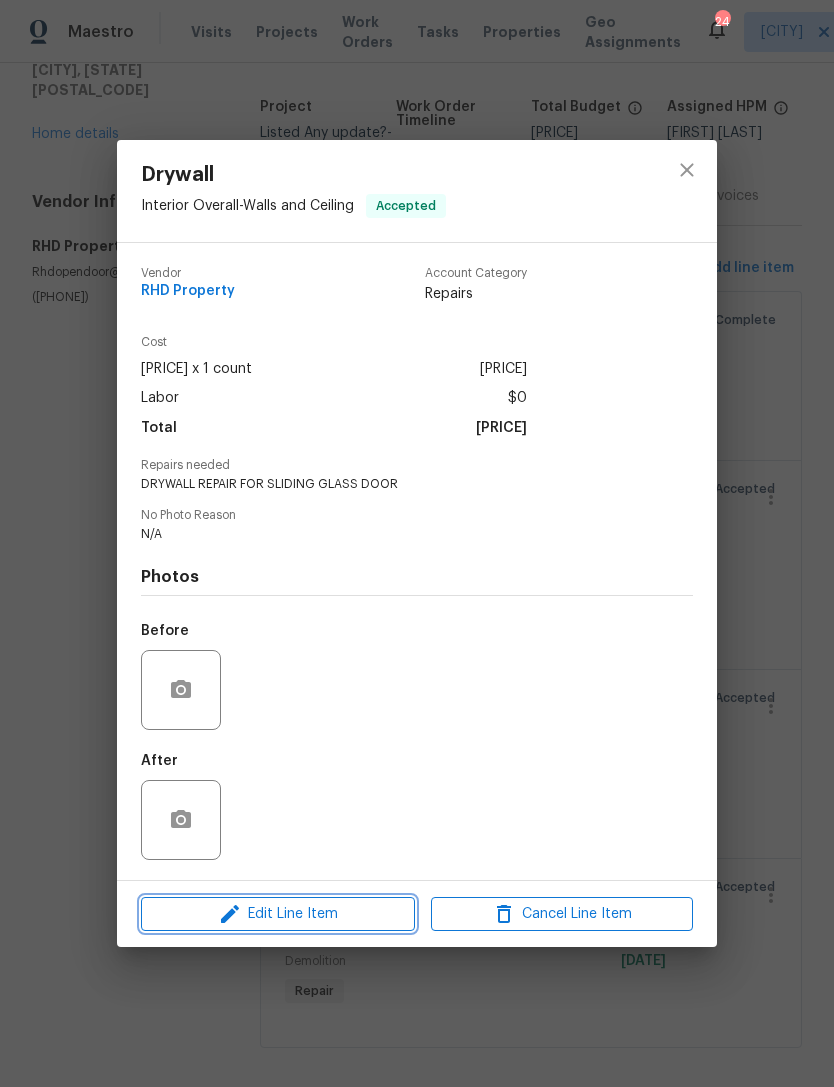 click on "Edit Line Item" at bounding box center (278, 914) 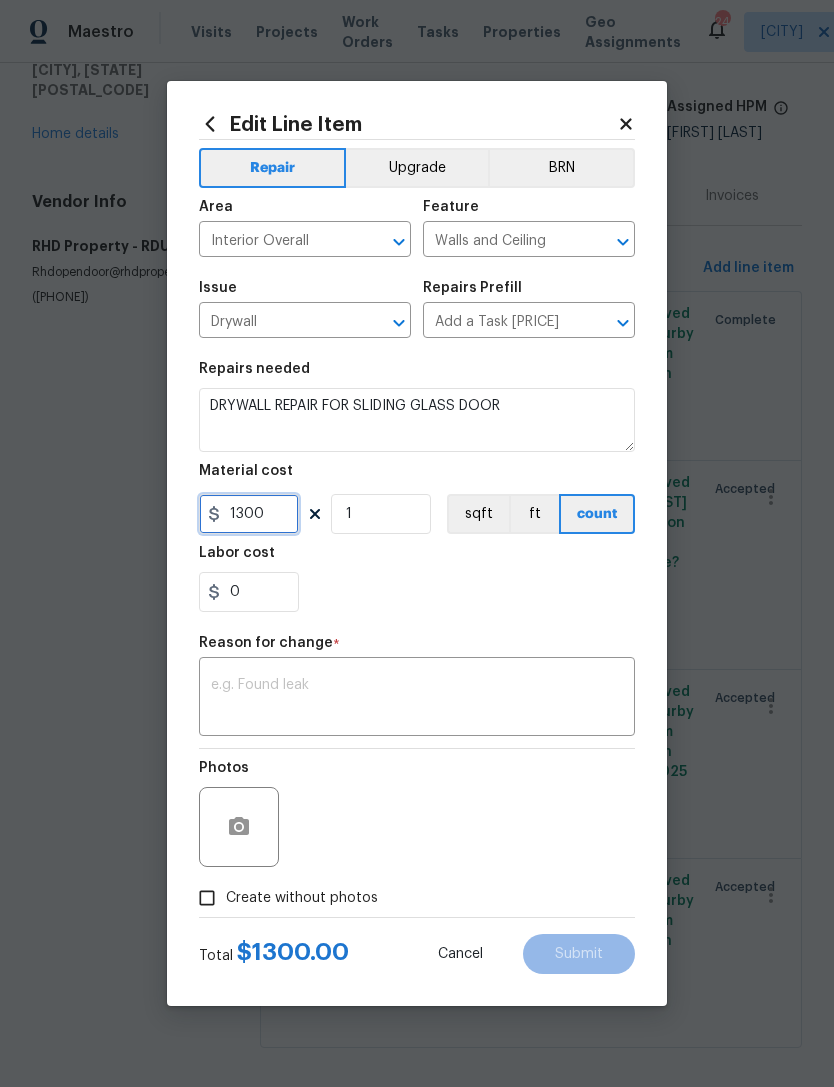 click on "1300" at bounding box center (249, 514) 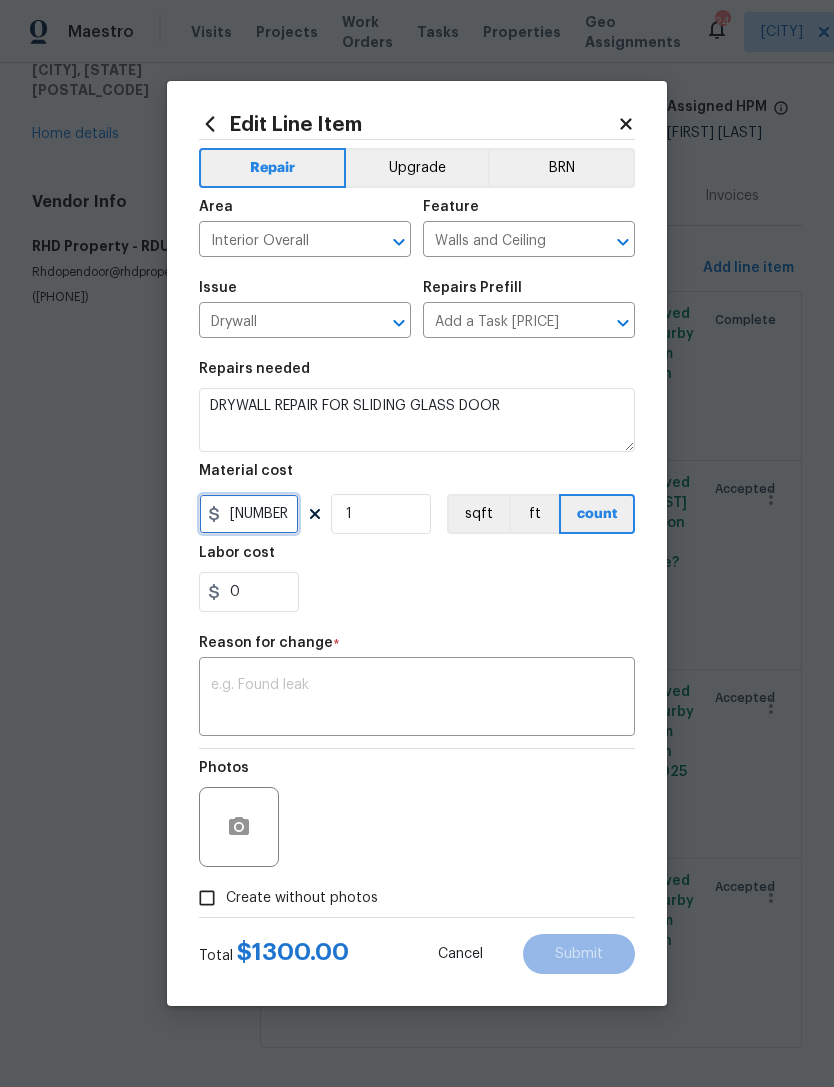 type on "1735" 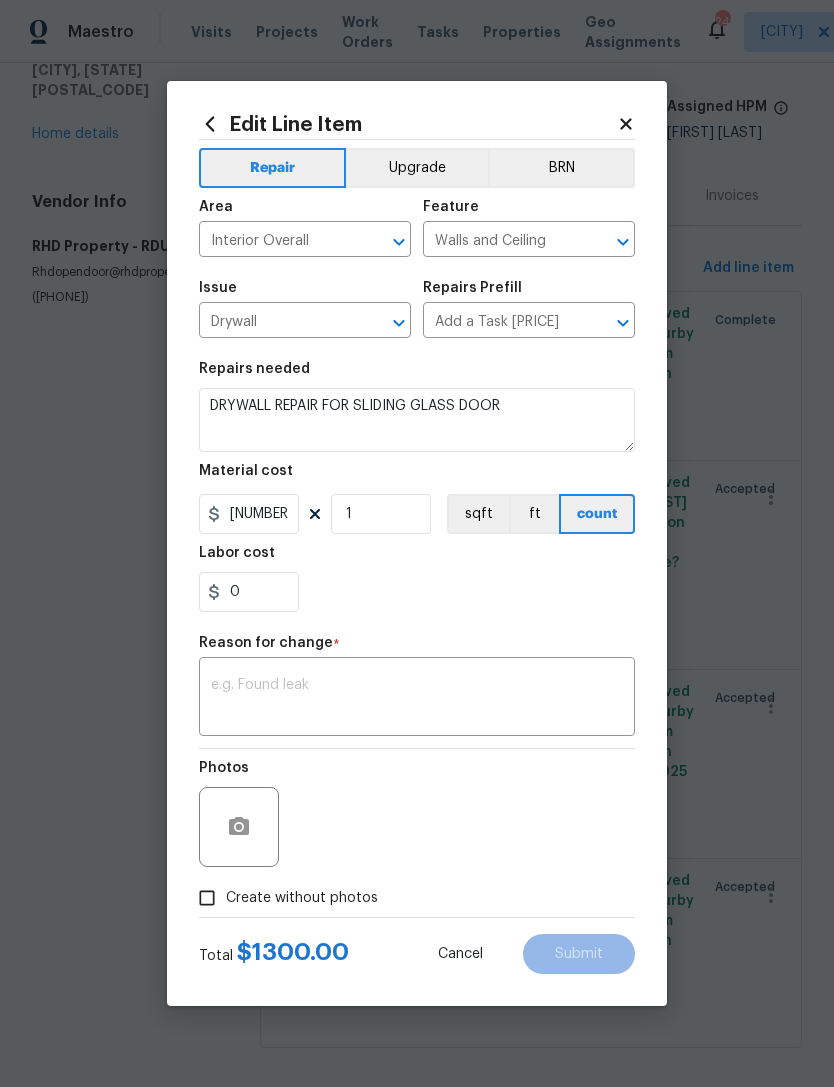 click at bounding box center [417, 699] 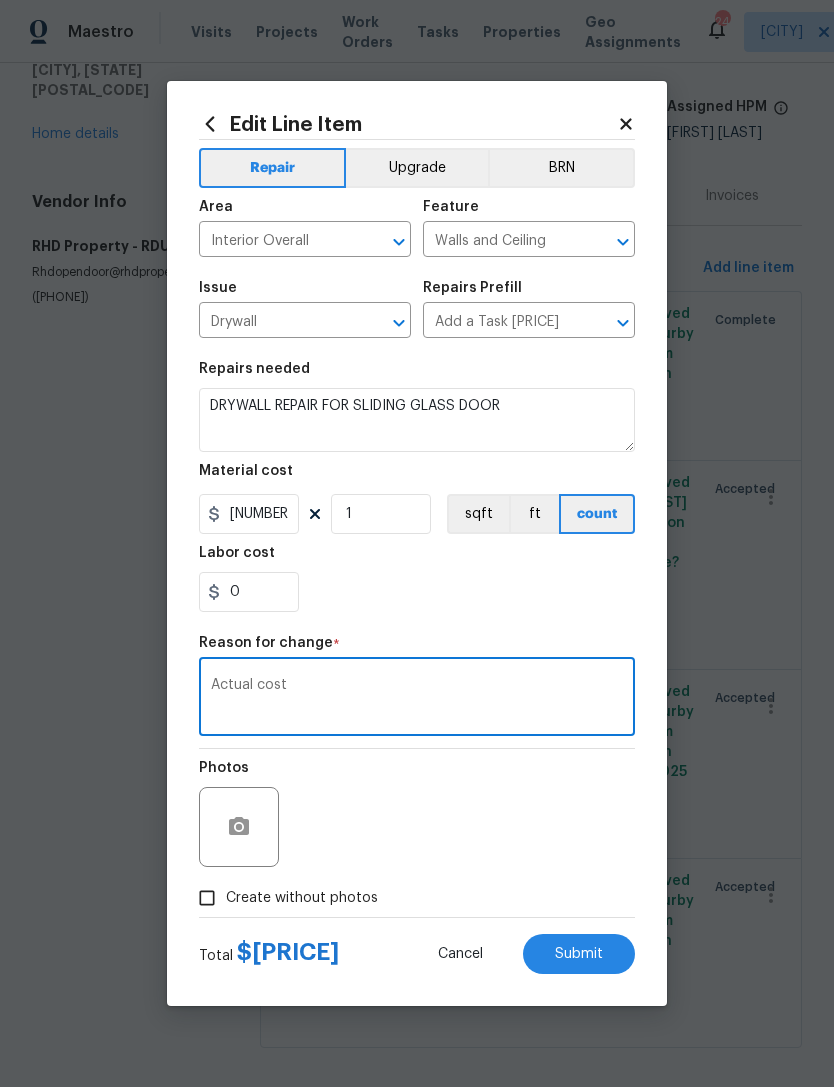 type on "Actual cost" 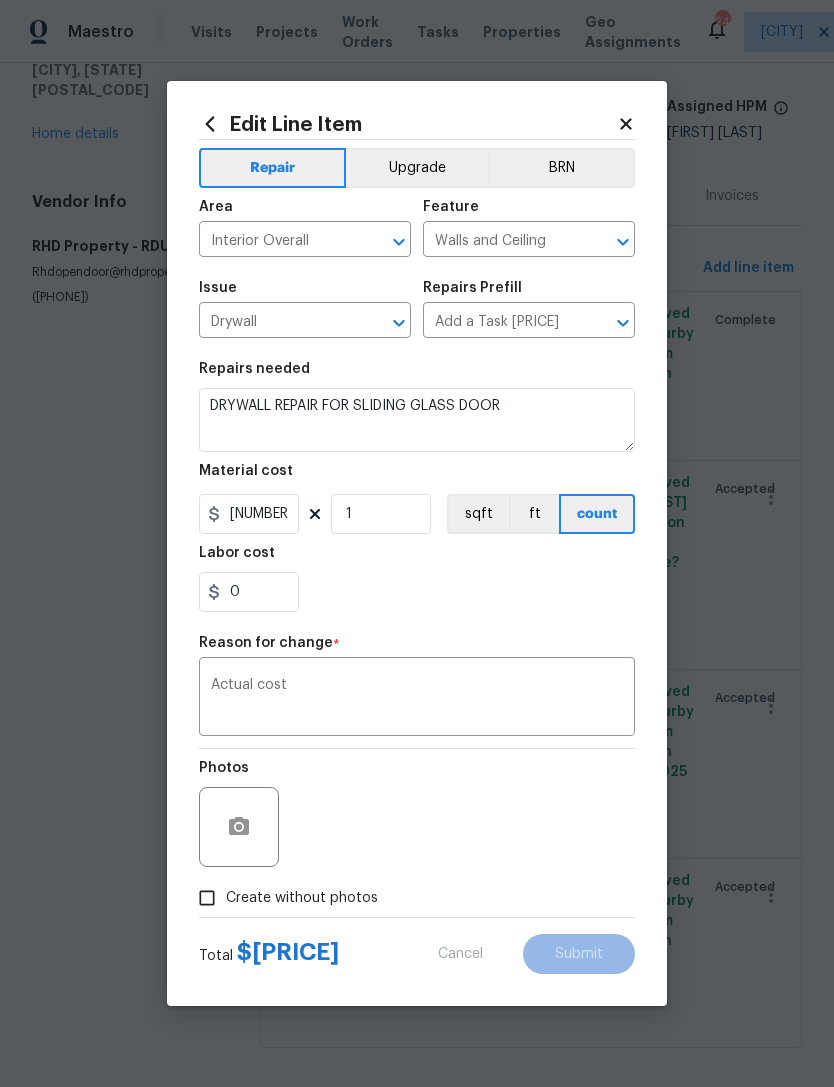 type on "1300" 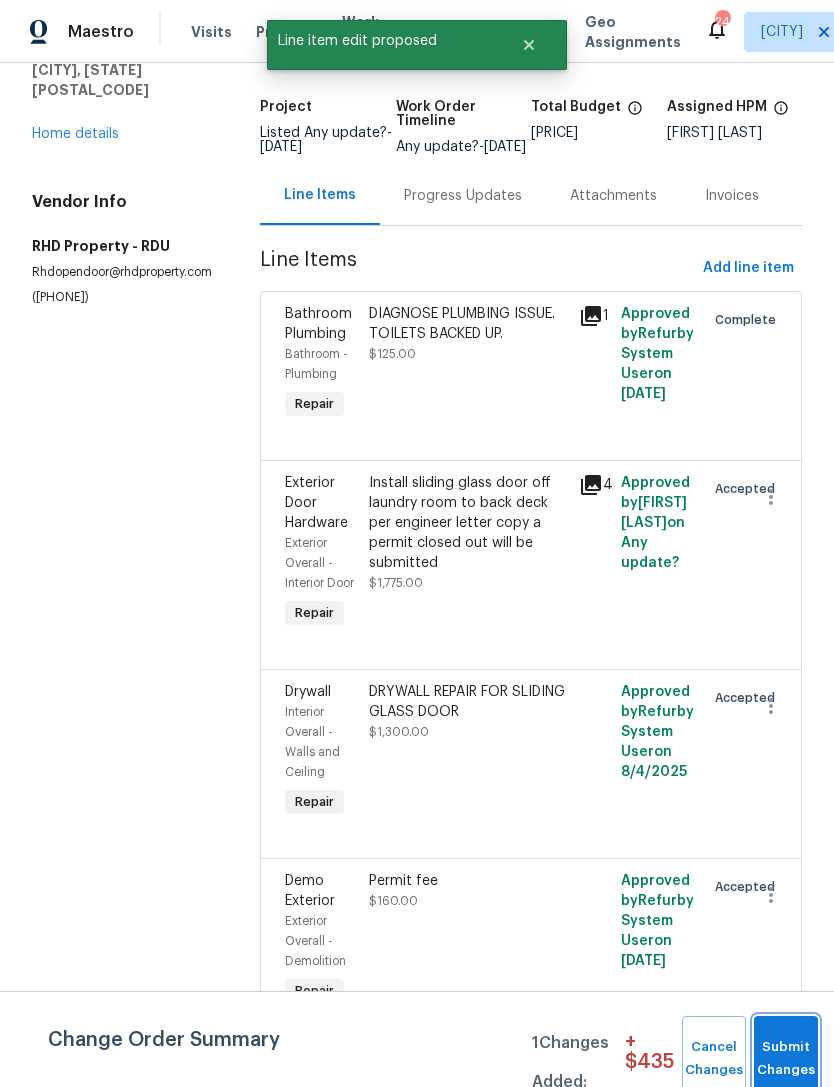 click on "Submit Changes" at bounding box center [786, 1059] 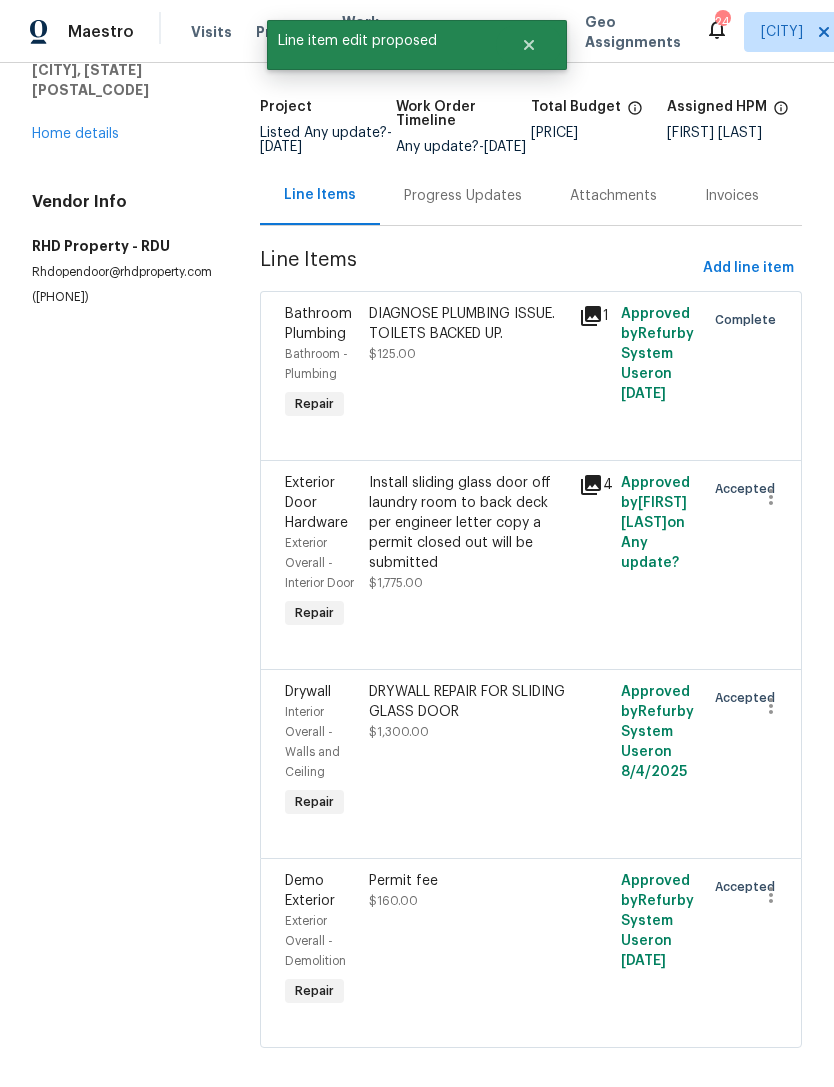 scroll, scrollTop: 0, scrollLeft: 0, axis: both 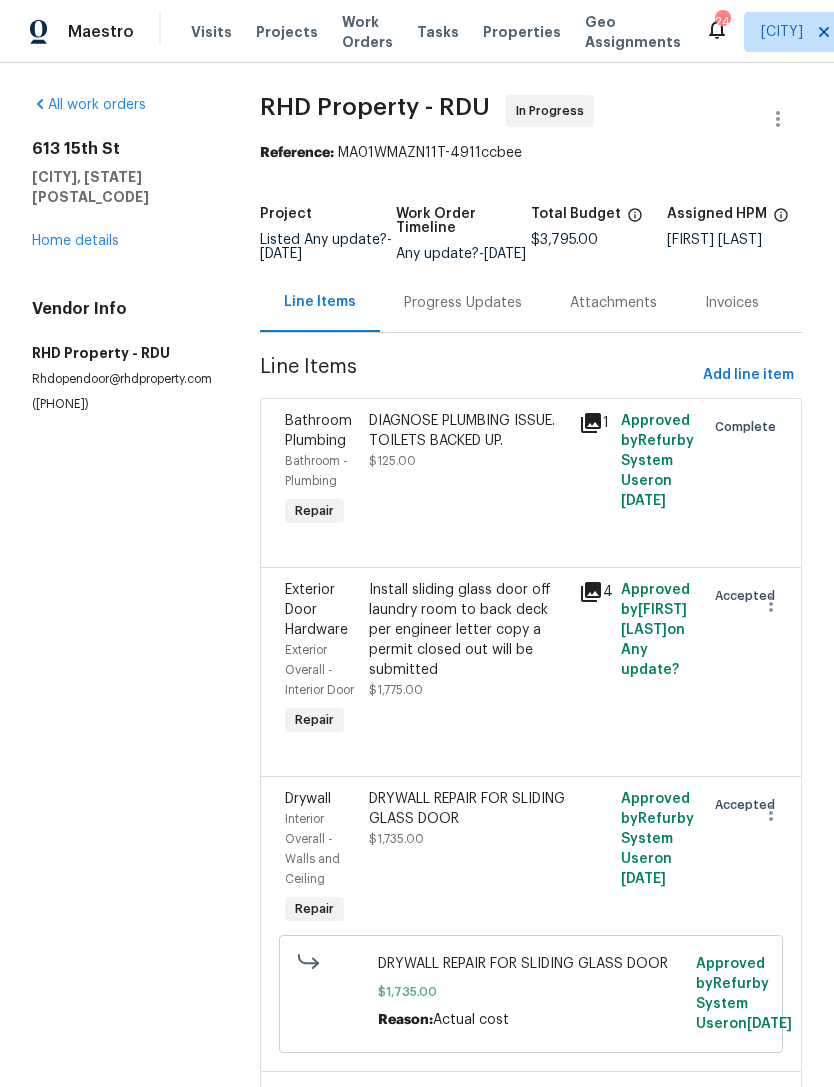 click on "All work orders 613 15th St Butner, NC 27509 Home details Vendor Info RHD Property - RDU Rhdopendoor@rhdproperty.com (919) 424-7516 RHD Property - RDU In Progress Reference:   MA01WMAZN11T-4911ccbee Project Listed   6/30/2025  -  8/8/2025 Work Order Timeline 6/30/2025  -  8/8/2025 Total Budget $3,795.00 Assigned HPM Lee Privette Line Items Progress Updates Attachments Invoices Line Items Add line item Bathroom Plumbing Bathroom - Plumbing Repair DIAGNOSE PLUMBING ISSUE. TOILETS BACKED UP. $125.00   1 Approved by  Refurby System User  on   7/21/2025 Complete Exterior Door Hardware Exterior Overall - Interior Door Repair Install sliding glass door off laundry room to back deck per engineer letter copy a permit closed out will be submitted $1,775.00   4 Approved by  Ken Romain  on   6/30/2025 Accepted Drywall Interior Overall - Walls and Ceiling Repair DRYWALL REPAIR FOR SLIDING GLASS DOOR $1,735.00 Approved by  Refurby System User  on   8/8/2025 Accepted DRYWALL REPAIR FOR SLIDING GLASS DOOR $1,735.00 Reason:" at bounding box center (417, 690) 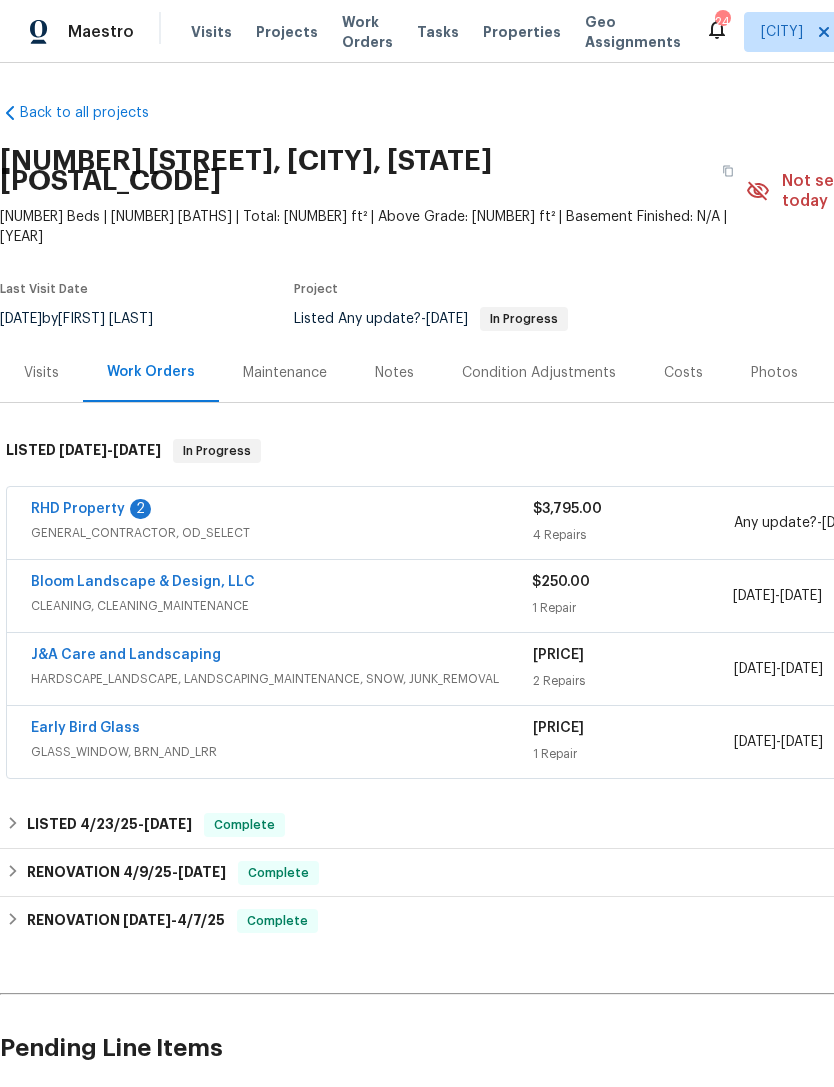 click on "Bloom Landscape & Design, LLC" at bounding box center [143, 582] 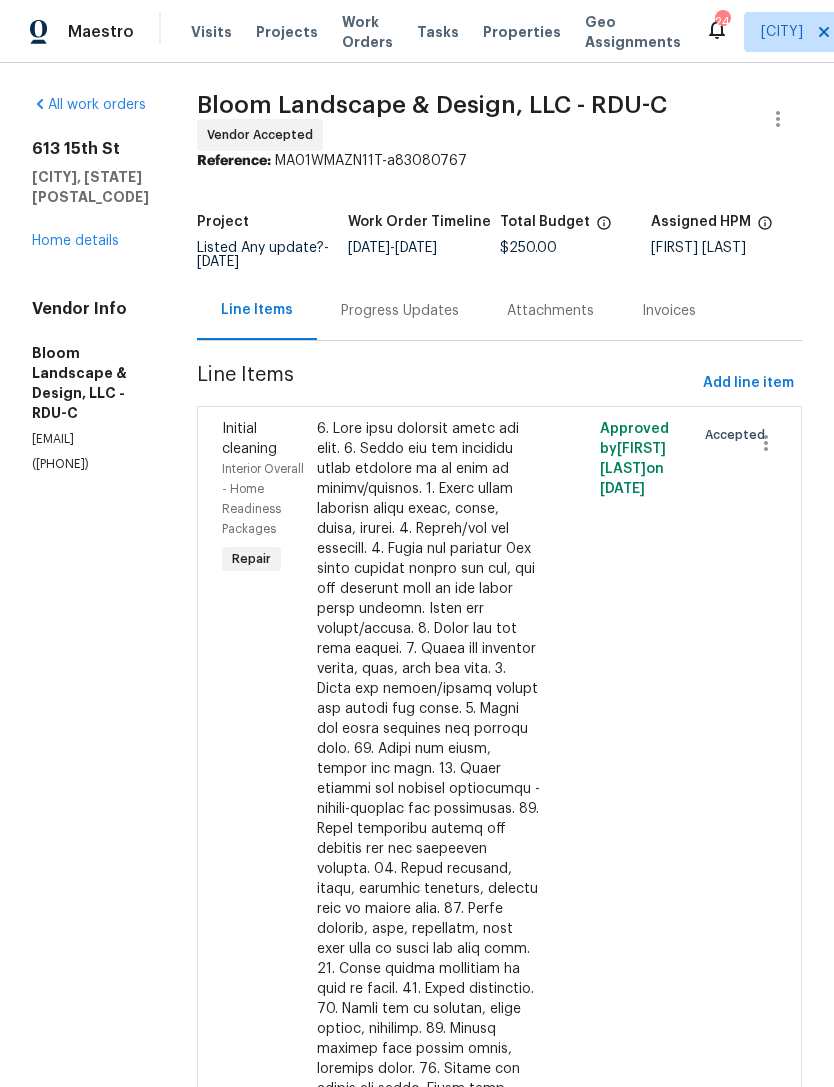 scroll, scrollTop: 0, scrollLeft: 0, axis: both 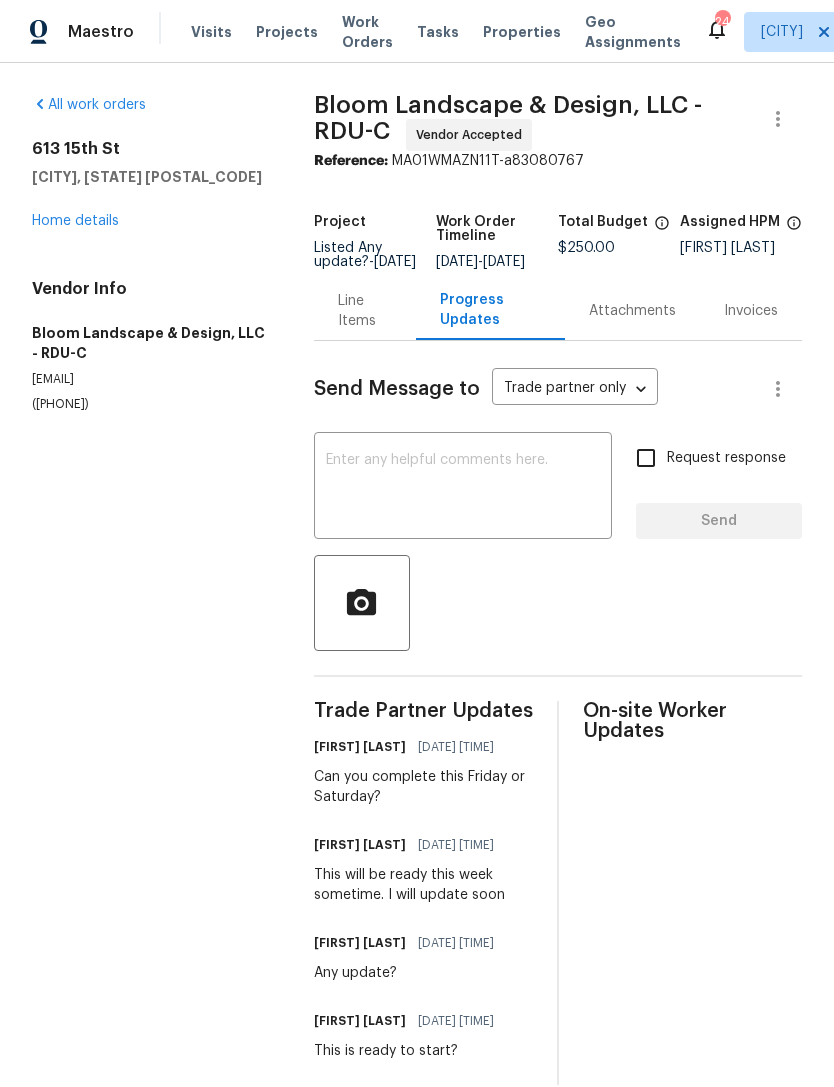 click at bounding box center (463, 488) 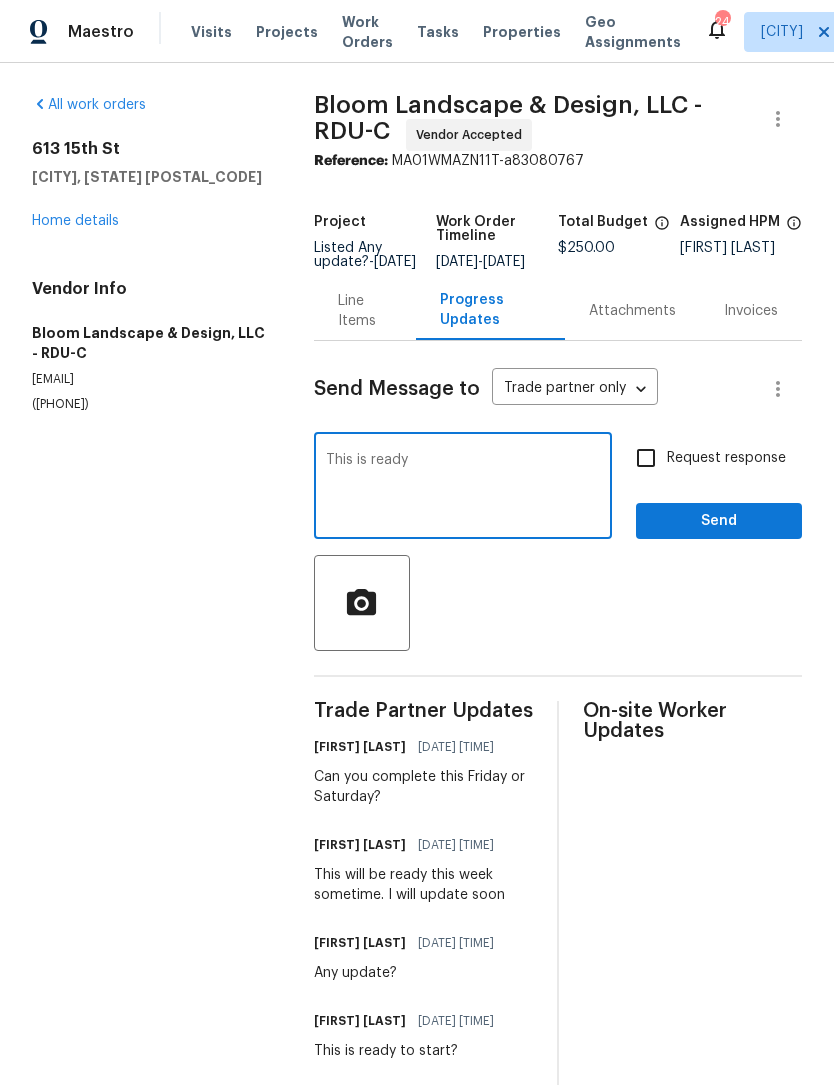 type on "This is ready" 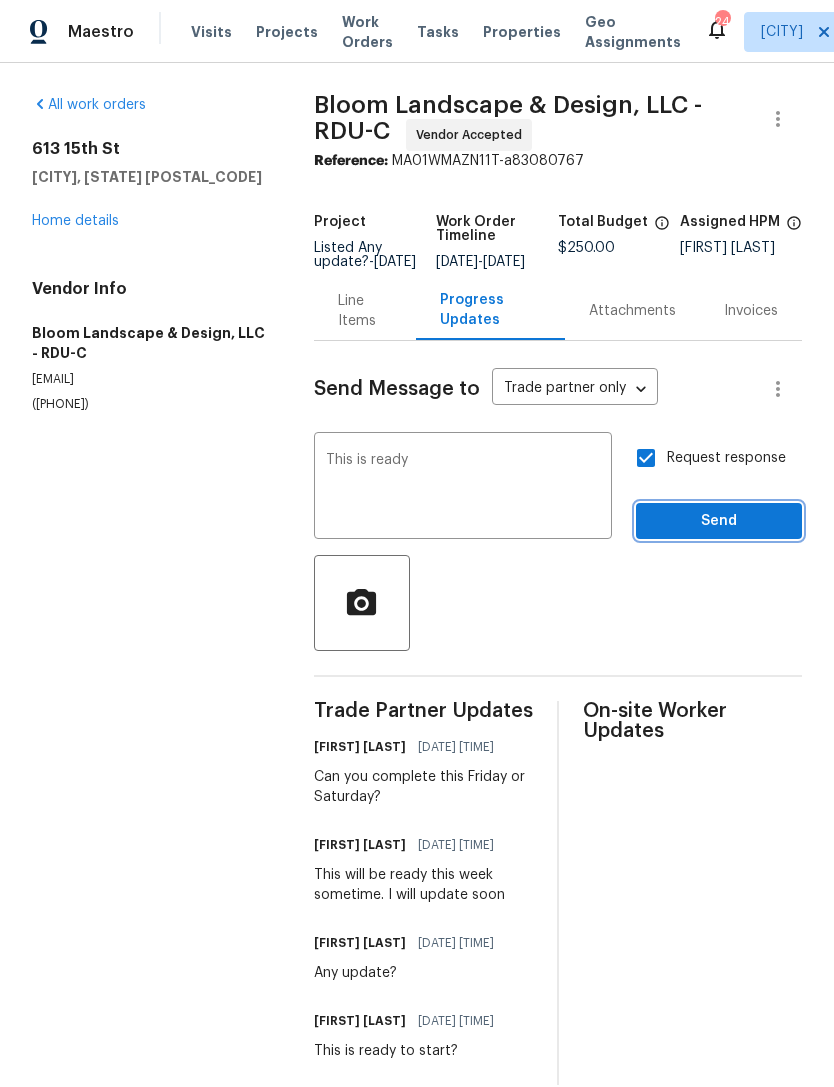 click on "Send" at bounding box center [719, 521] 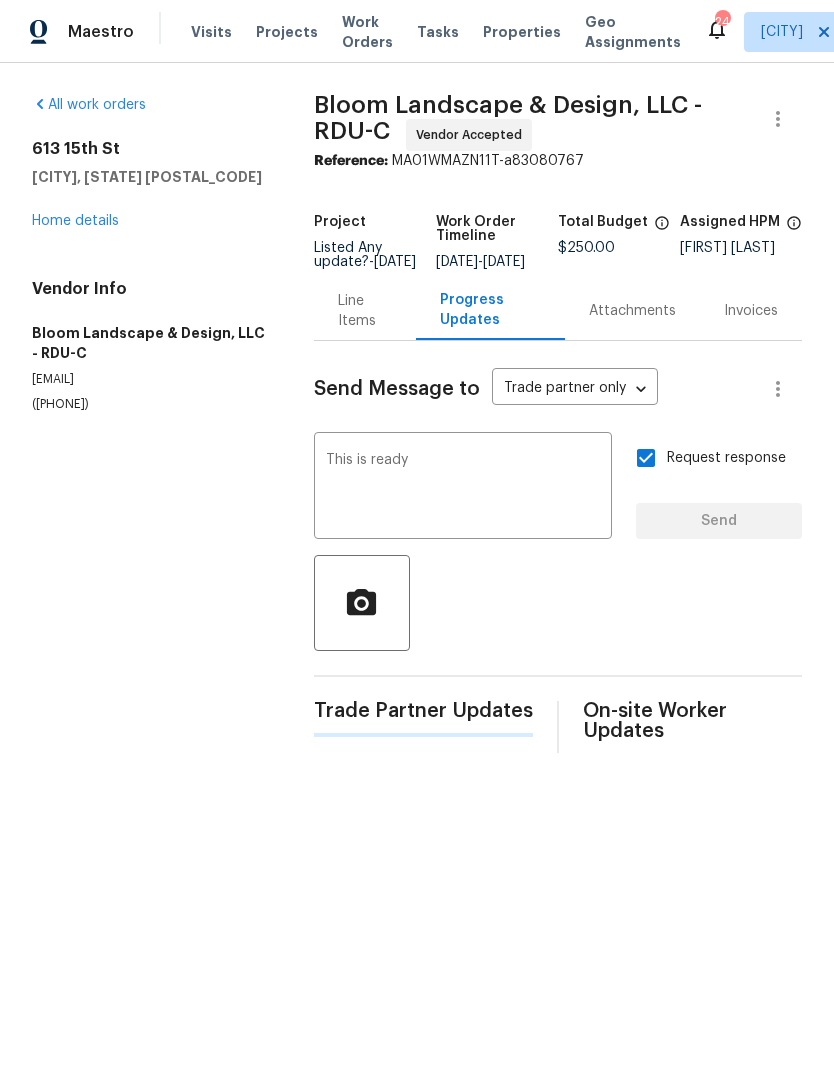 type 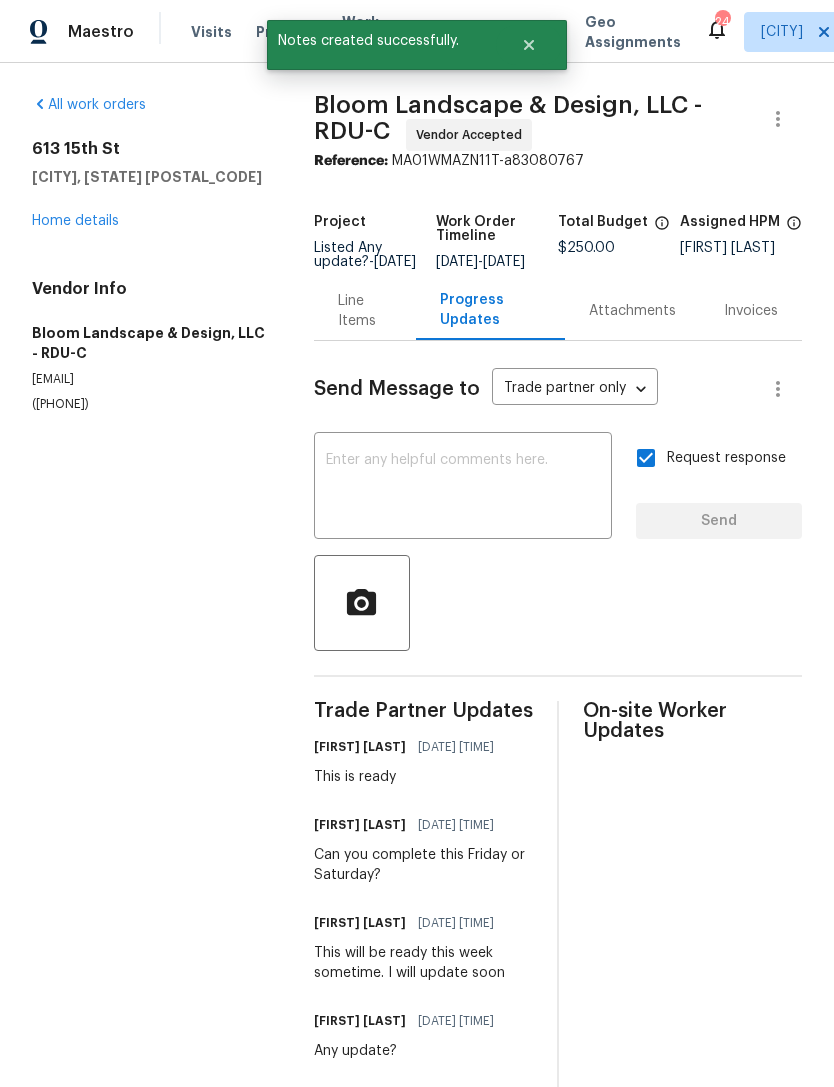 click on "All work orders 613 15th St Butner, NC 27509 Home details Vendor Info Bloom Landscape & Design, LLC - RDU-C bloomlandscapenc@gmail.com (919) 808-9004" at bounding box center (149, 254) 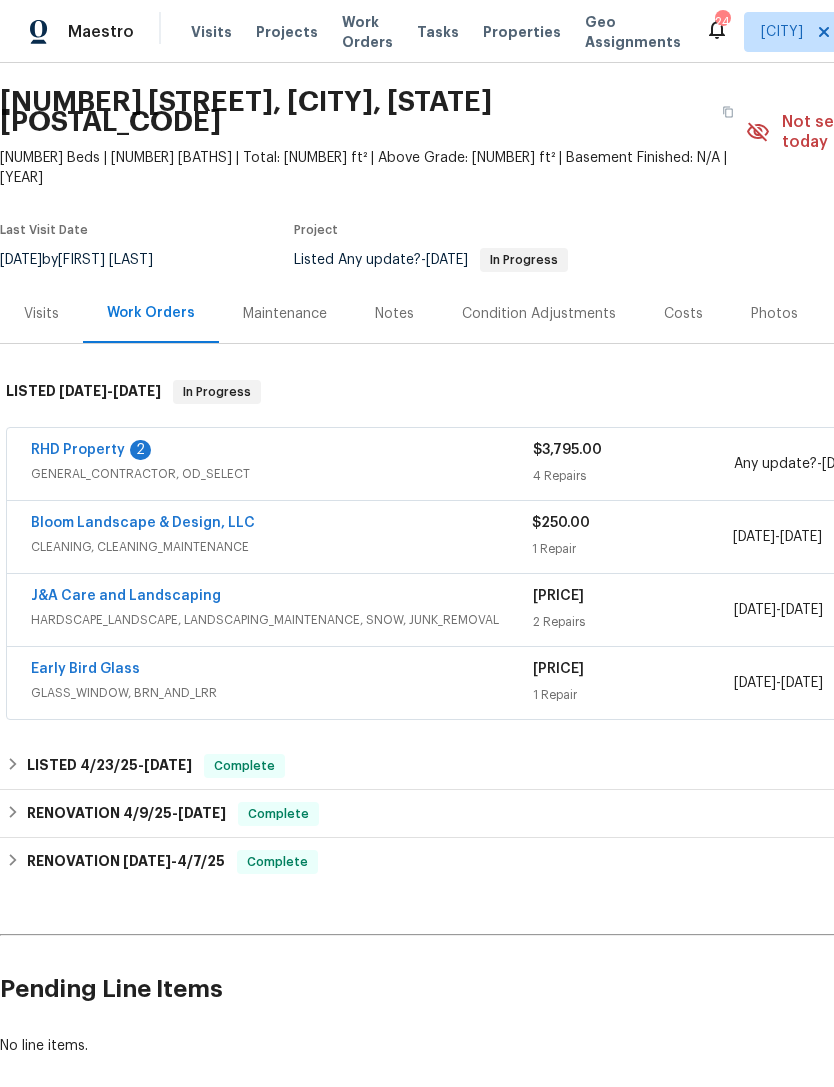 scroll, scrollTop: 0, scrollLeft: 0, axis: both 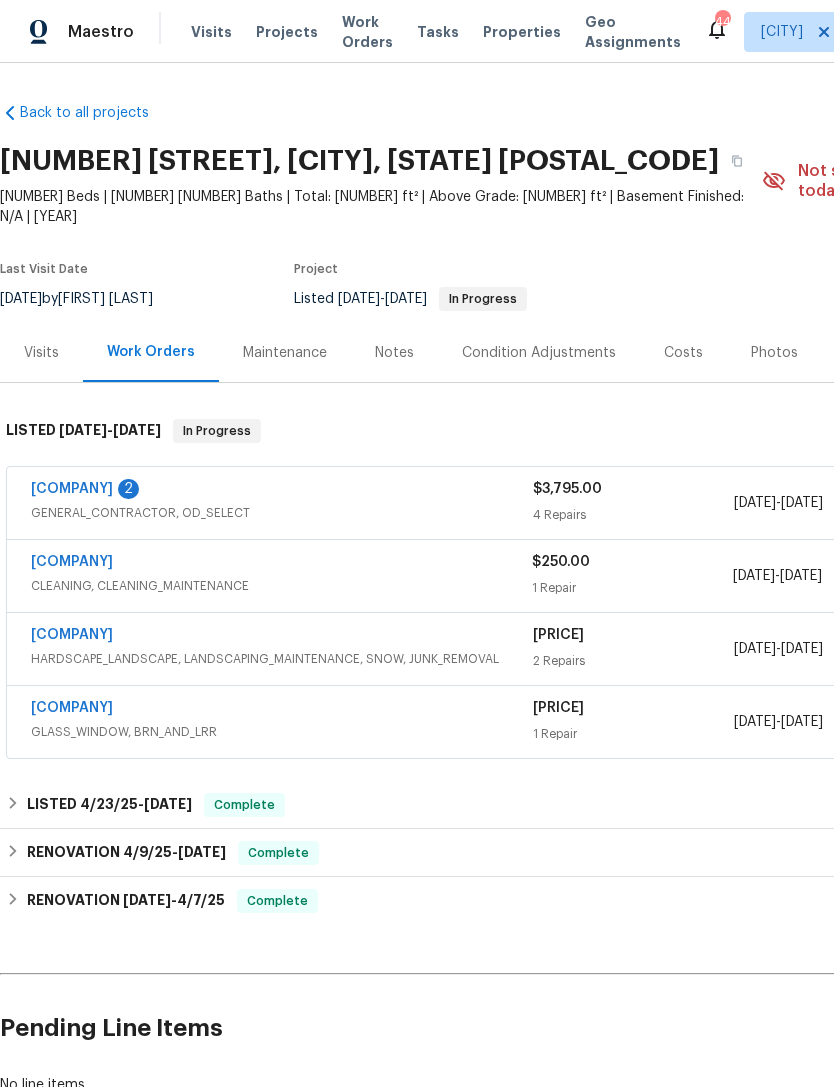 click on "RHD Property" at bounding box center (72, 489) 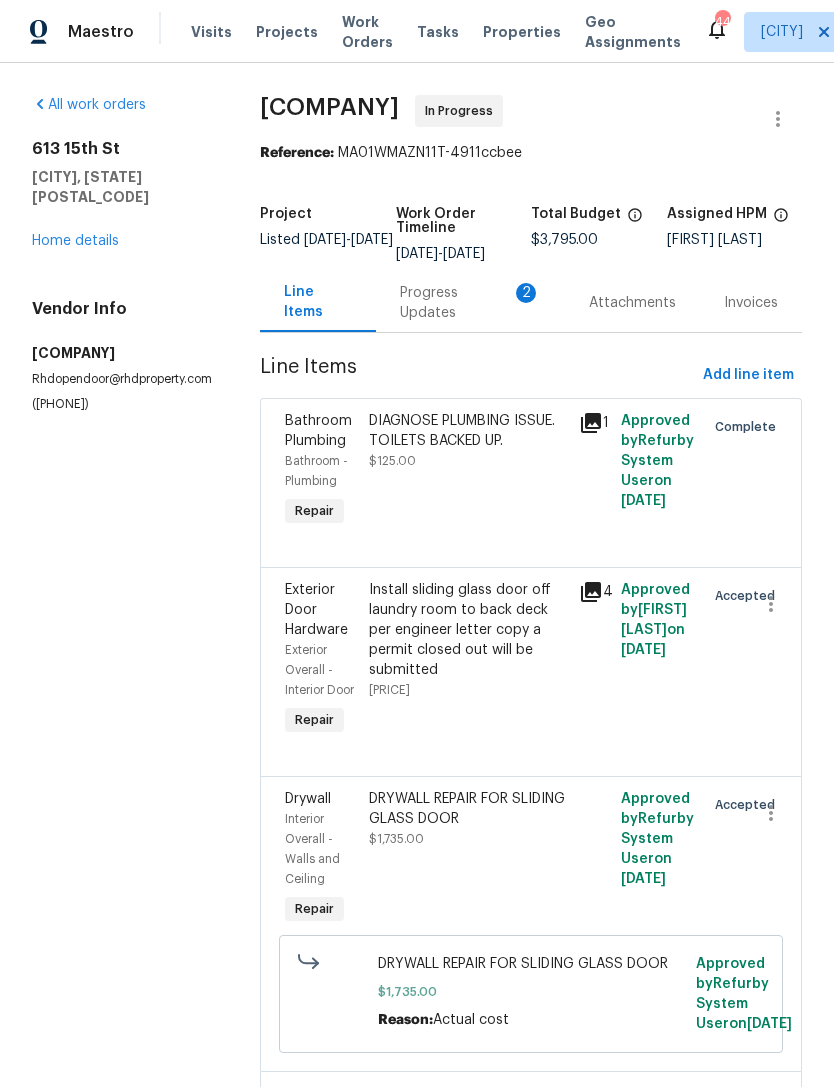 click on "Progress Updates 2" at bounding box center [470, 303] 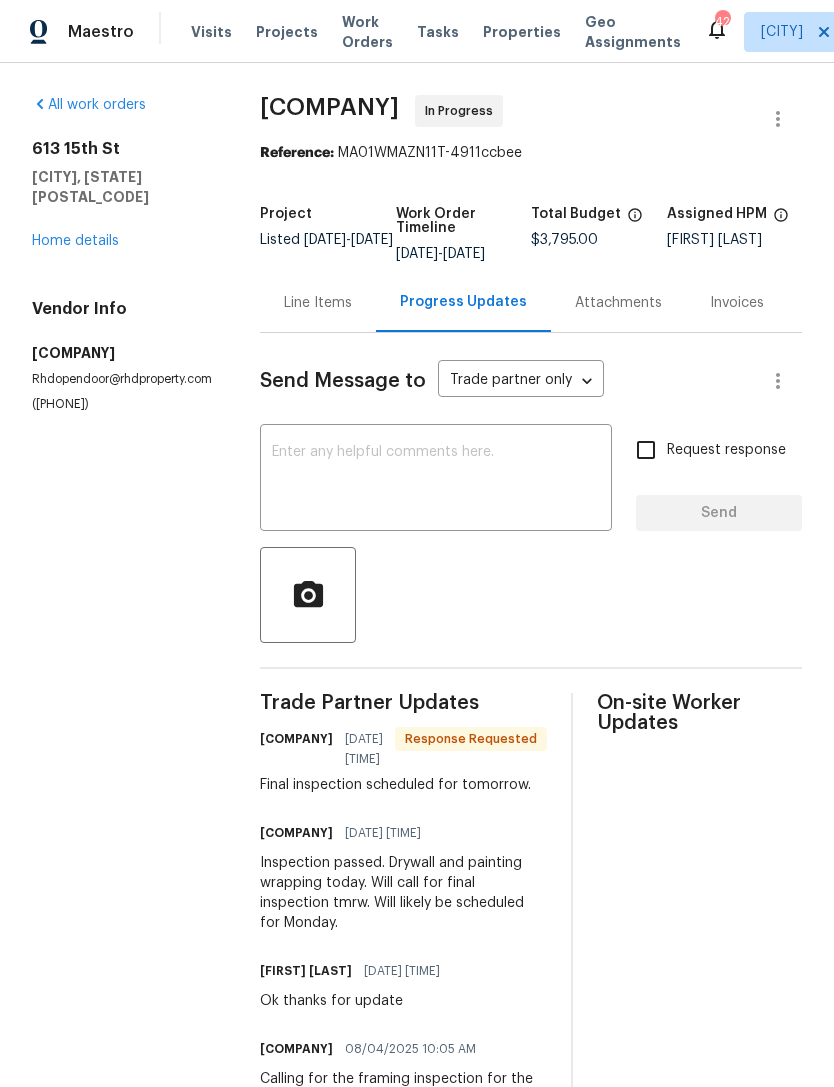 click at bounding box center (436, 480) 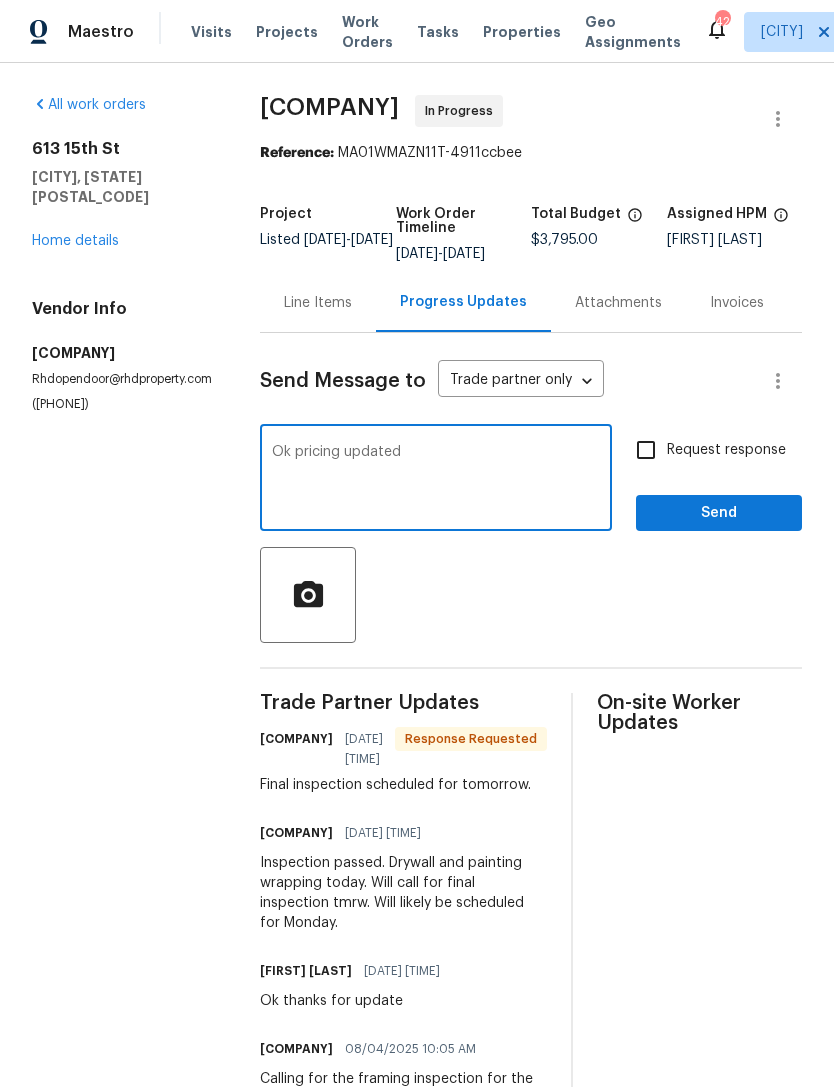 type on "Ok pricing updated" 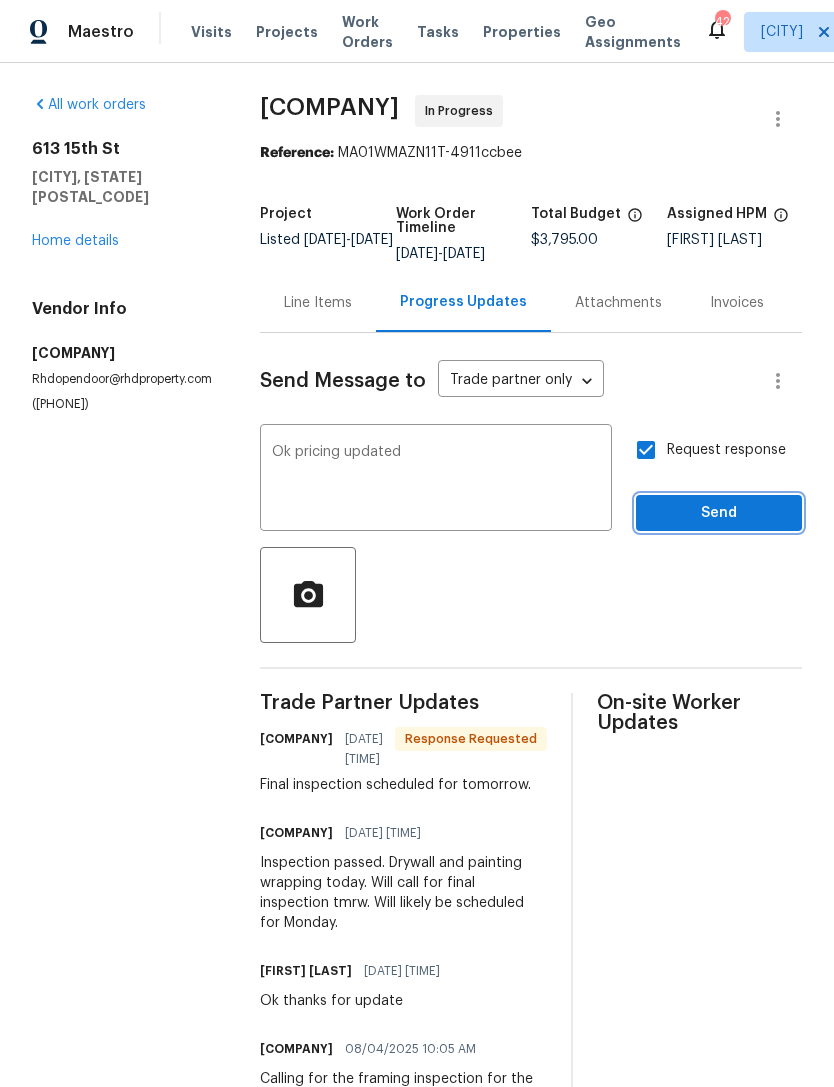 click on "Send" at bounding box center (719, 513) 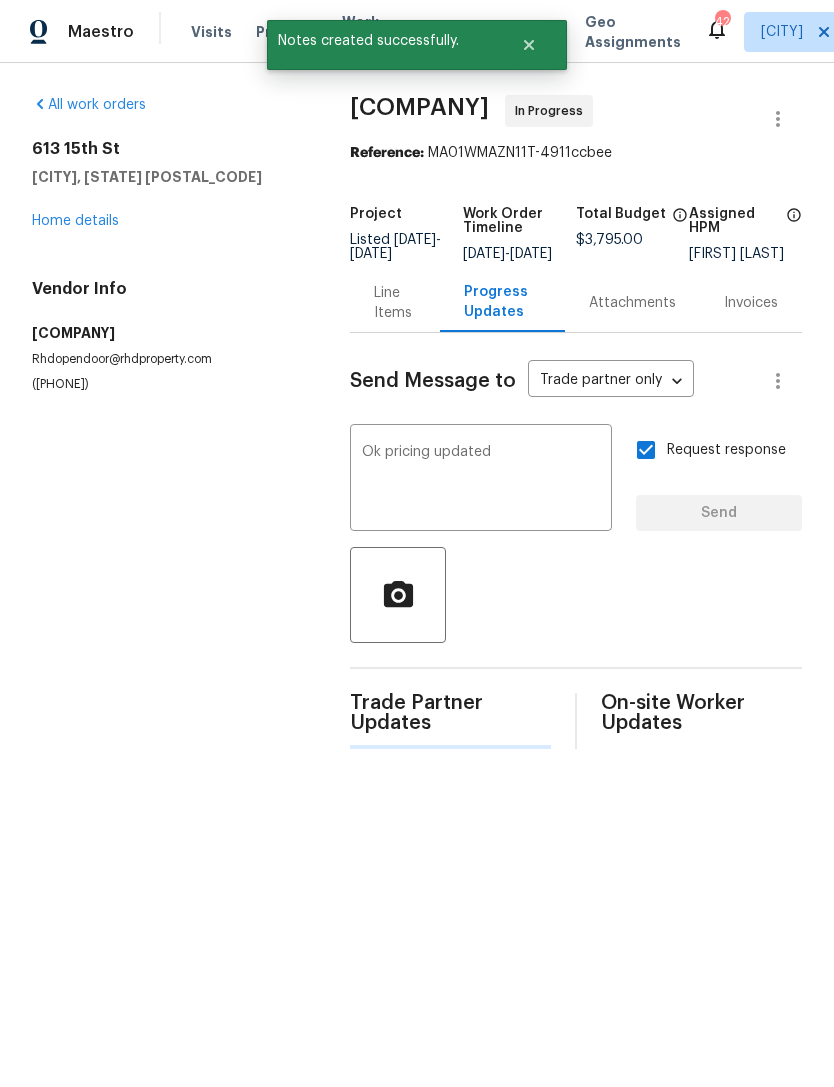 type 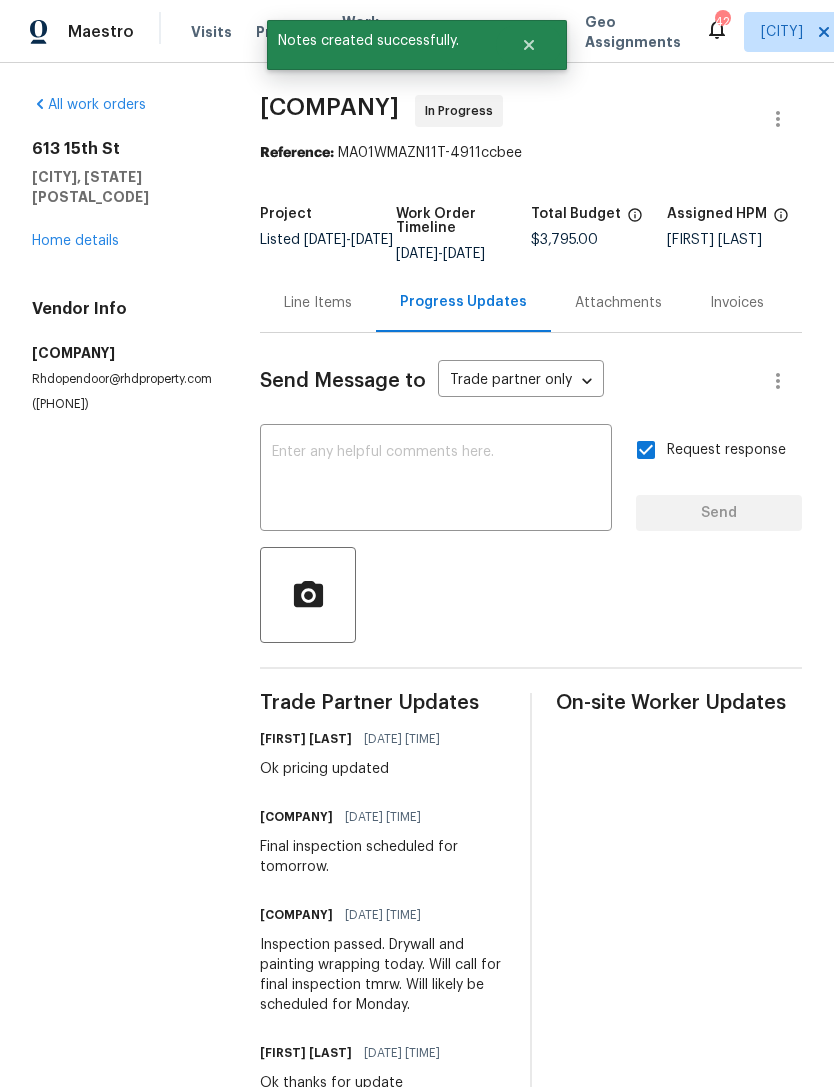click on "Home details" at bounding box center [75, 241] 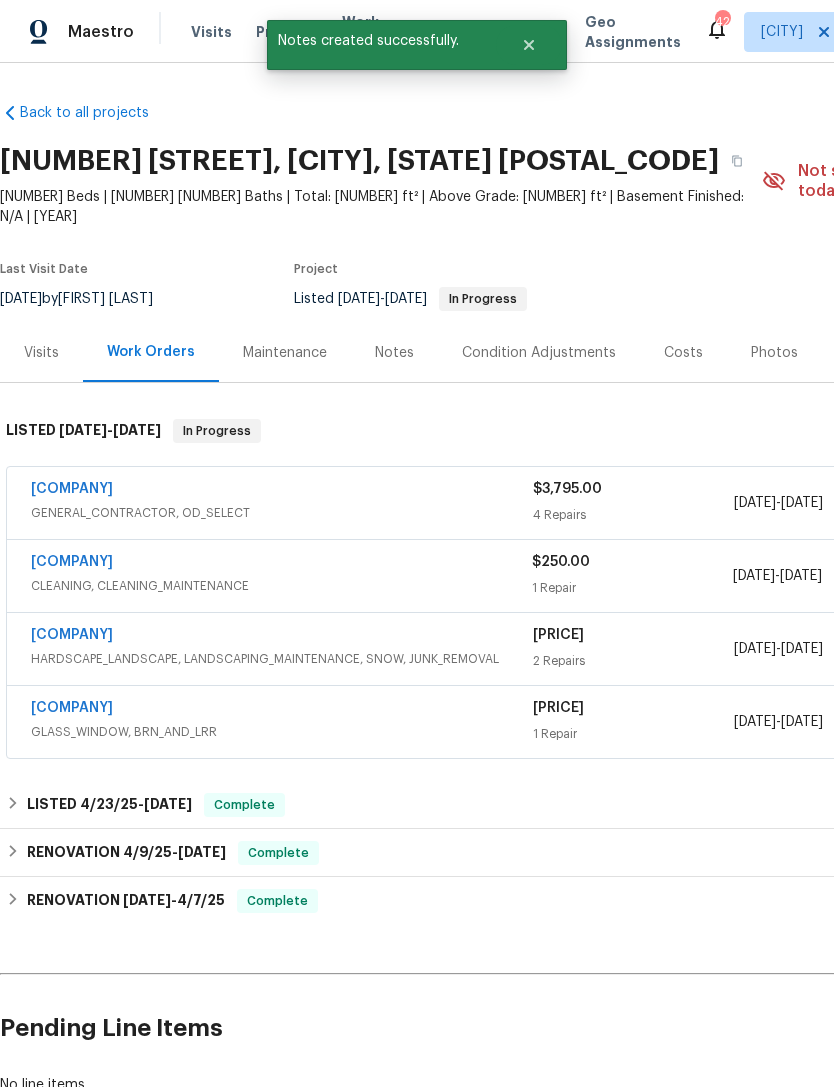 scroll, scrollTop: 0, scrollLeft: 0, axis: both 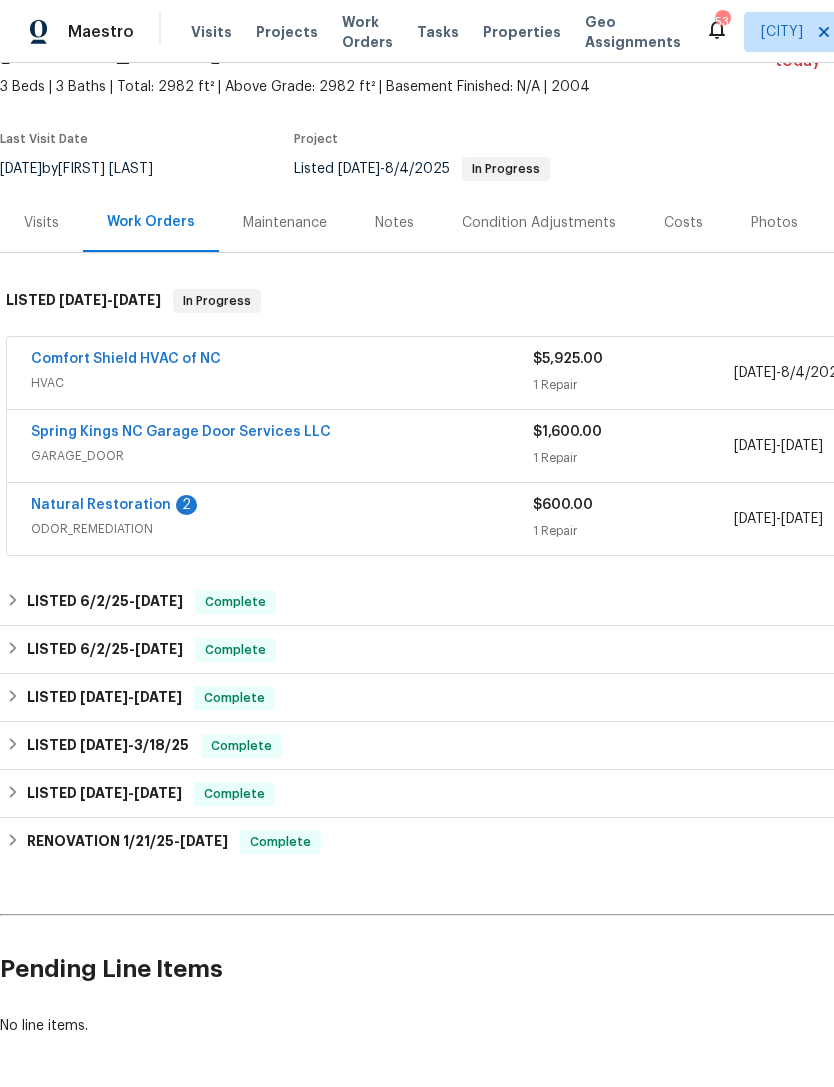 click on "Natural Restoration" at bounding box center [101, 505] 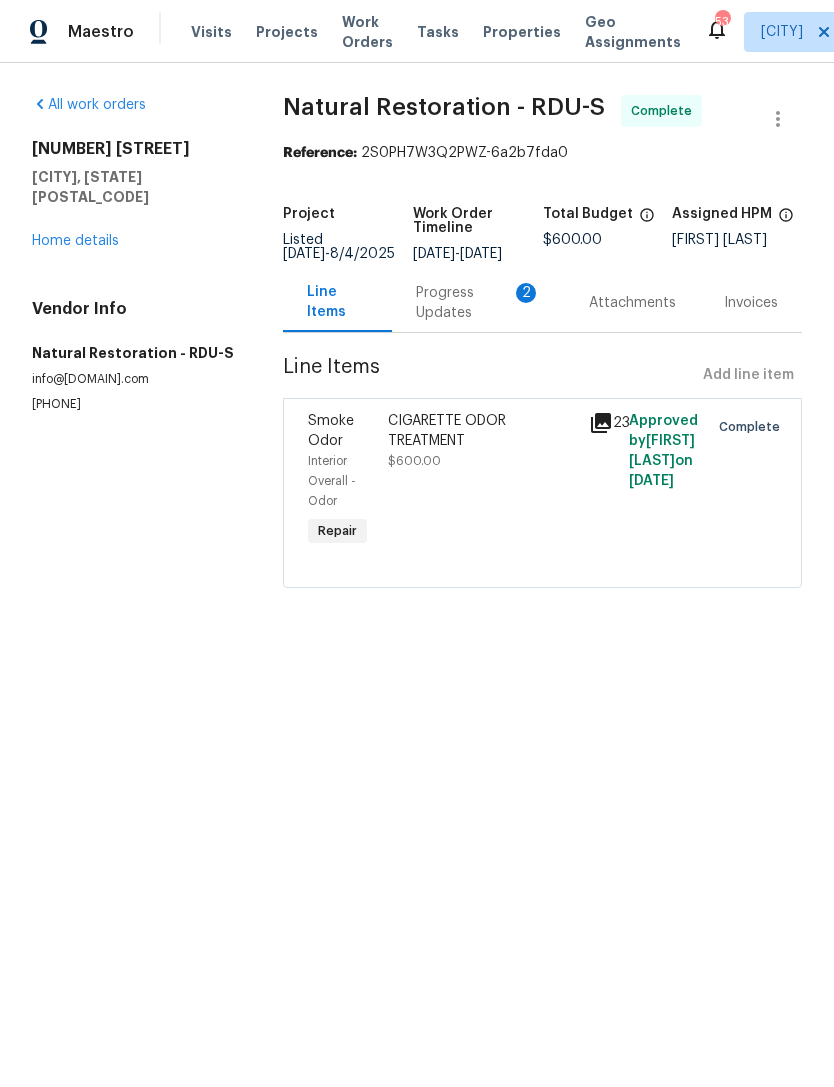 click on "Progress Updates 2" at bounding box center [478, 303] 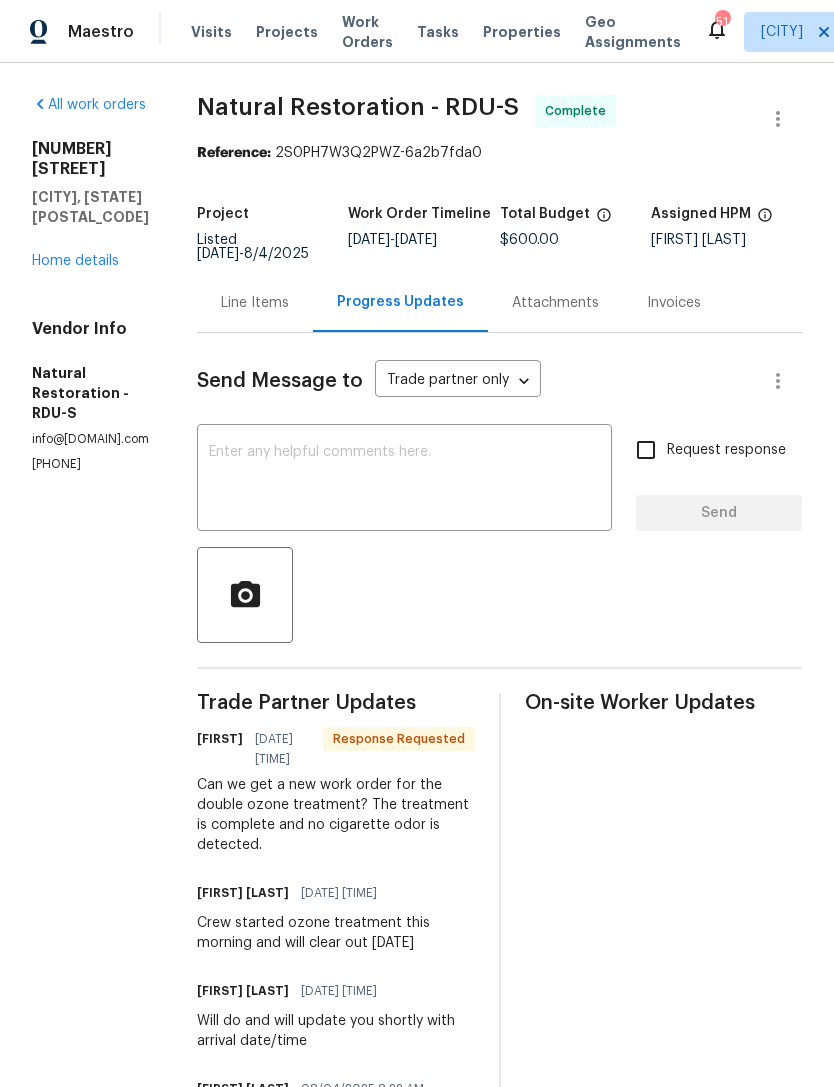 click at bounding box center [404, 480] 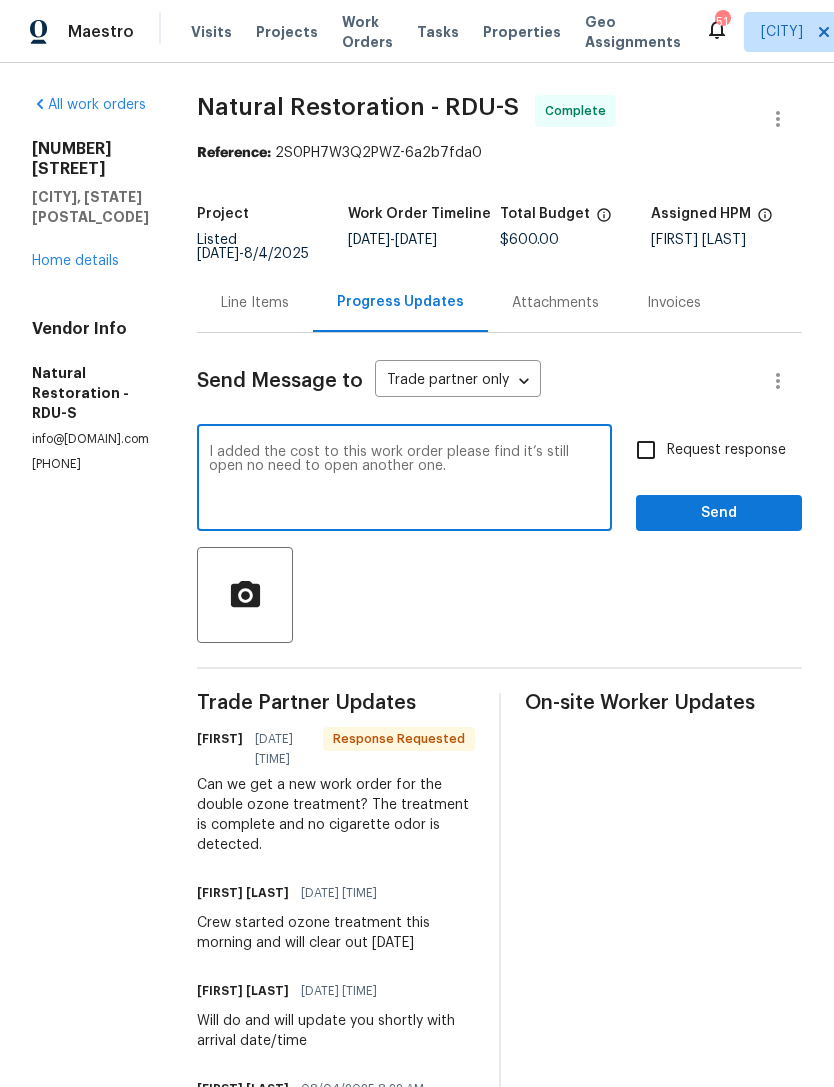 type on "I added the cost to this work order please find it’s still open no need to open another one." 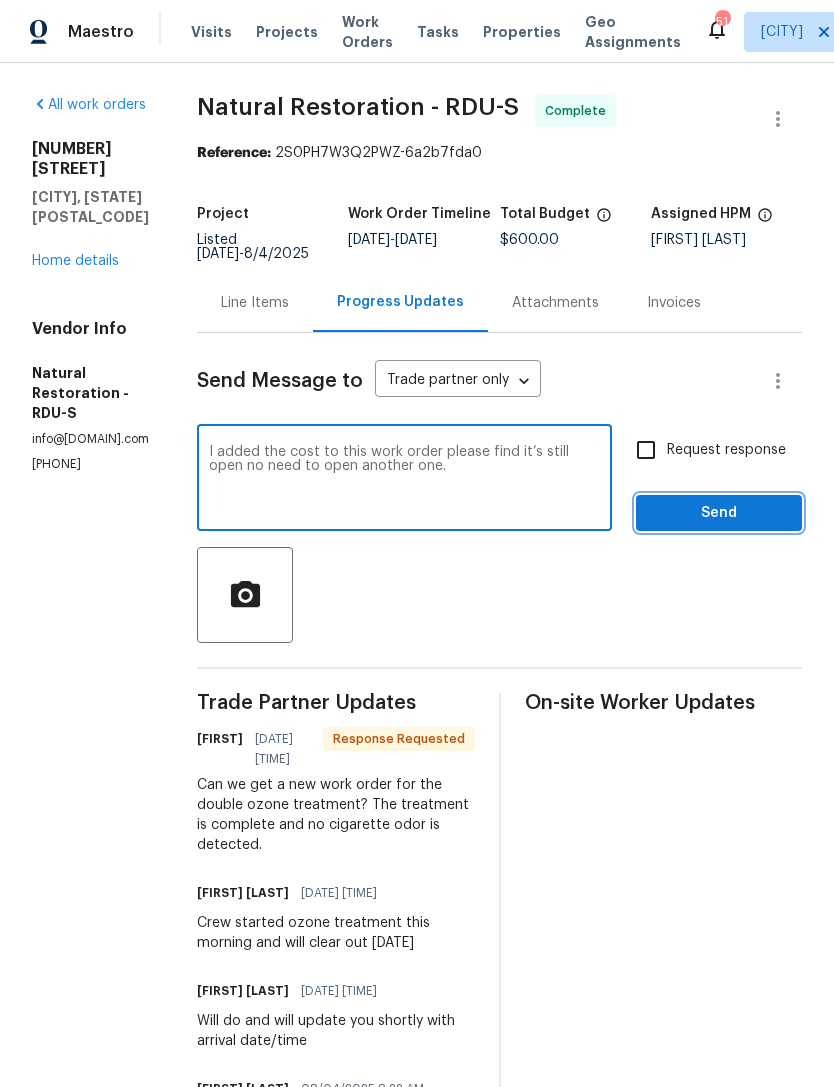 click on "Send" at bounding box center (719, 513) 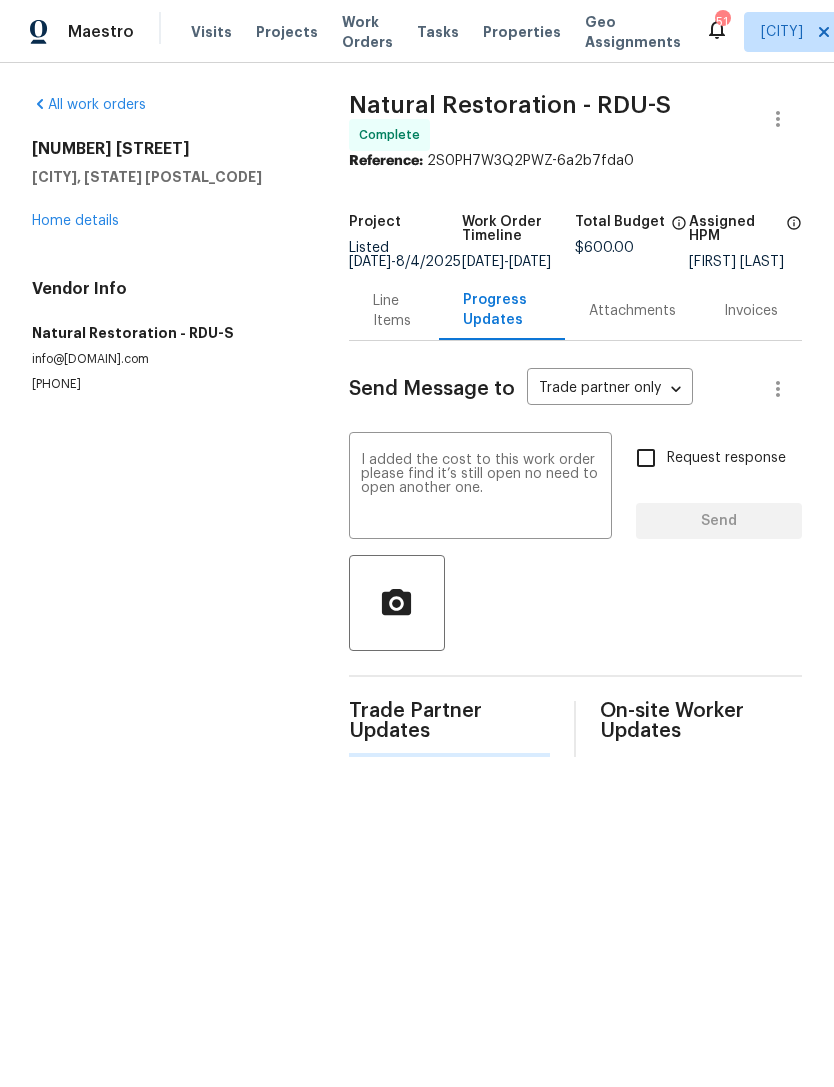type 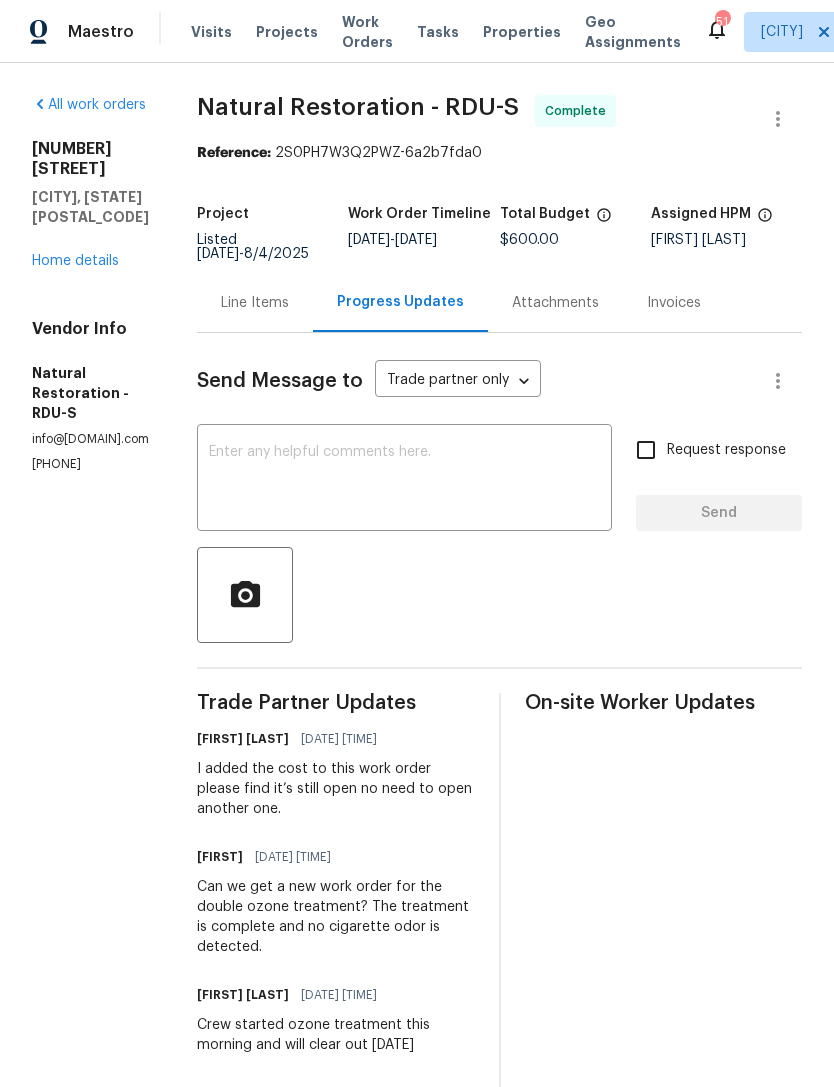 scroll, scrollTop: 0, scrollLeft: 0, axis: both 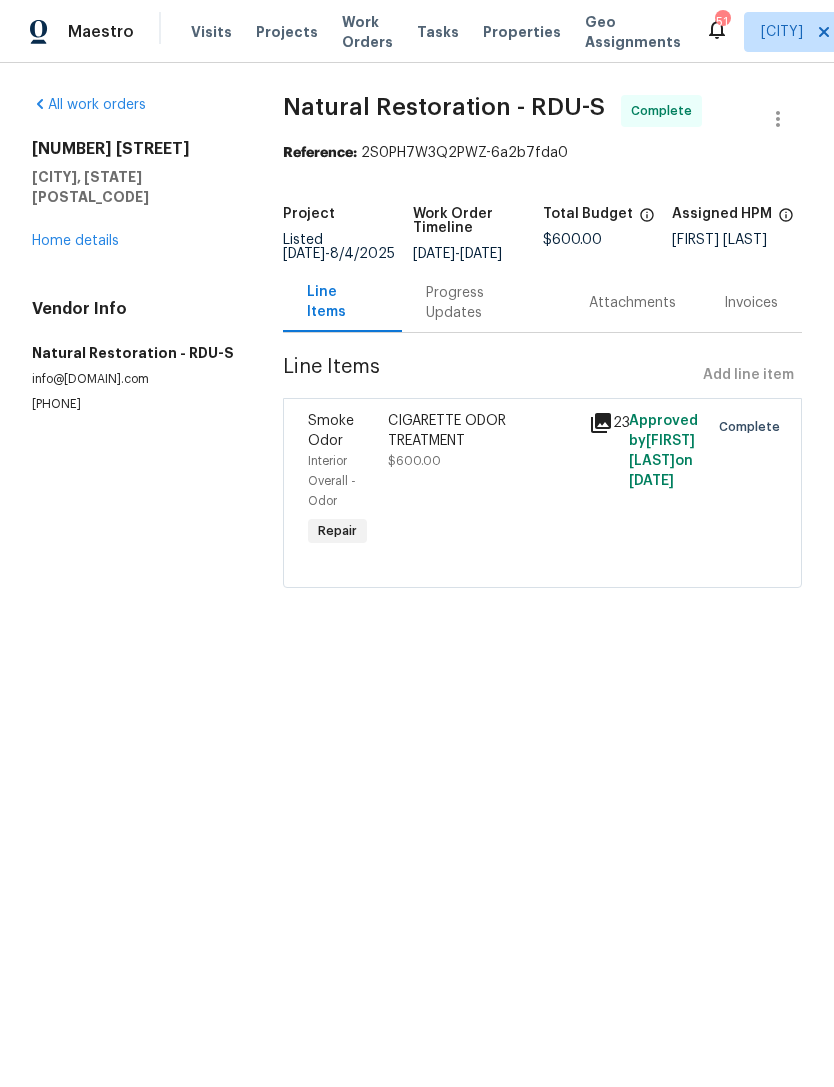 click on "Progress Updates" at bounding box center [483, 303] 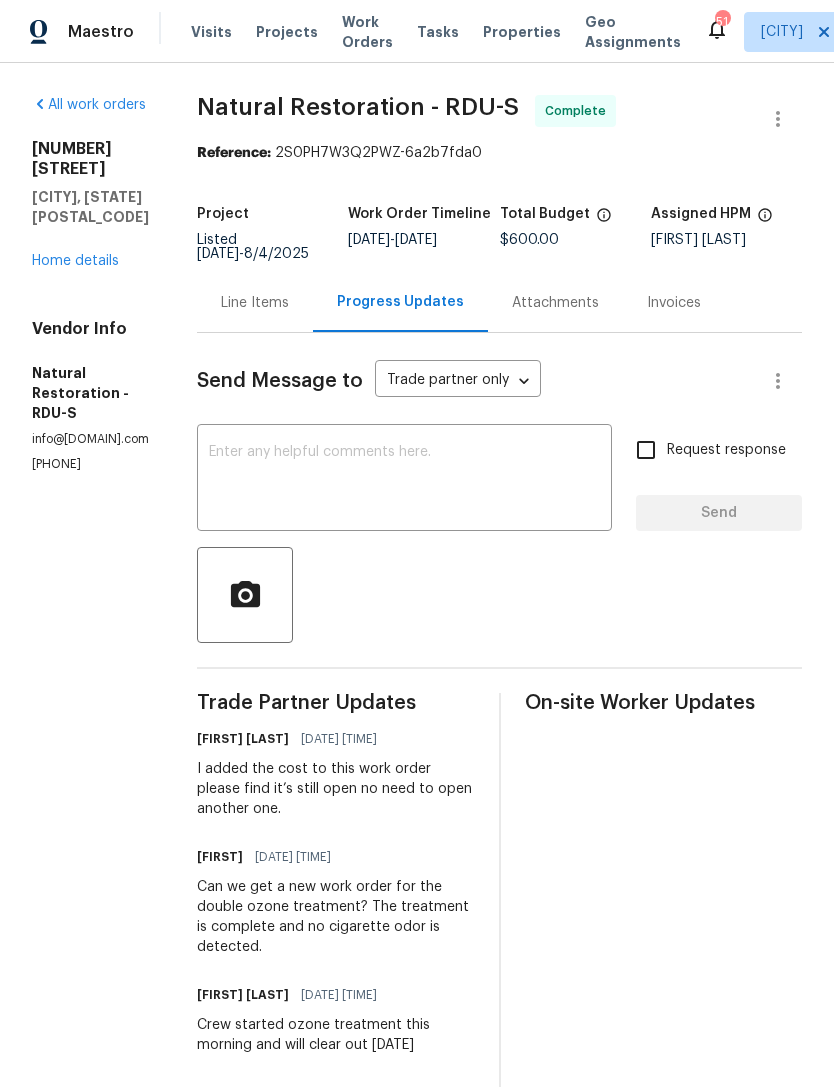 scroll, scrollTop: 0, scrollLeft: 0, axis: both 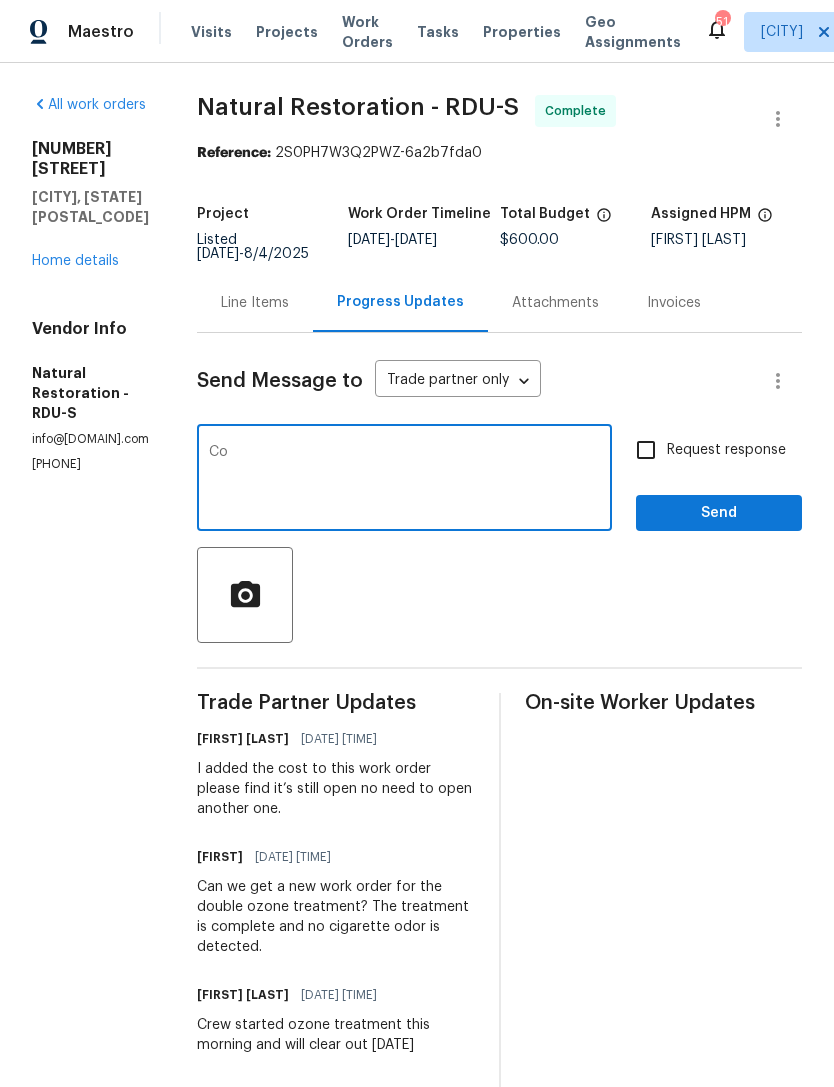 type on "C" 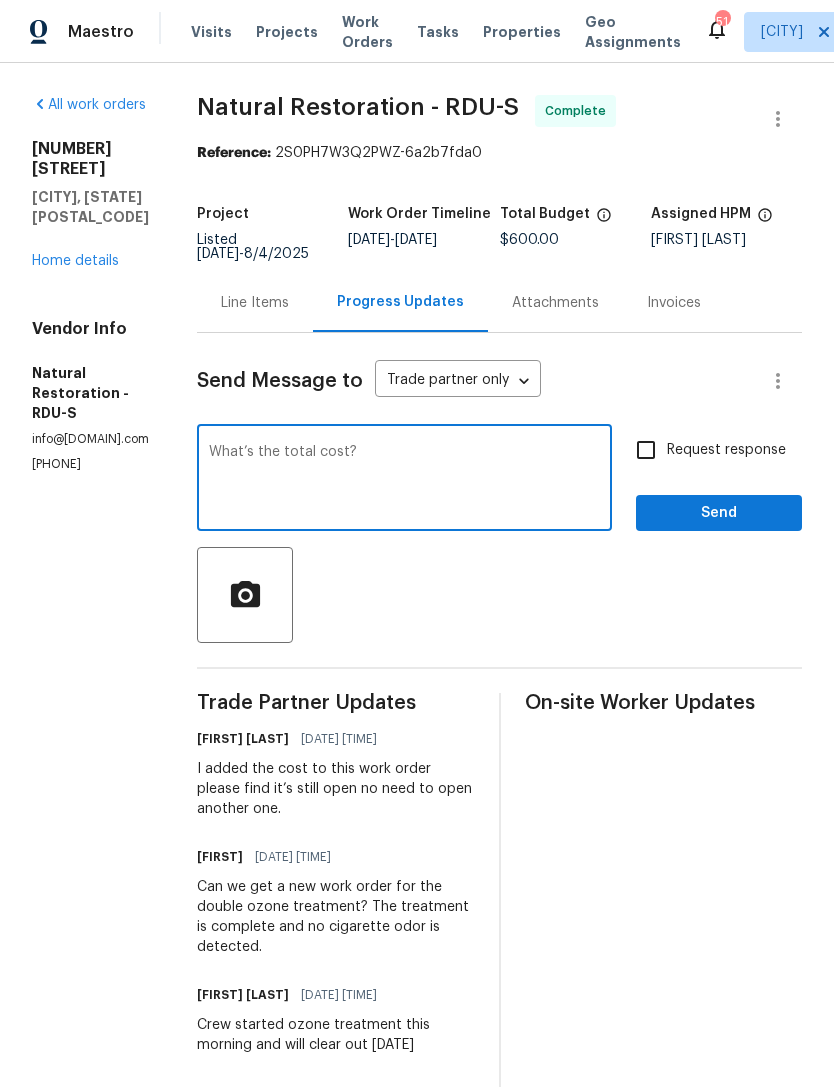 type on "What’s the total cost?" 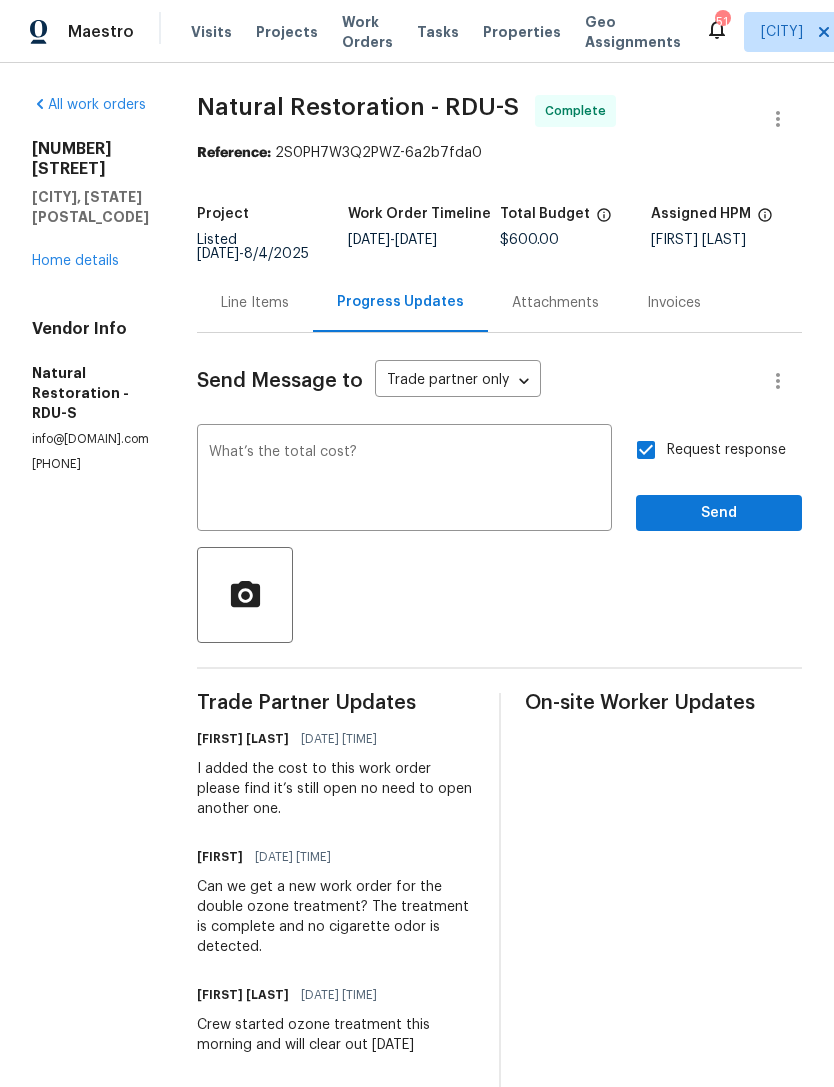 click on "What’s the total cost?" at bounding box center [404, 480] 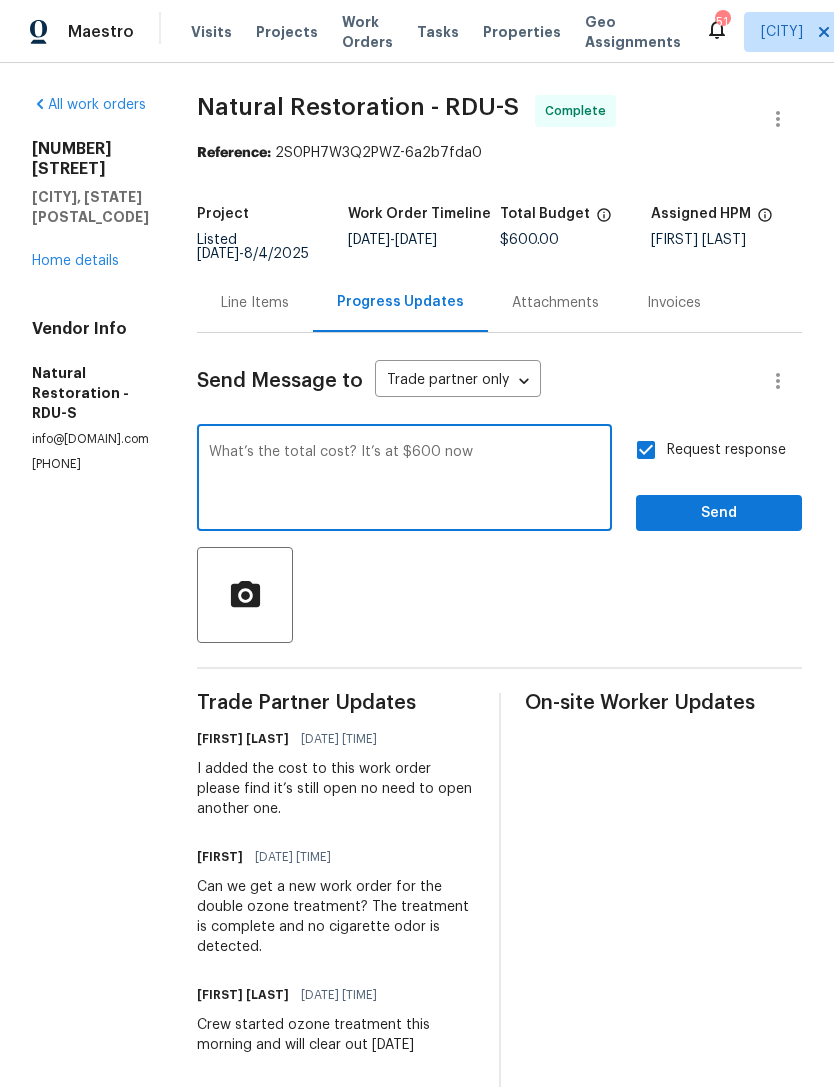 type on "What’s the total cost? It’s at $600 now" 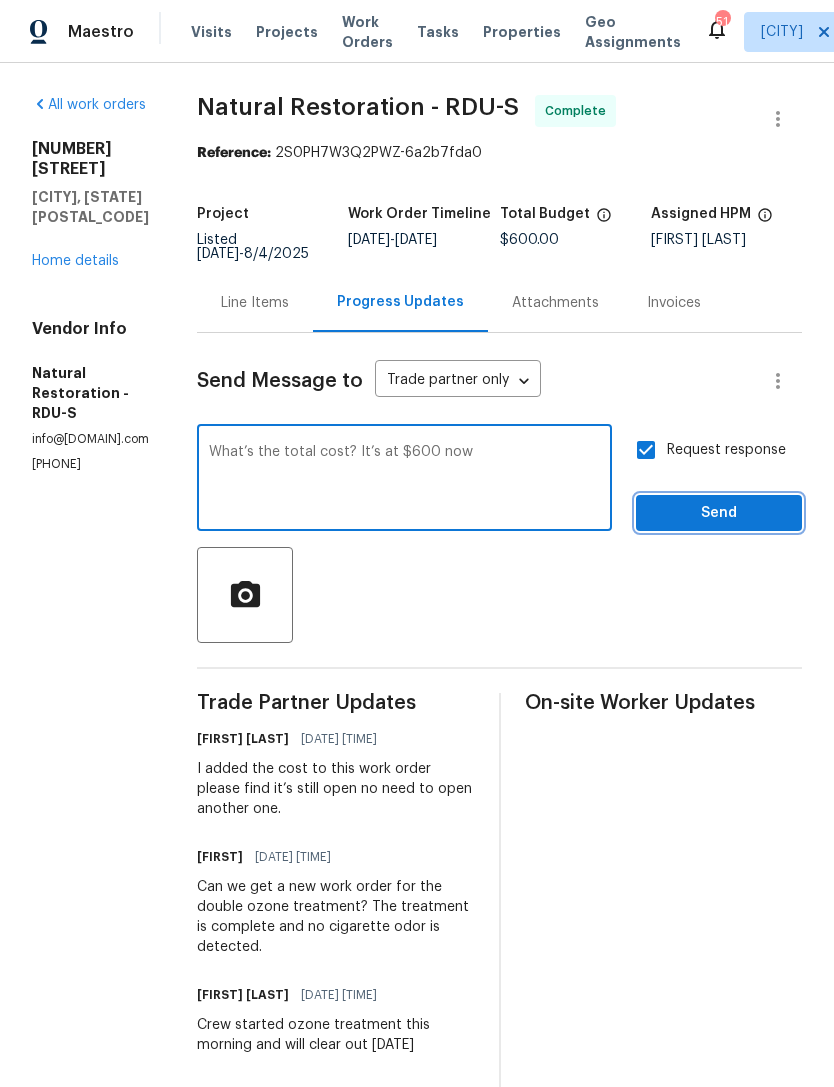click on "Send" at bounding box center [719, 513] 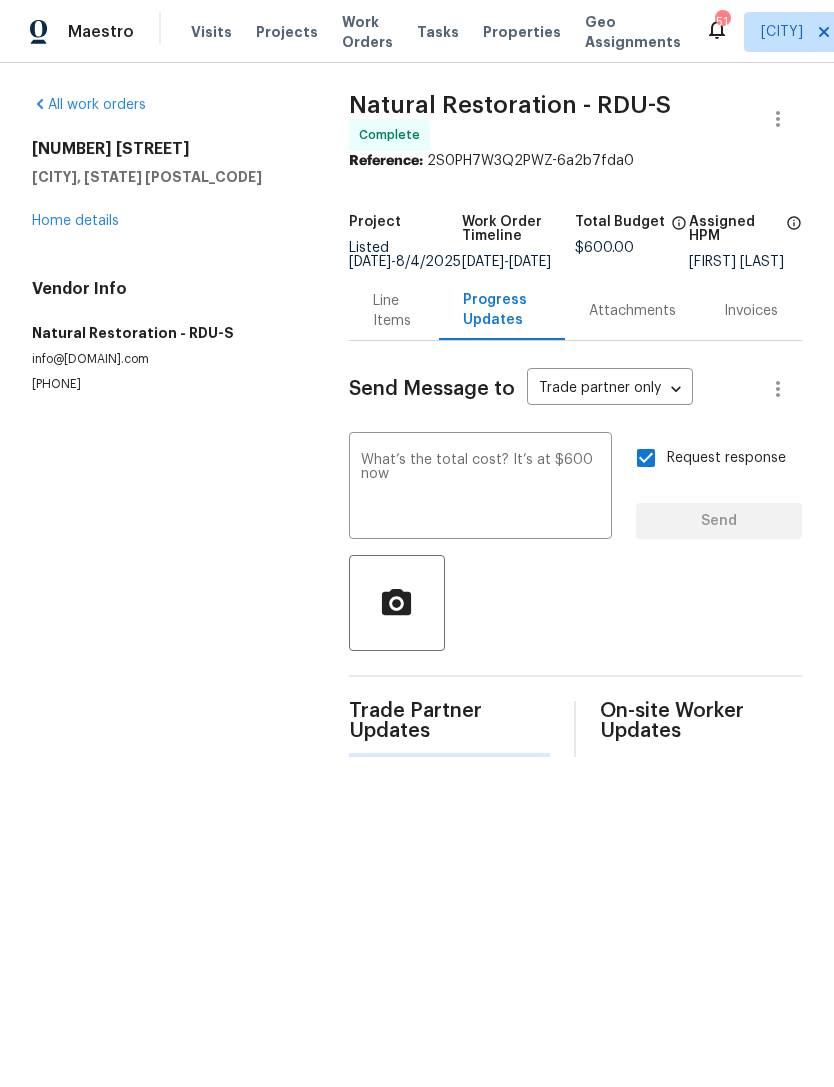 type 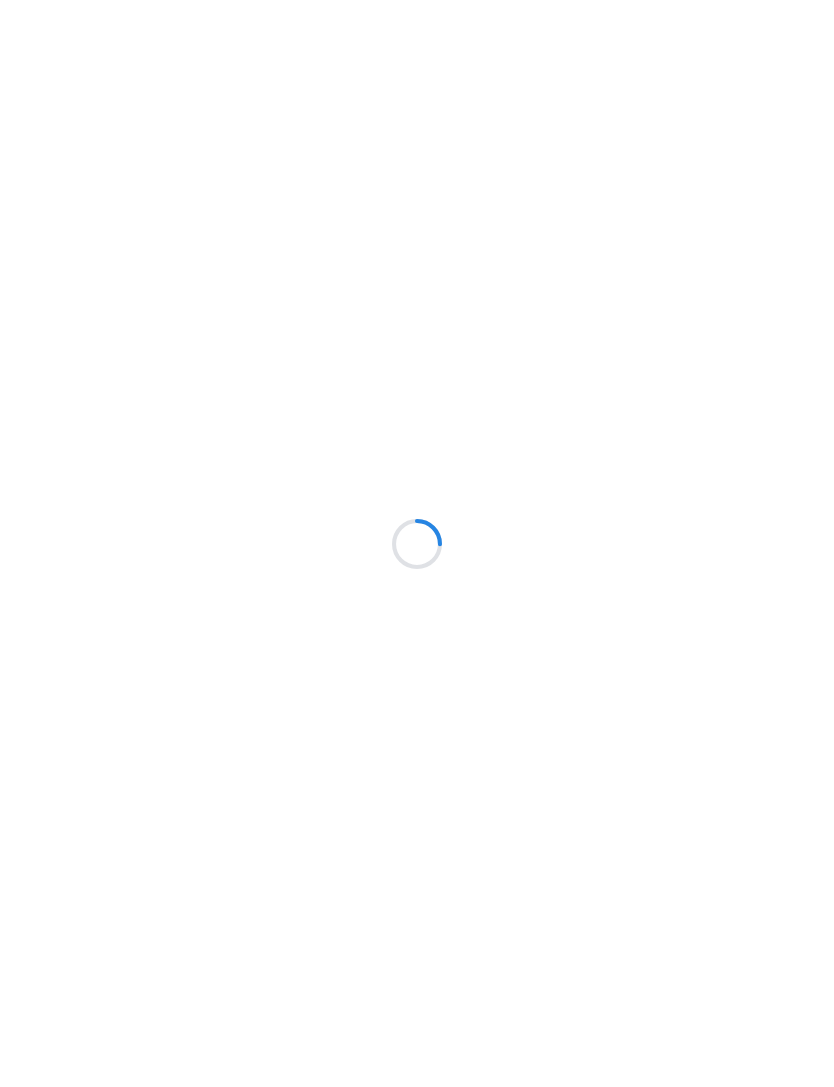 scroll, scrollTop: 0, scrollLeft: 0, axis: both 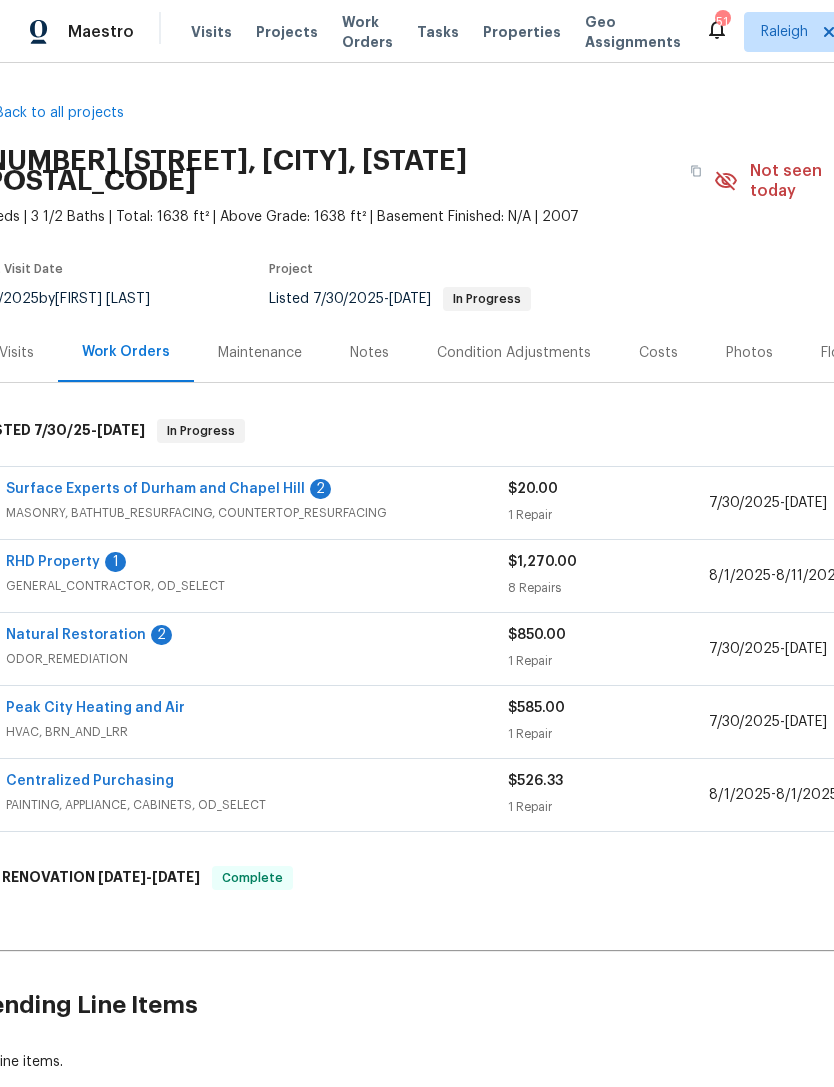 click on "Surface Experts of Durham and Chapel Hill" at bounding box center (155, 489) 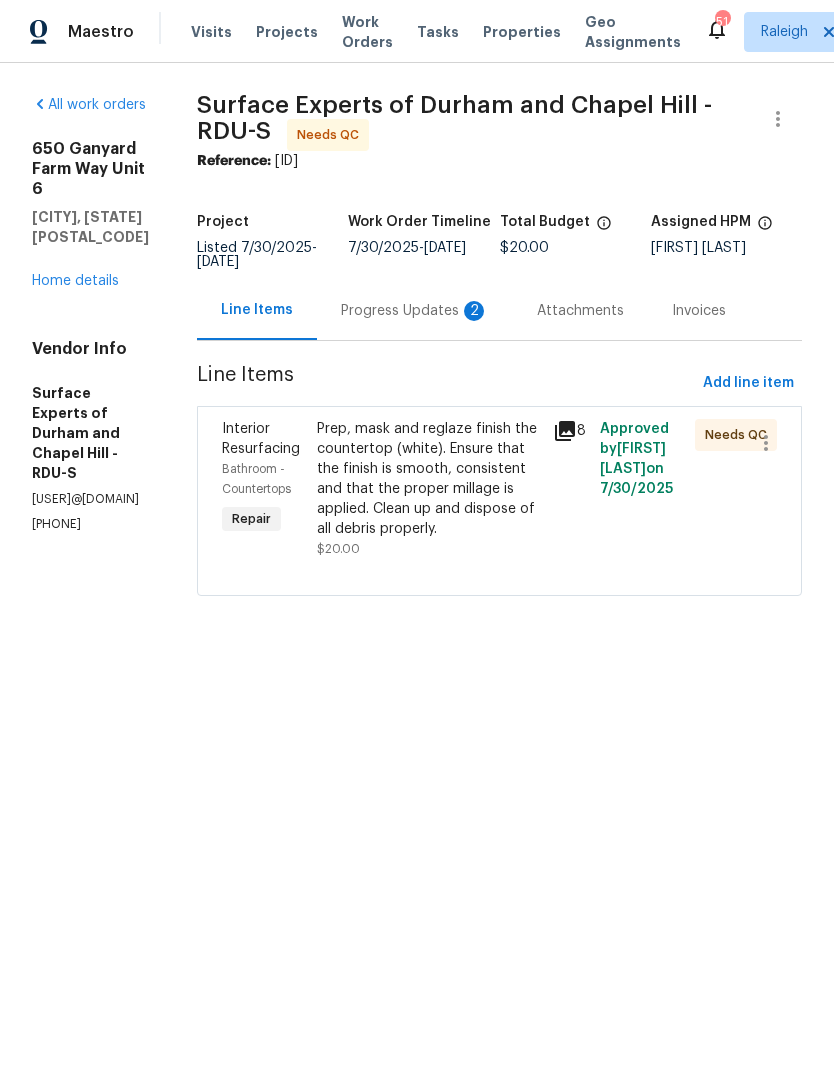 click on "Progress Updates 2" at bounding box center [415, 310] 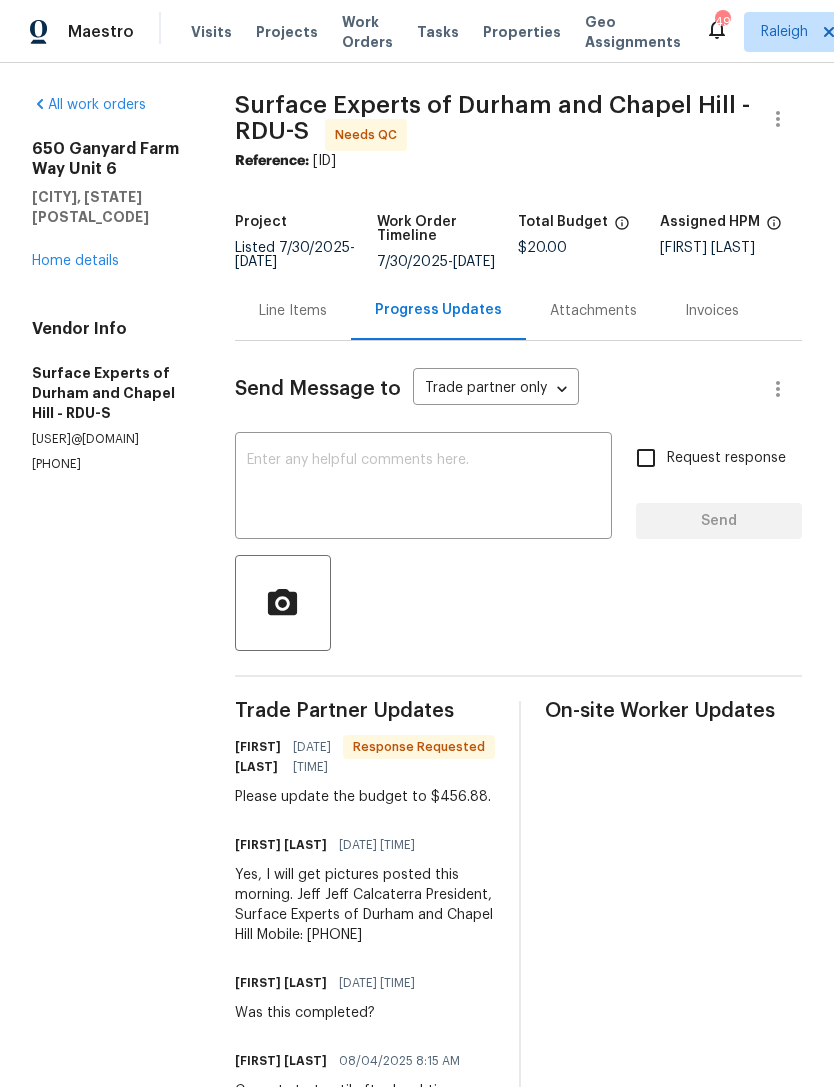 click on "Line Items" at bounding box center (293, 311) 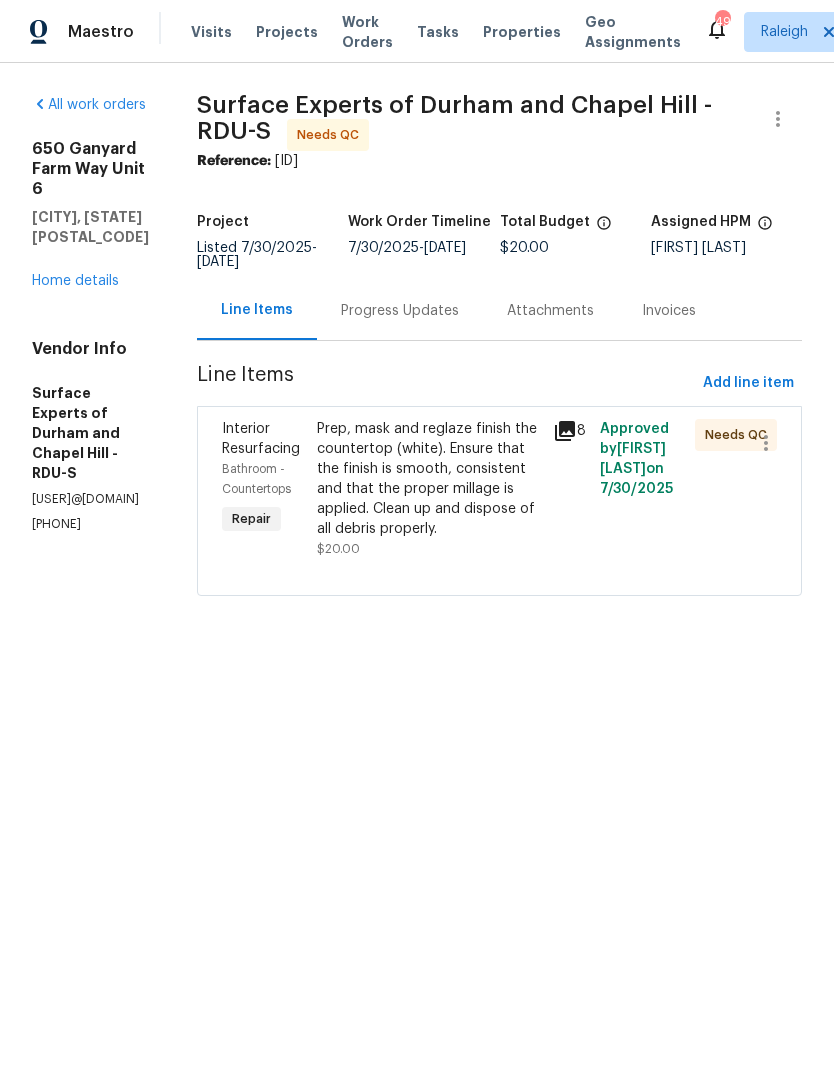 click on "Prep, mask and reglaze finish the countertop (white). Ensure that the finish is smooth, consistent and that the proper millage is applied. Clean up and dispose of all debris properly." at bounding box center (429, 479) 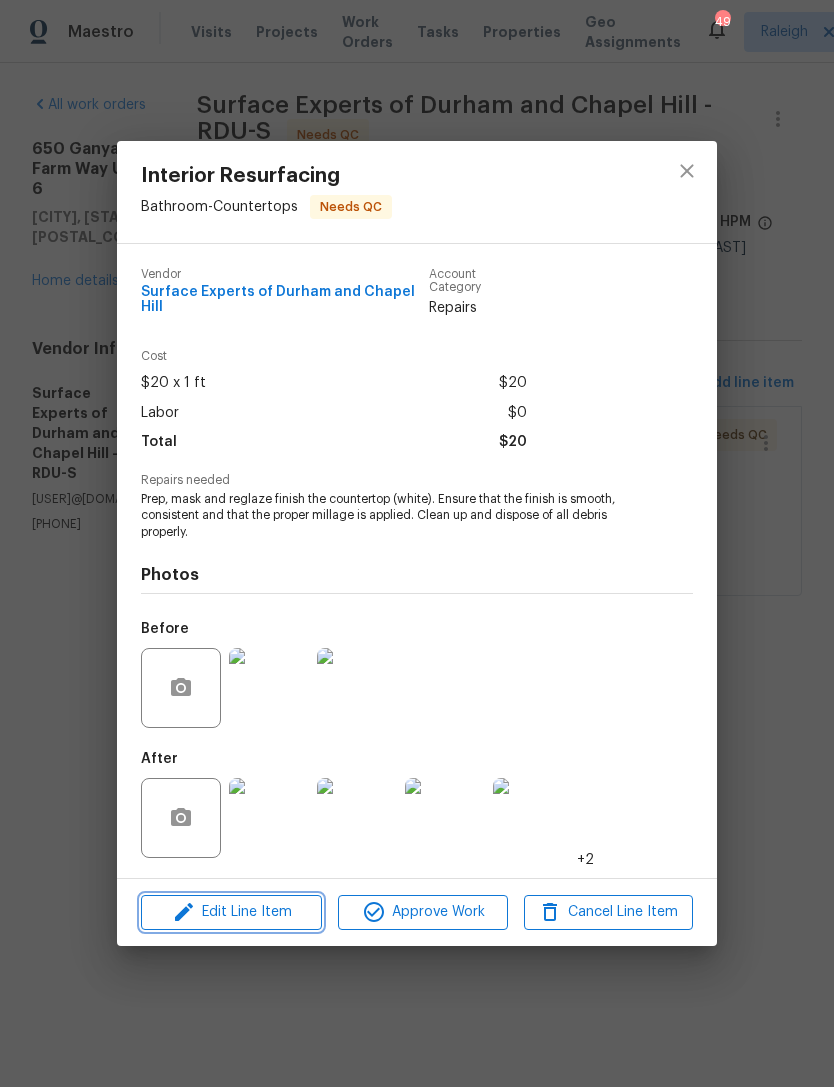 click on "Edit Line Item" at bounding box center [231, 912] 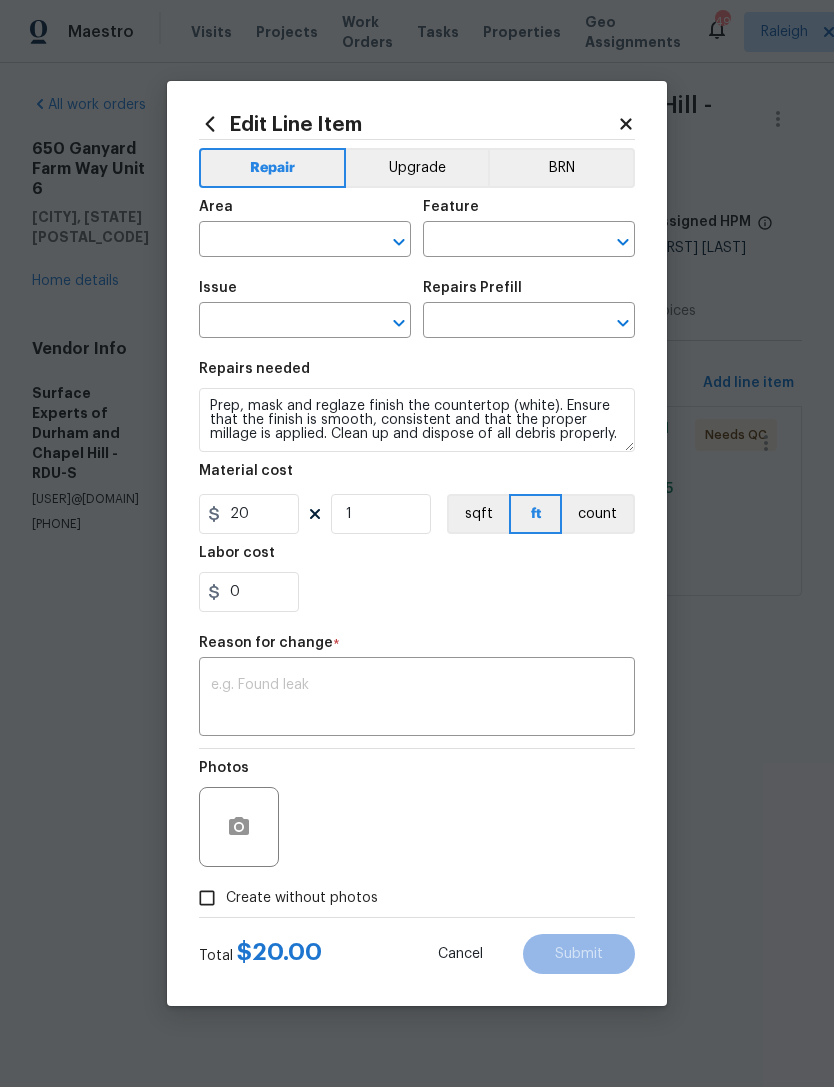 type on "Bathroom" 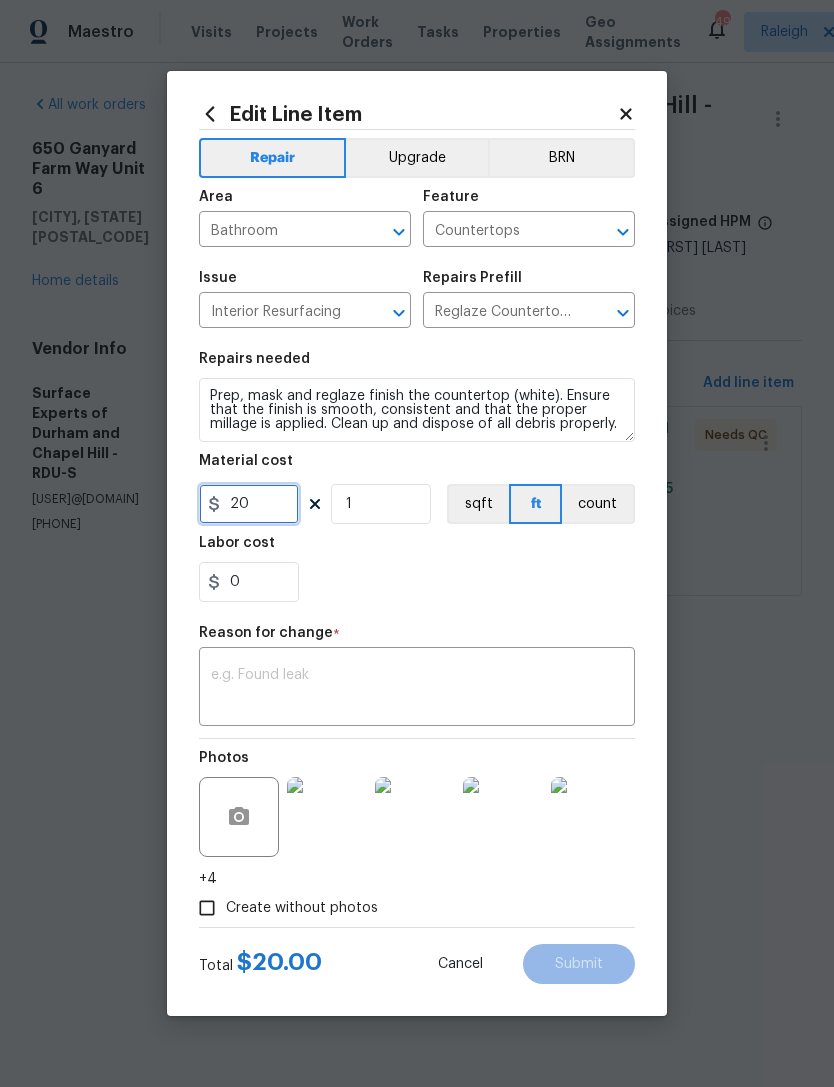 click on "20" at bounding box center (249, 504) 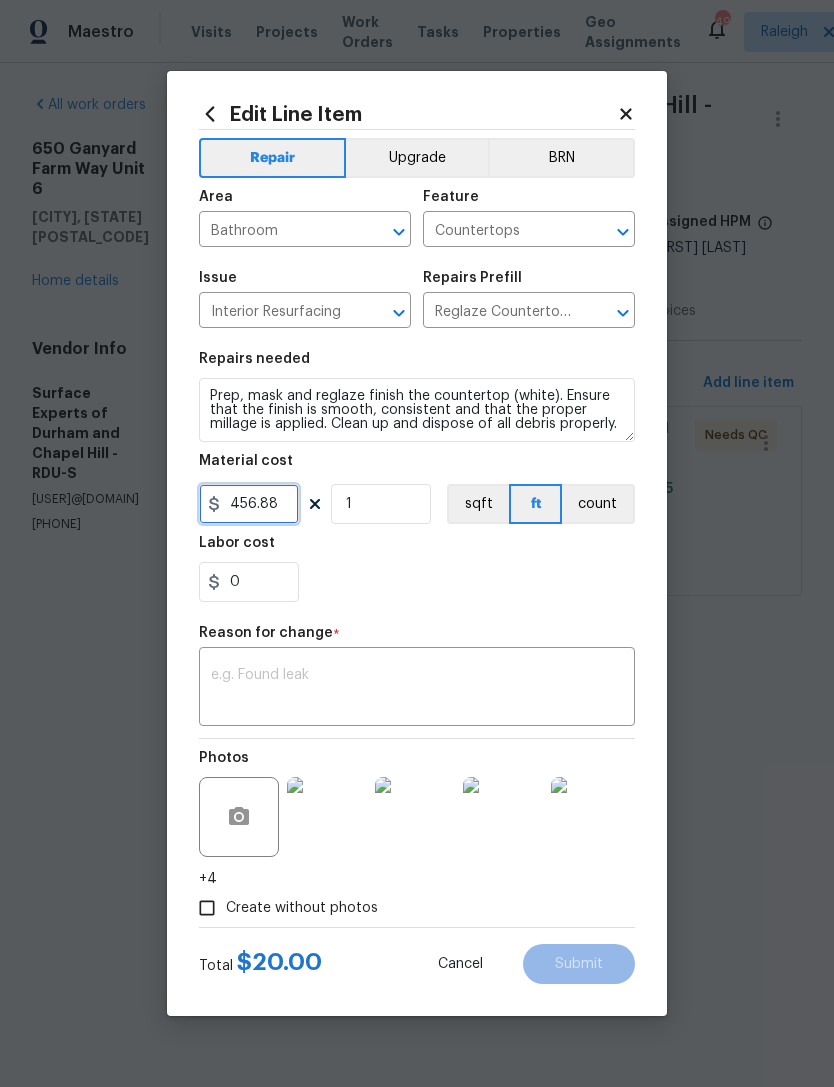 type on "456.88" 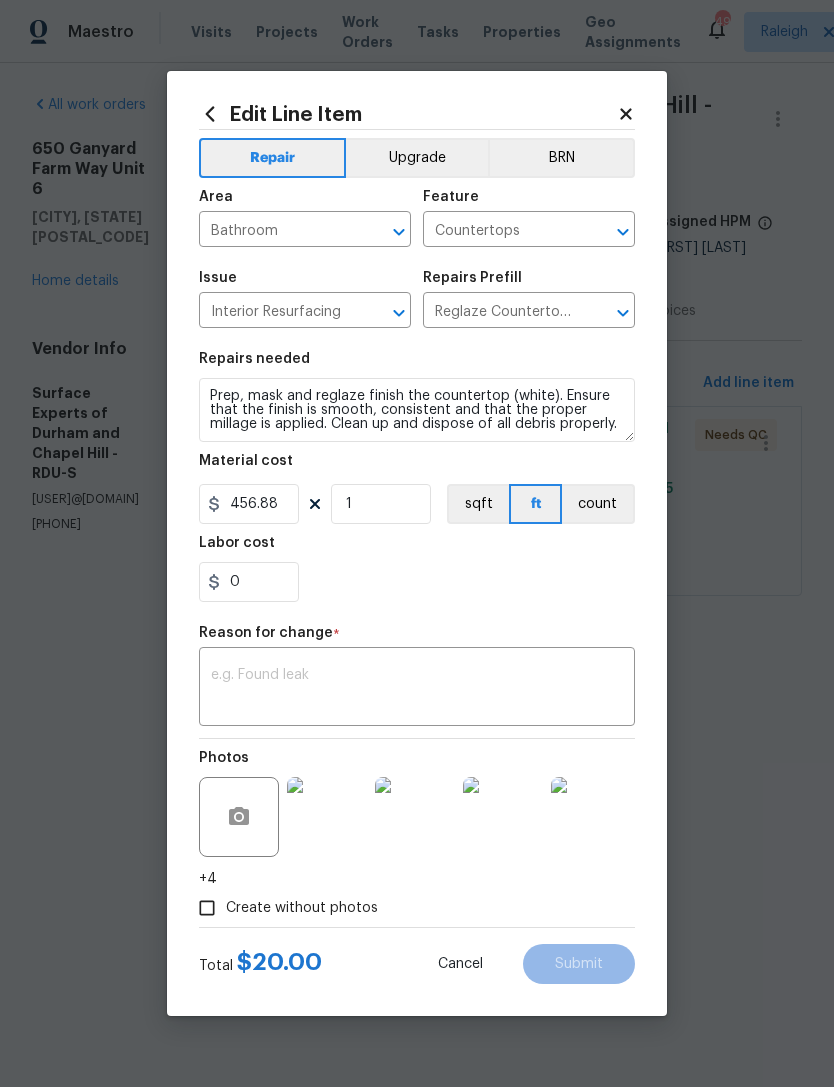 click at bounding box center [417, 689] 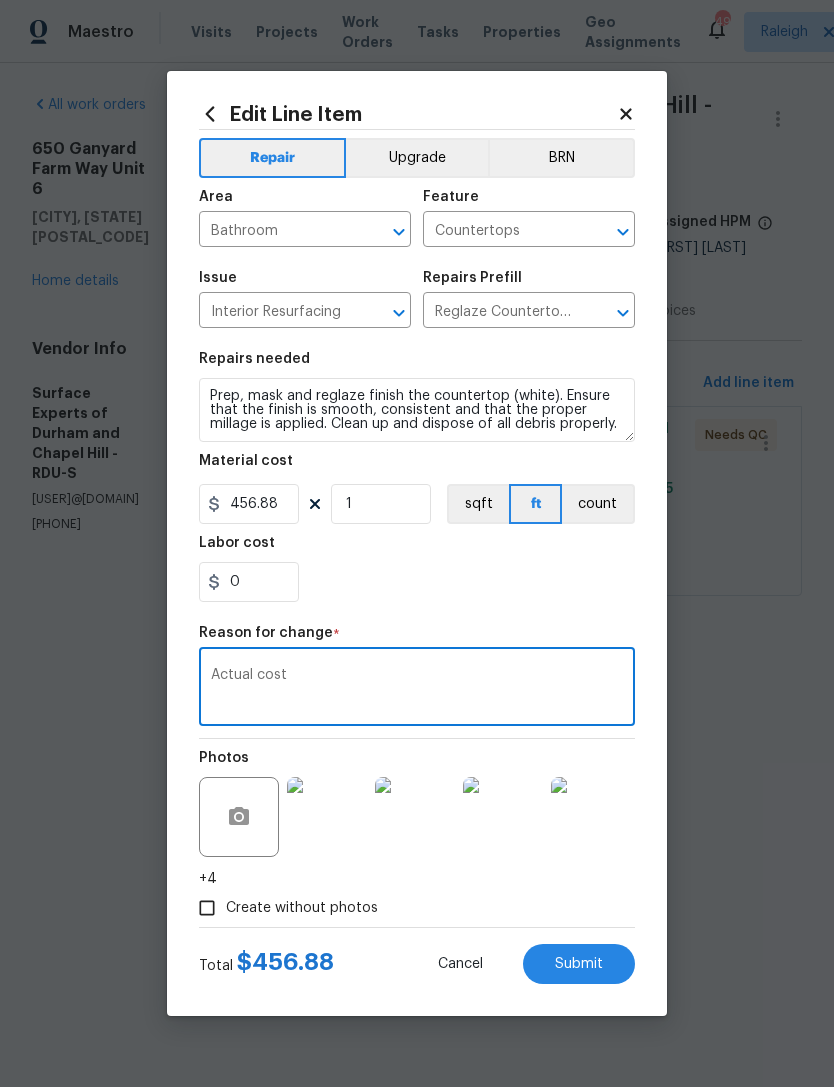 type on "Actual cost" 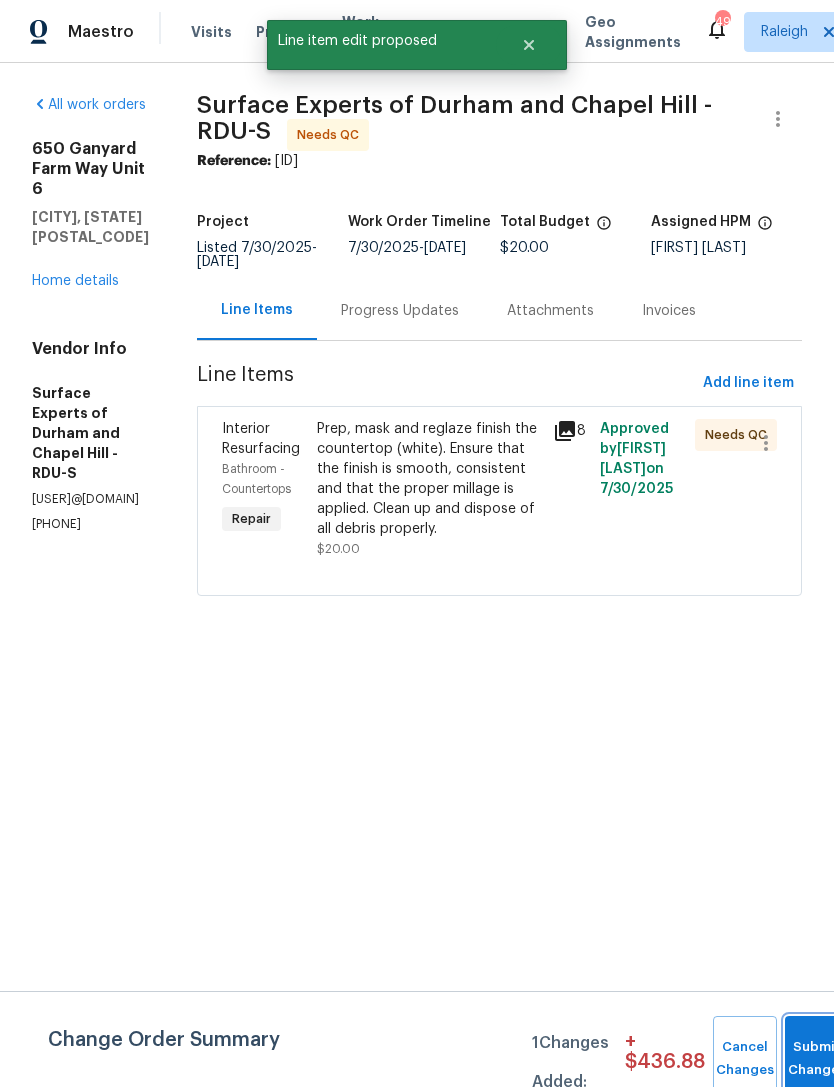 click on "Submit Changes" at bounding box center [817, 1059] 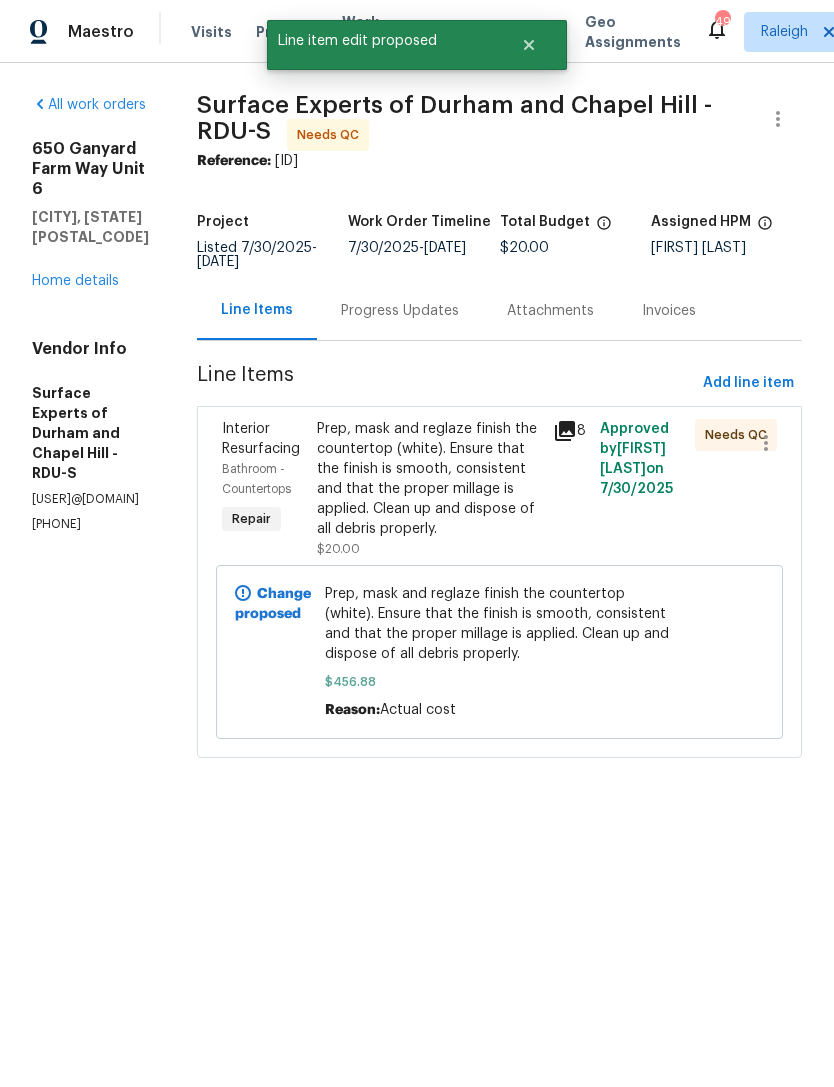 click on "Prep, mask and reglaze finish the countertop (white). Ensure that the finish is smooth, consistent and that the proper millage is applied. Clean up and dispose of all debris properly." at bounding box center (429, 479) 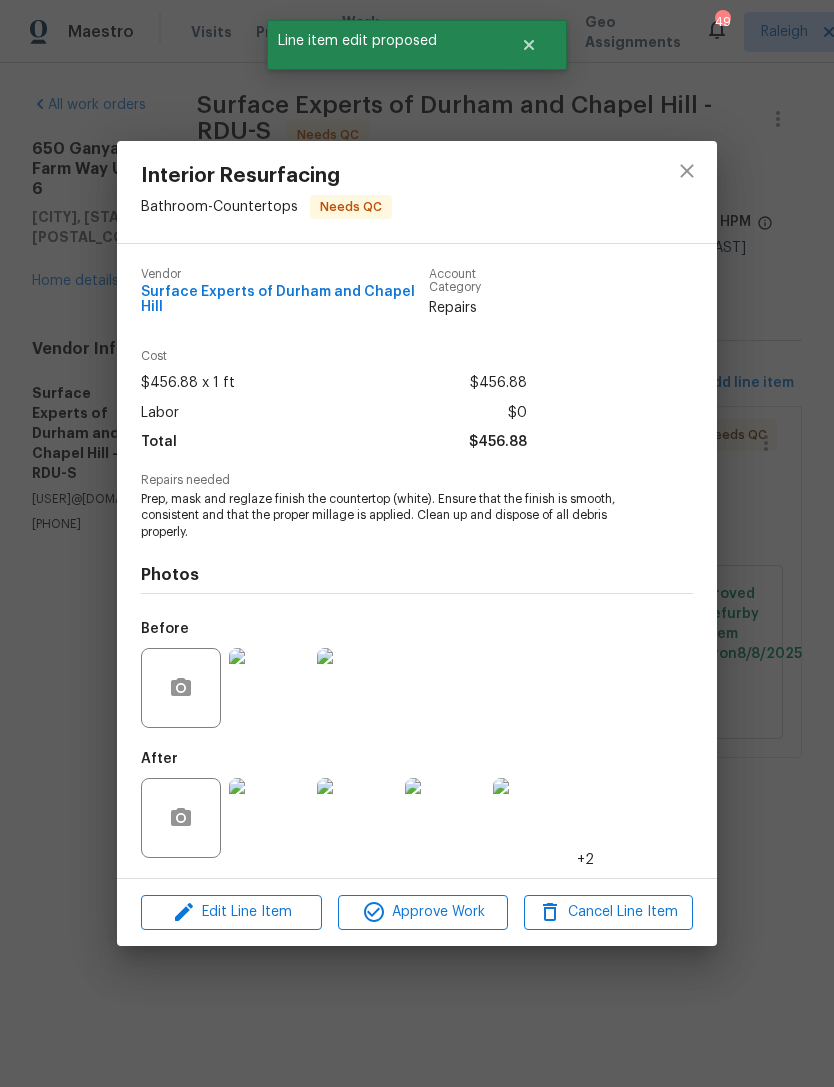 click at bounding box center [269, 688] 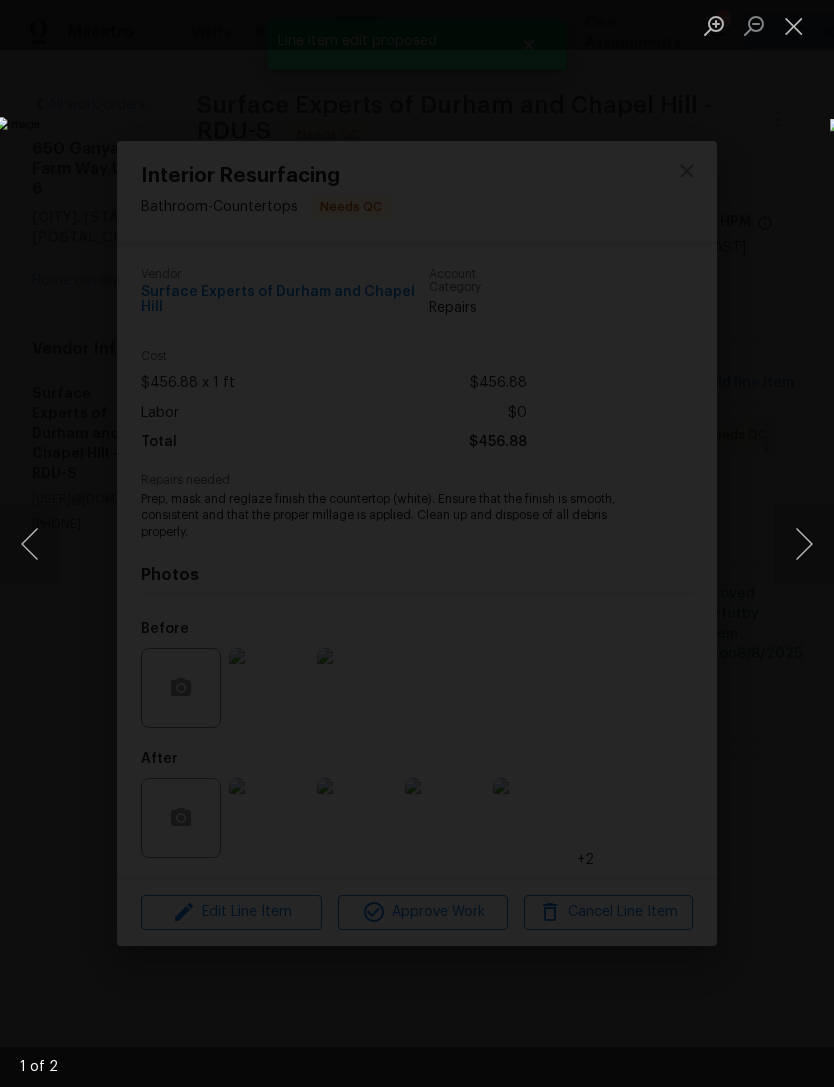 click at bounding box center [804, 544] 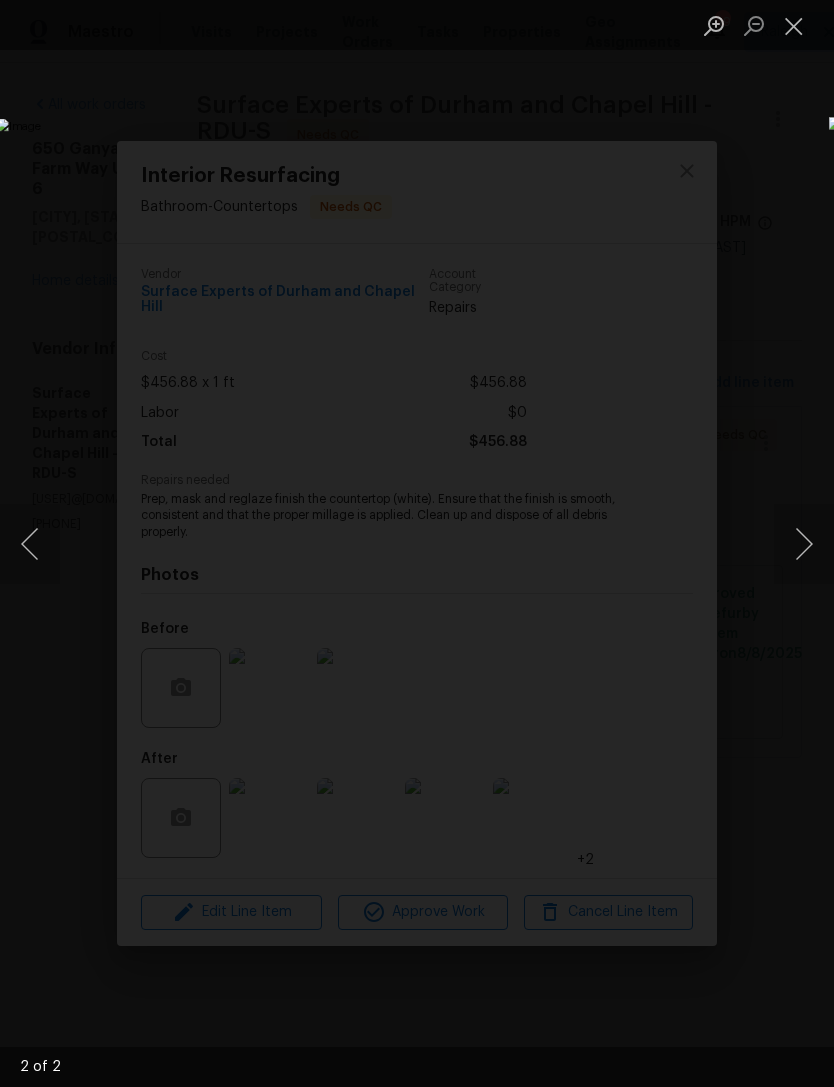 click at bounding box center (794, 25) 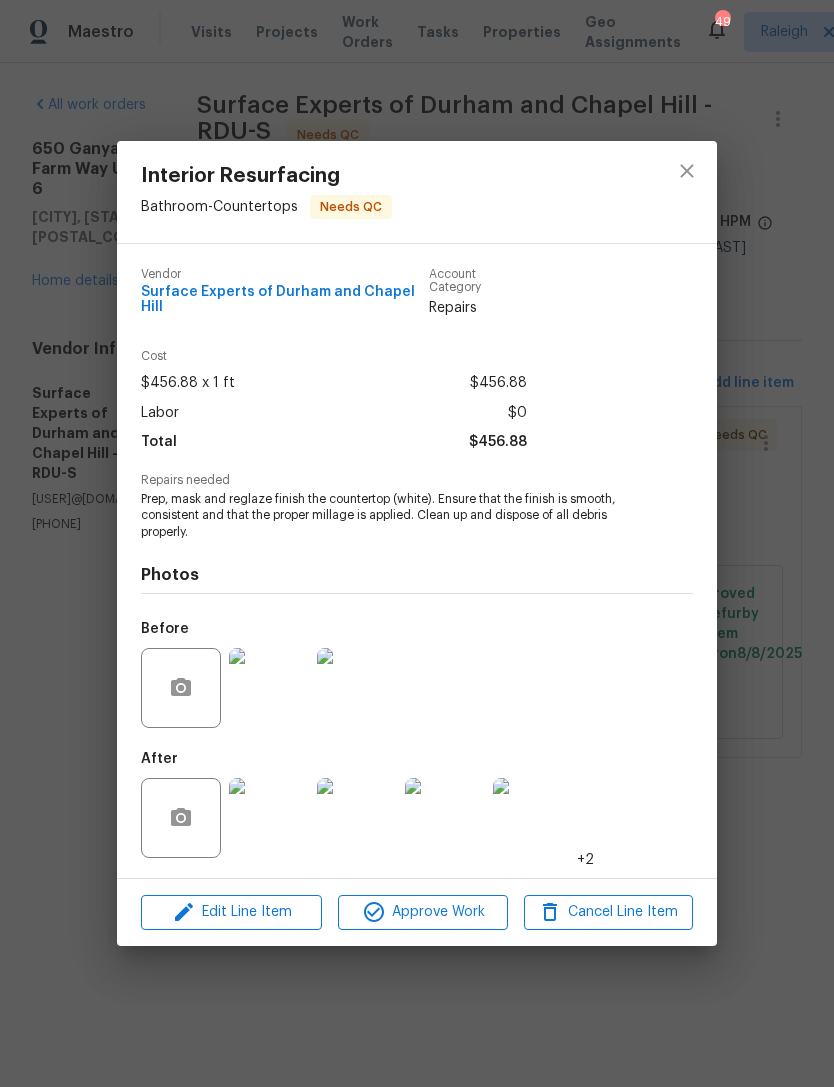 click at bounding box center [269, 818] 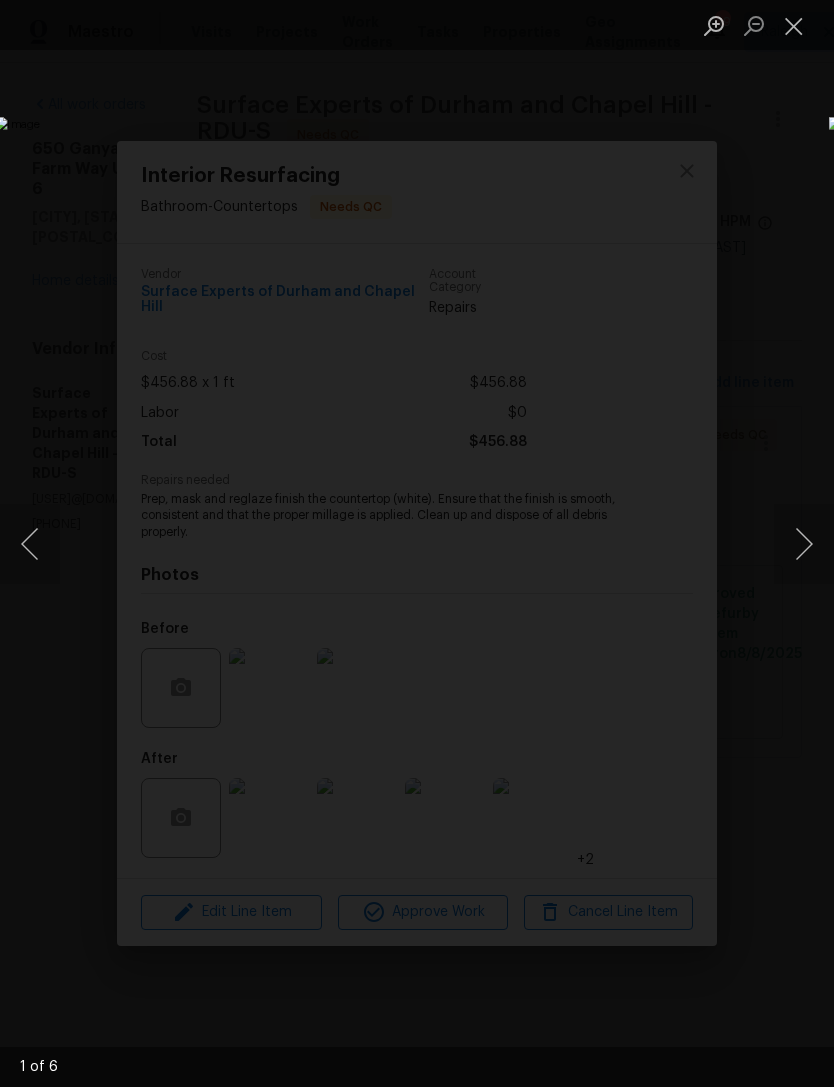 click at bounding box center [804, 544] 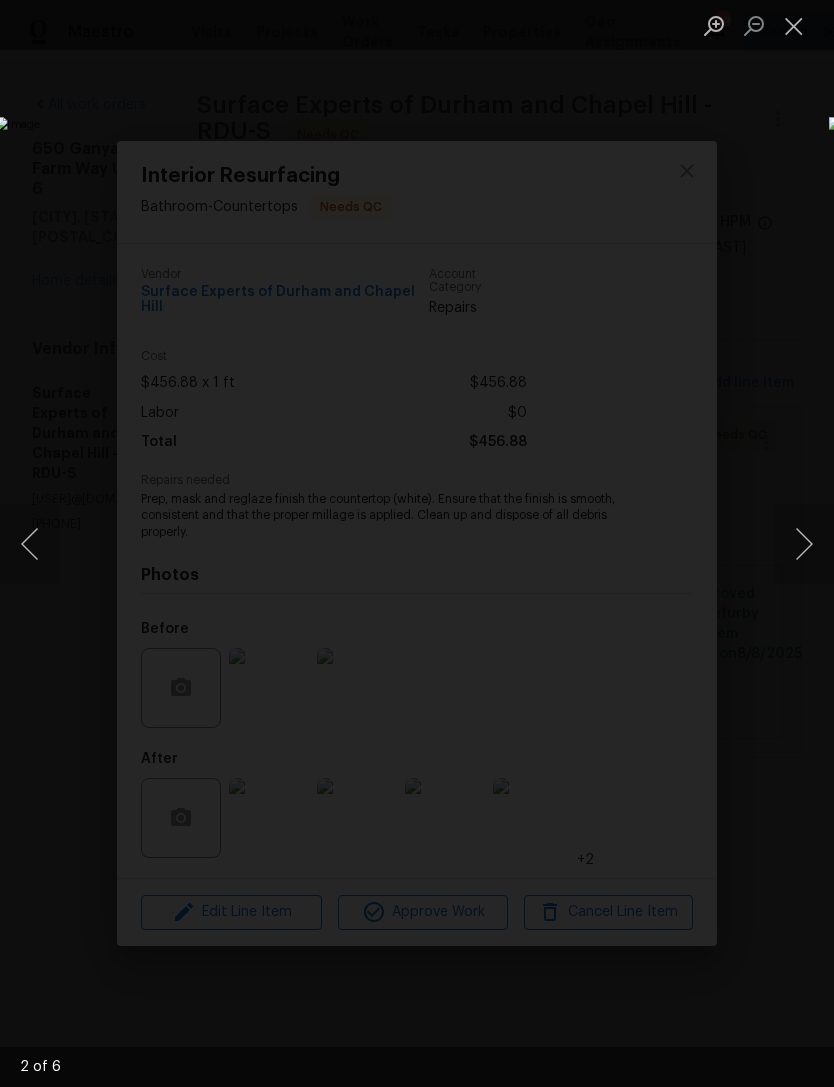 click at bounding box center [804, 544] 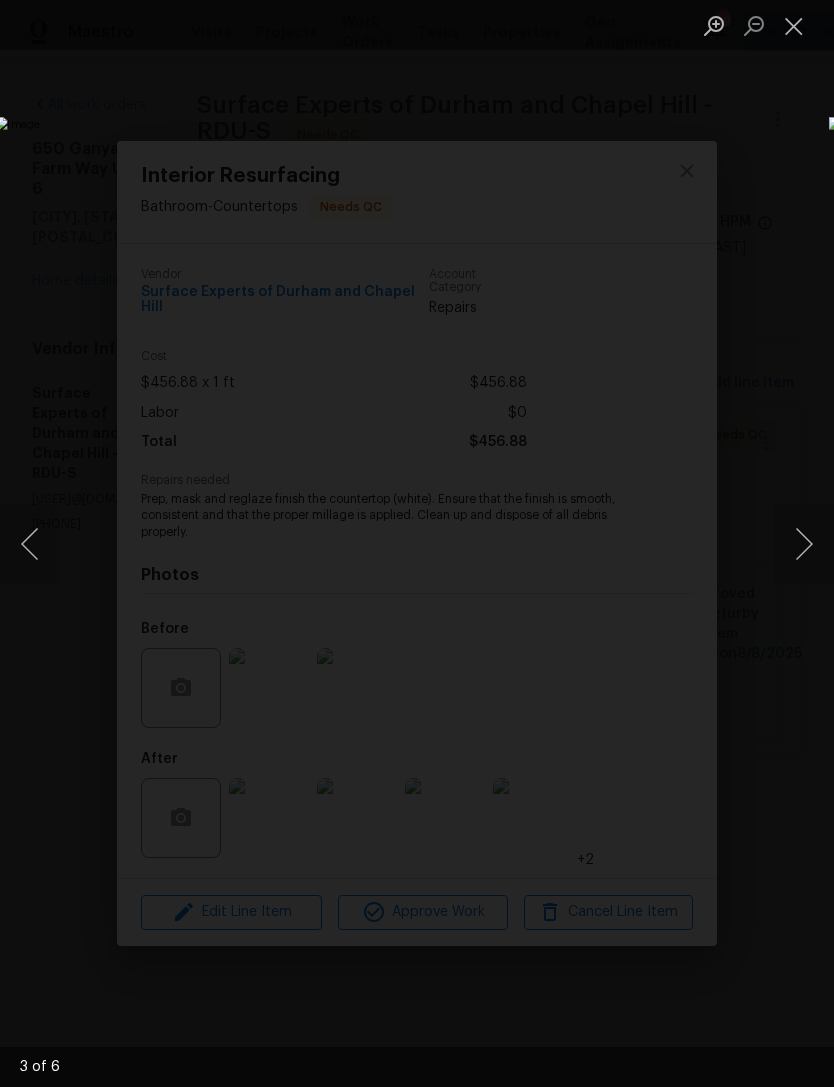 click at bounding box center (804, 544) 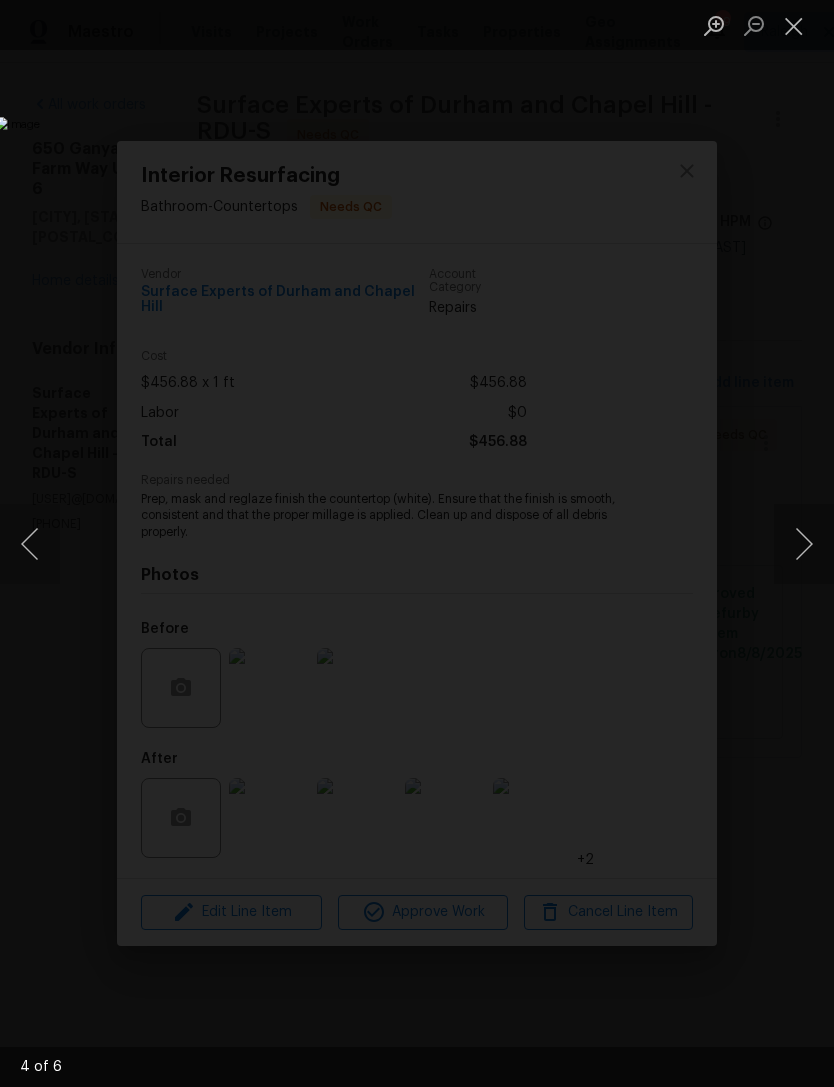 click at bounding box center [804, 544] 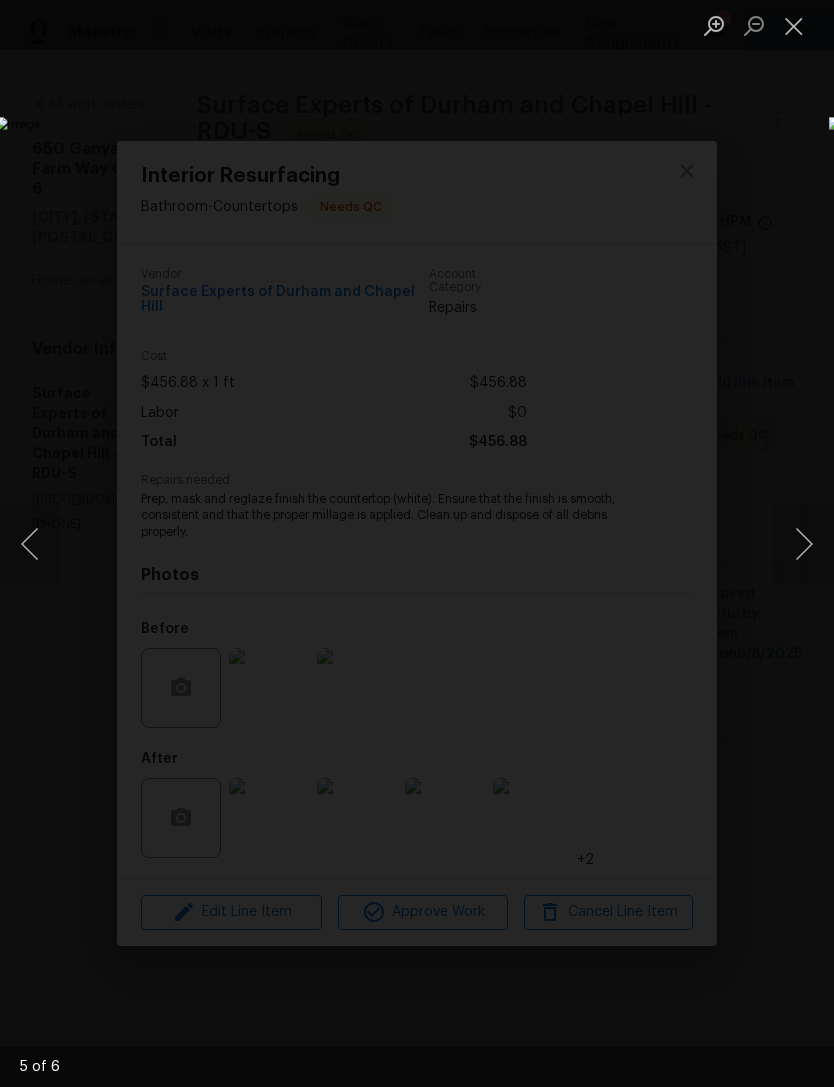 click at bounding box center (804, 544) 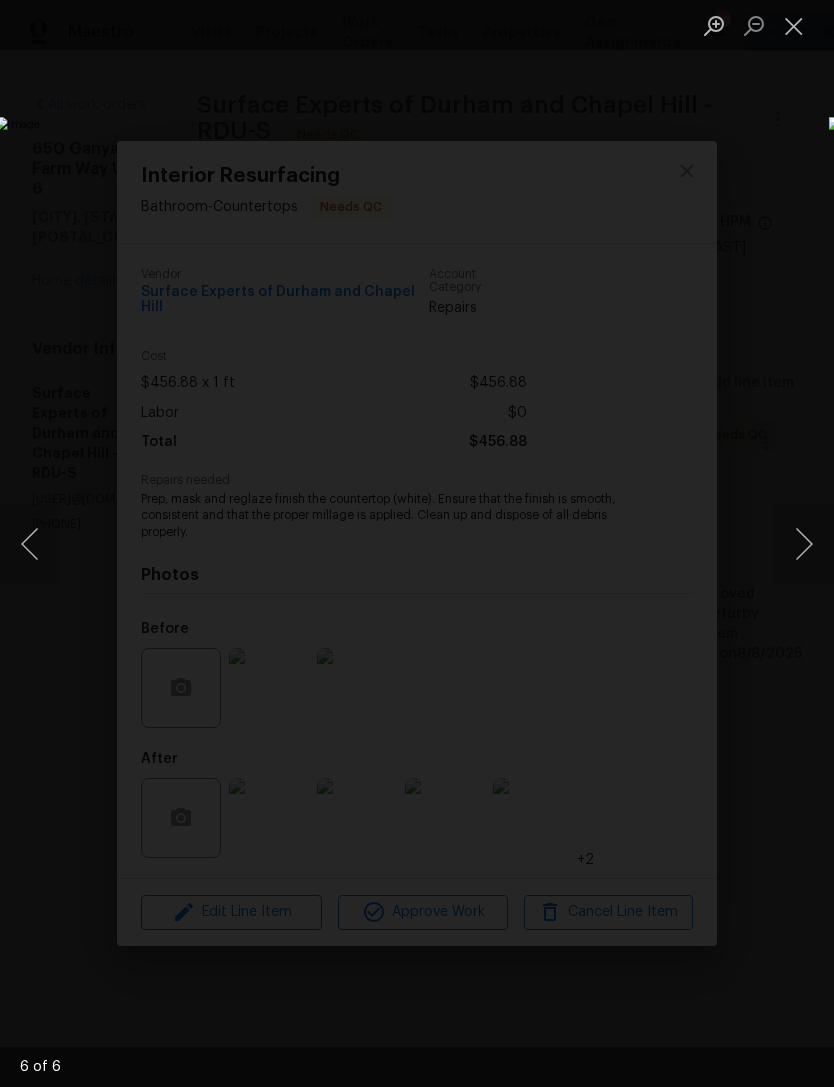 click at bounding box center [804, 544] 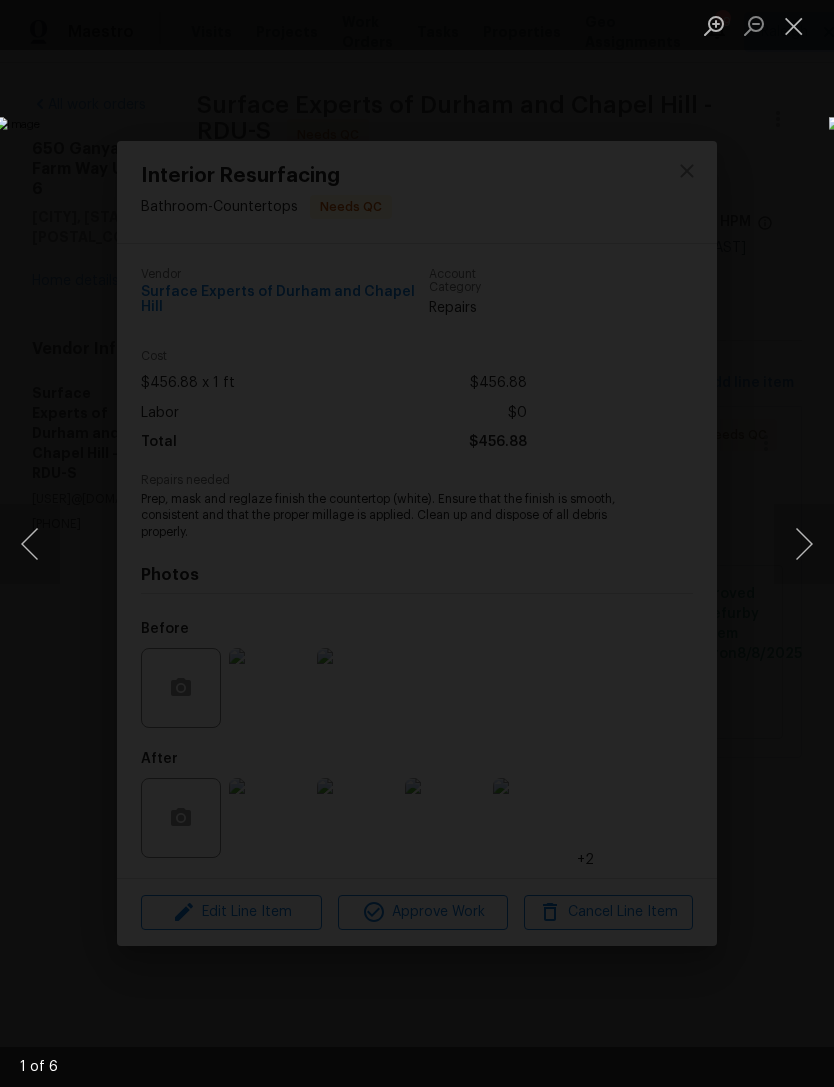 click at bounding box center [30, 544] 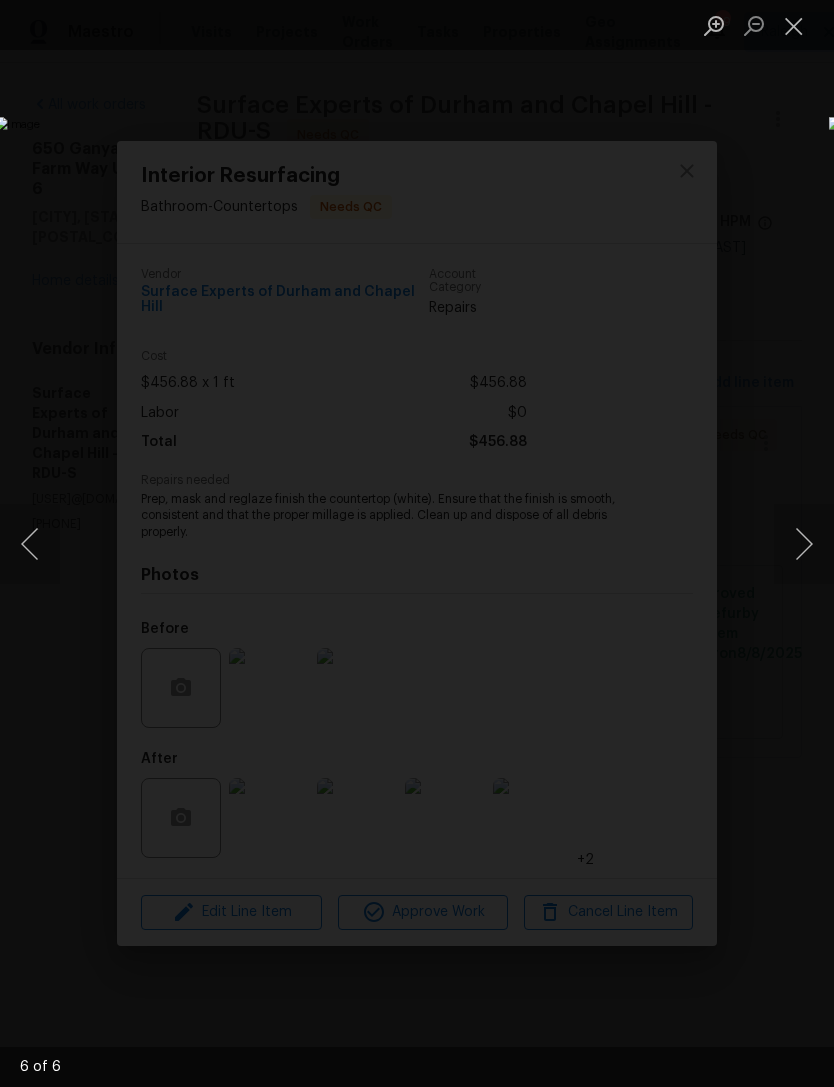 click at bounding box center [804, 544] 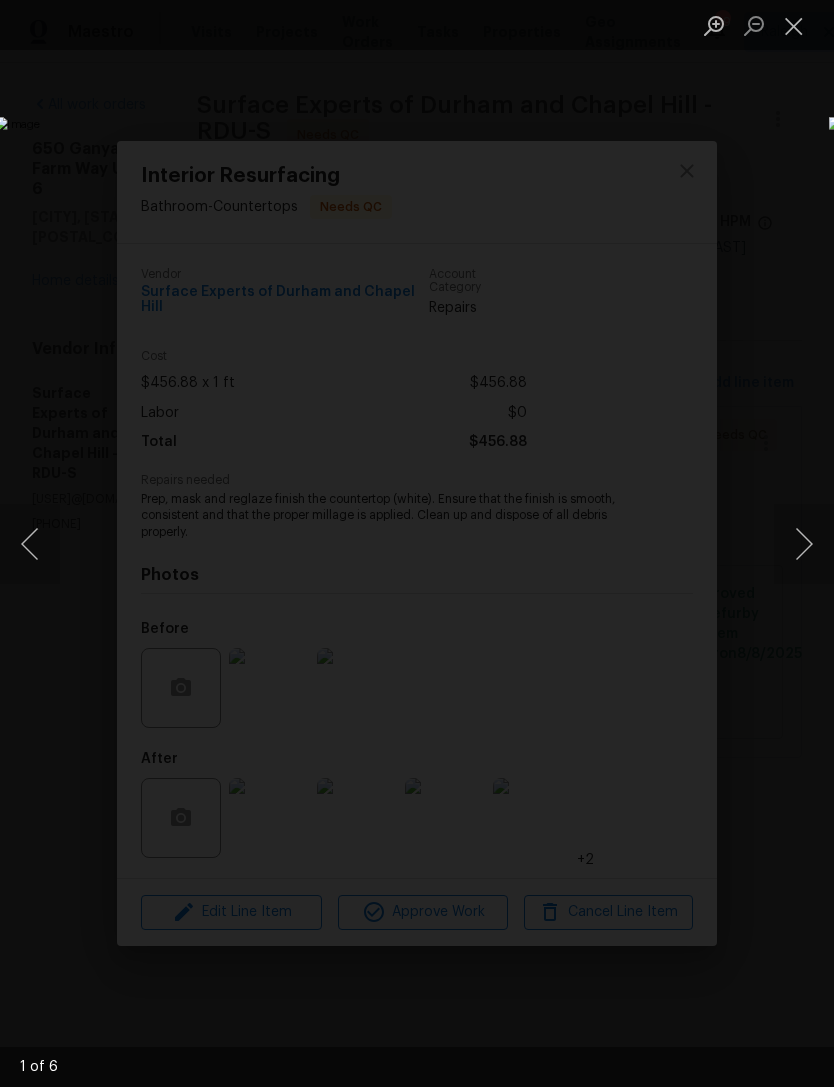 click at bounding box center [804, 544] 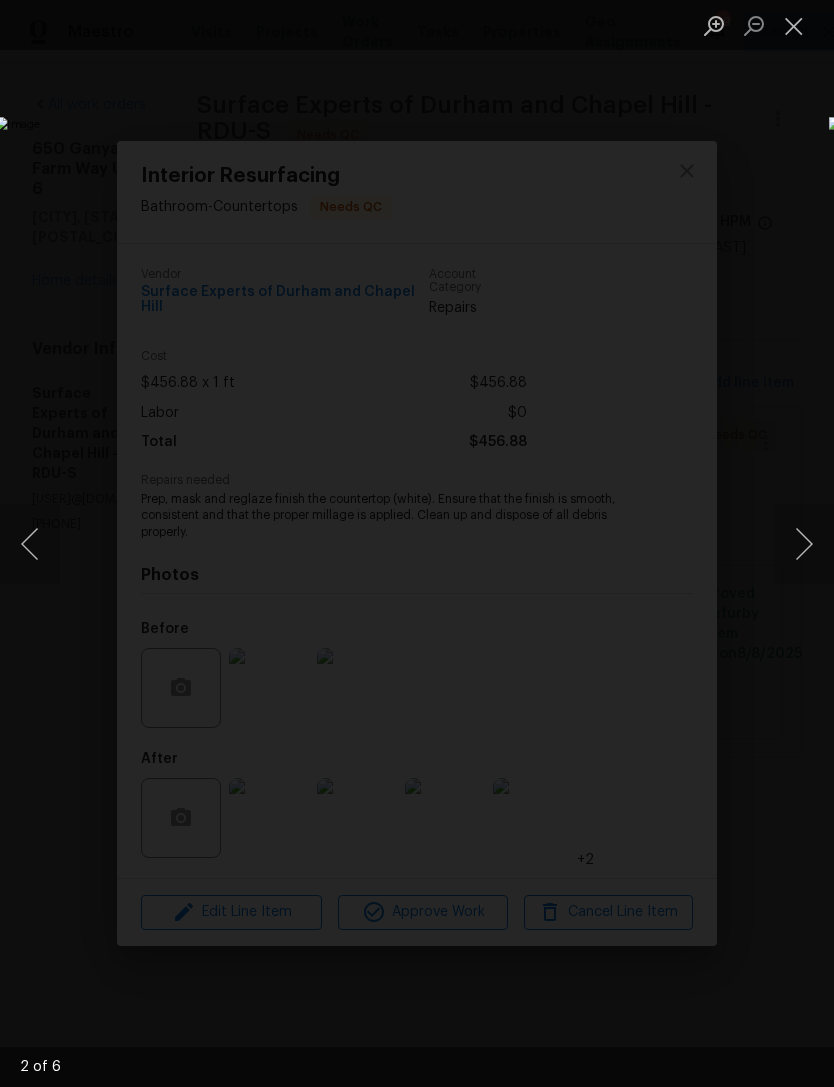 click at bounding box center [794, 25] 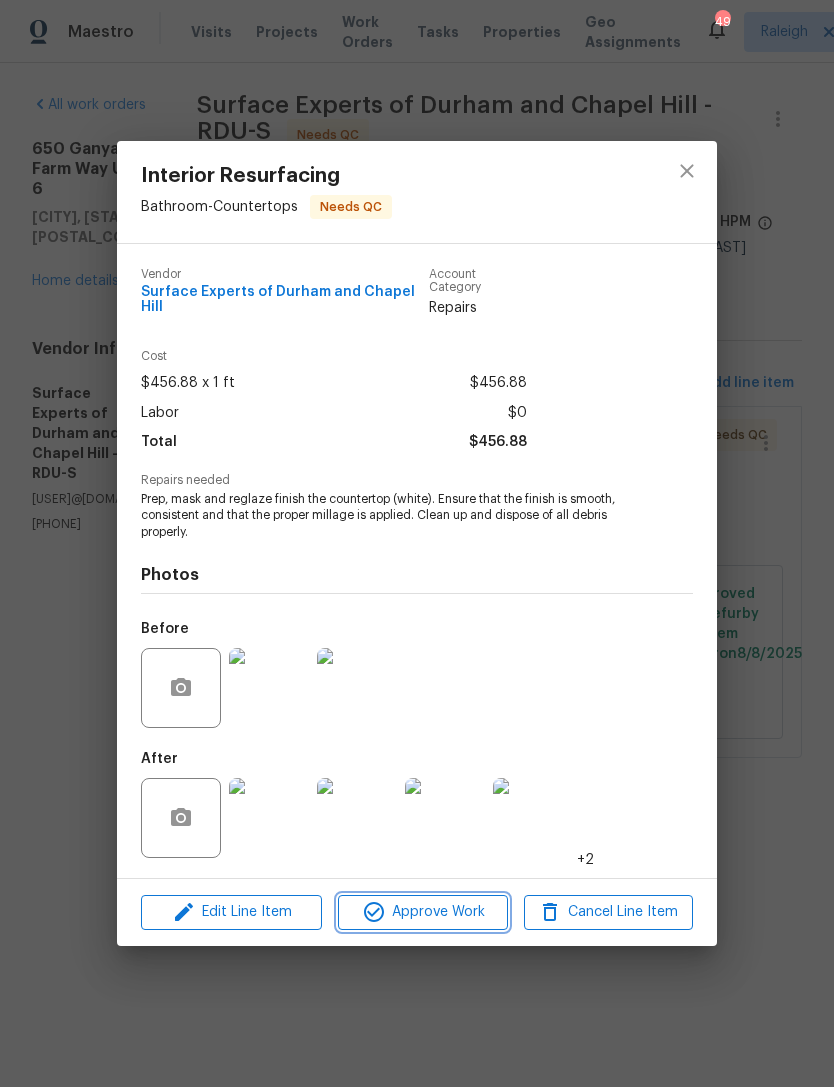 click on "Approve Work" at bounding box center (422, 912) 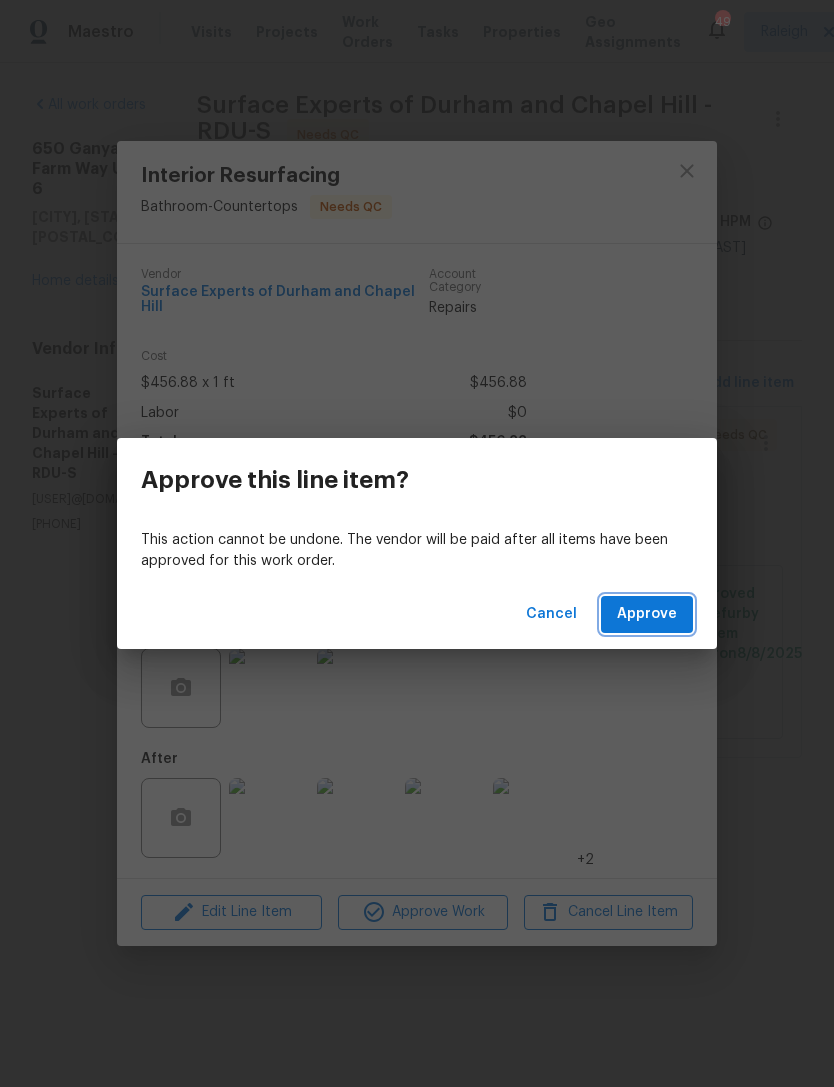 click on "Approve" at bounding box center (647, 614) 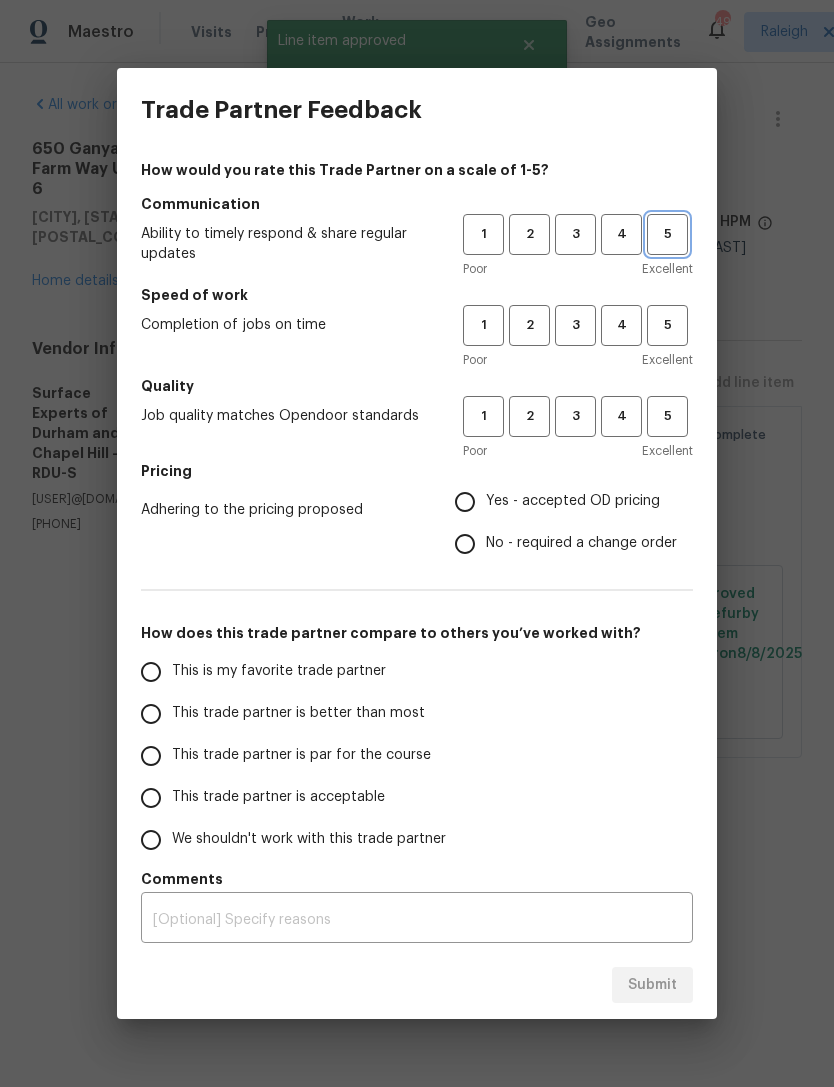 click on "5" at bounding box center (667, 234) 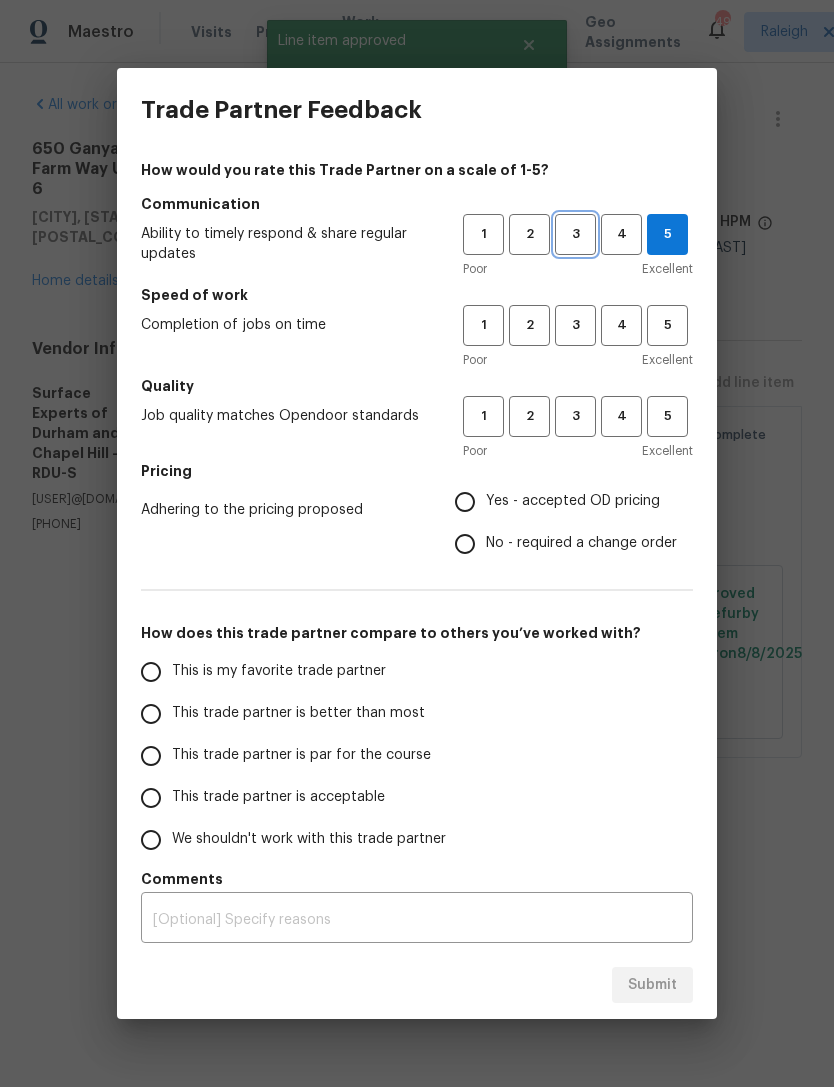 click on "3" at bounding box center (575, 234) 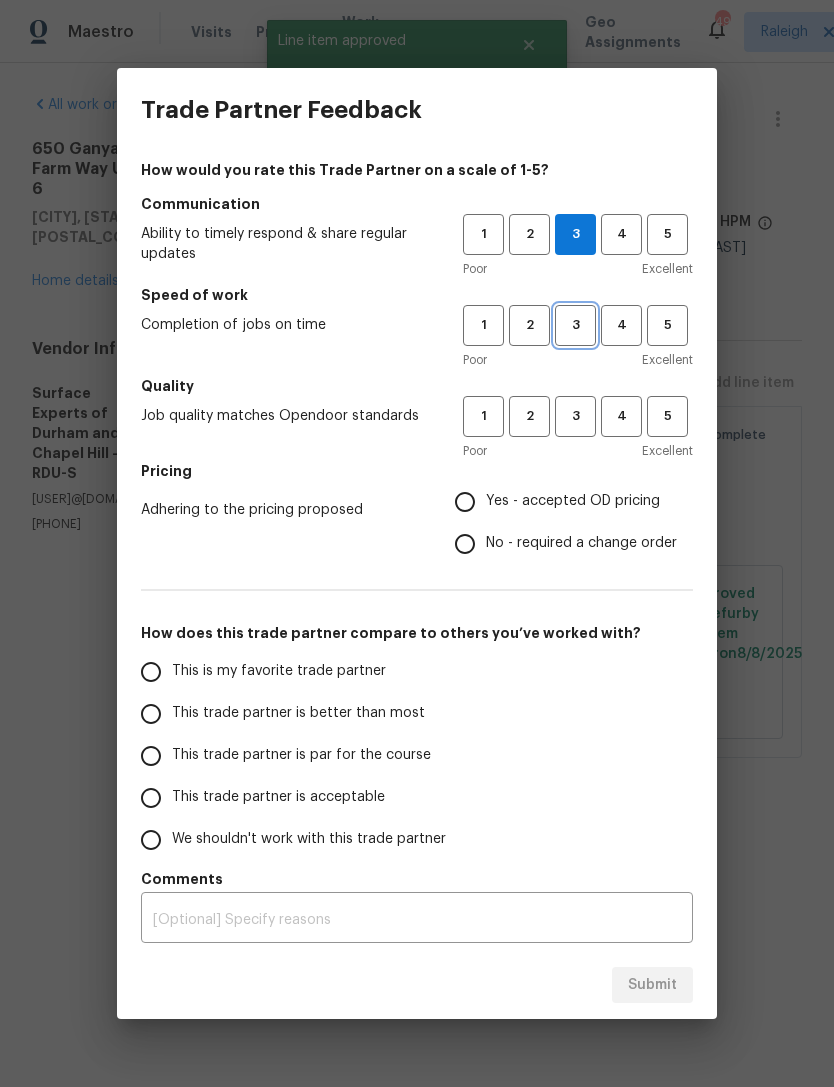 click on "3" at bounding box center [575, 325] 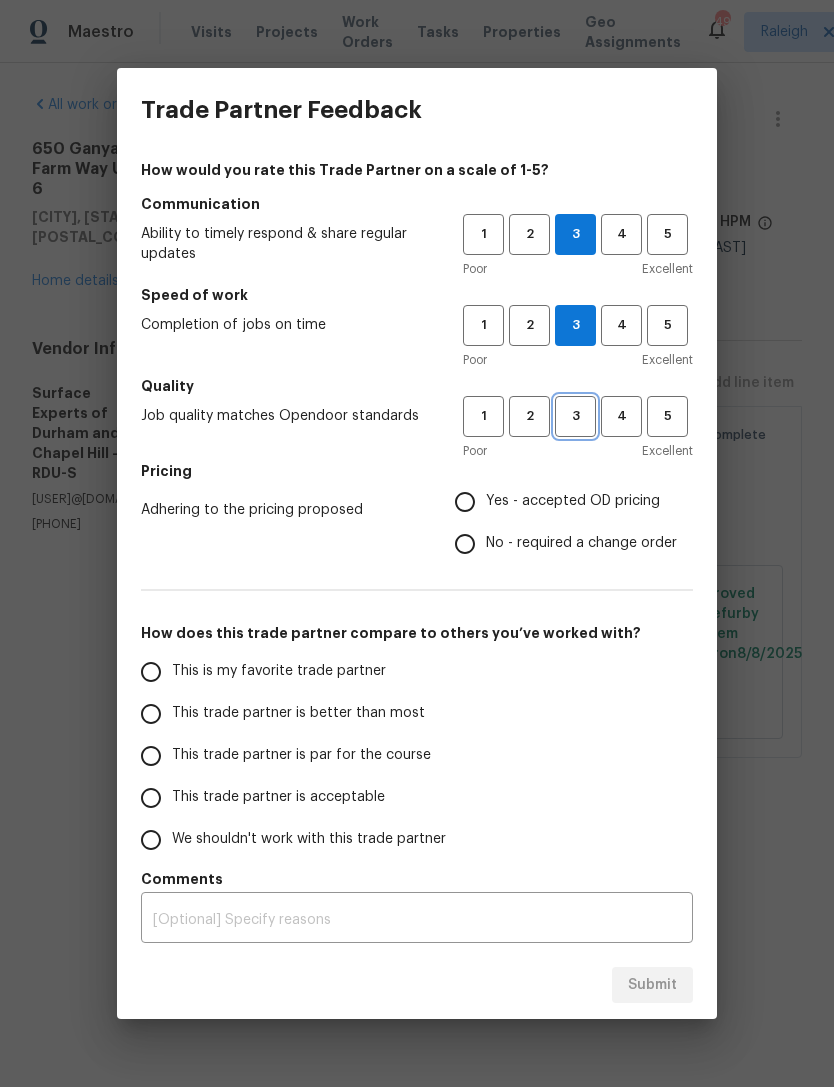 click on "3" at bounding box center (575, 416) 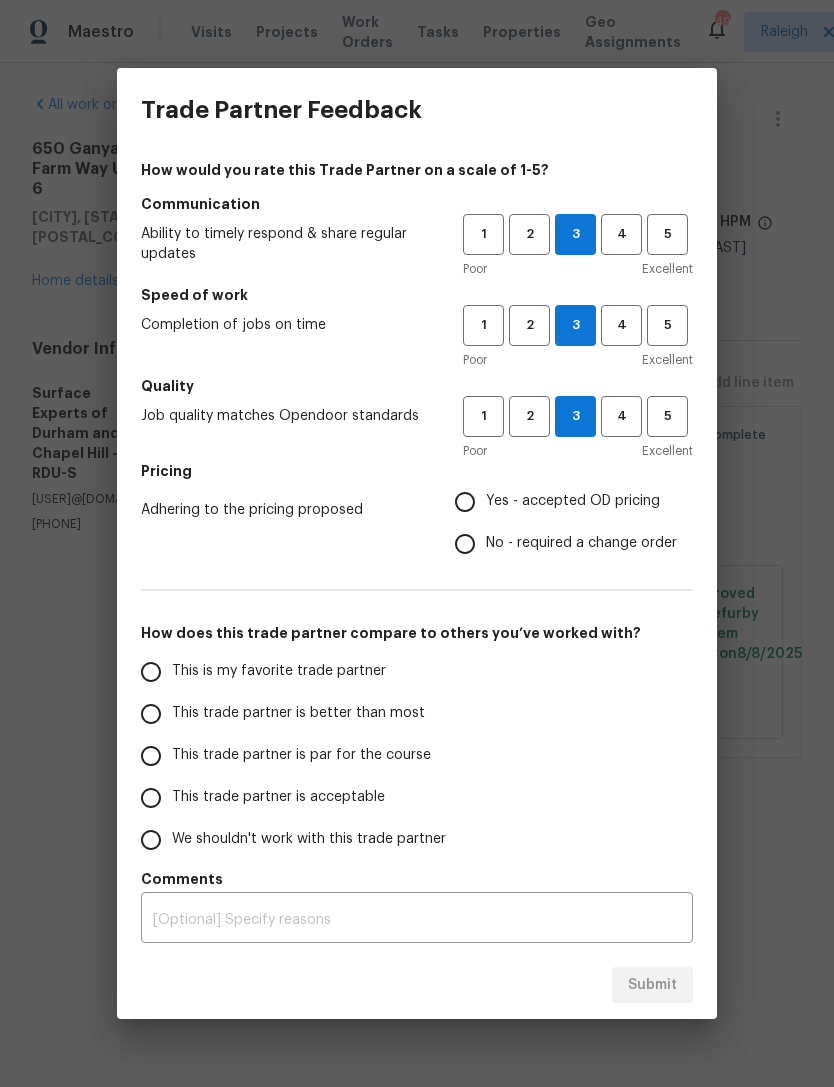 click on "No - required a change order" at bounding box center [581, 543] 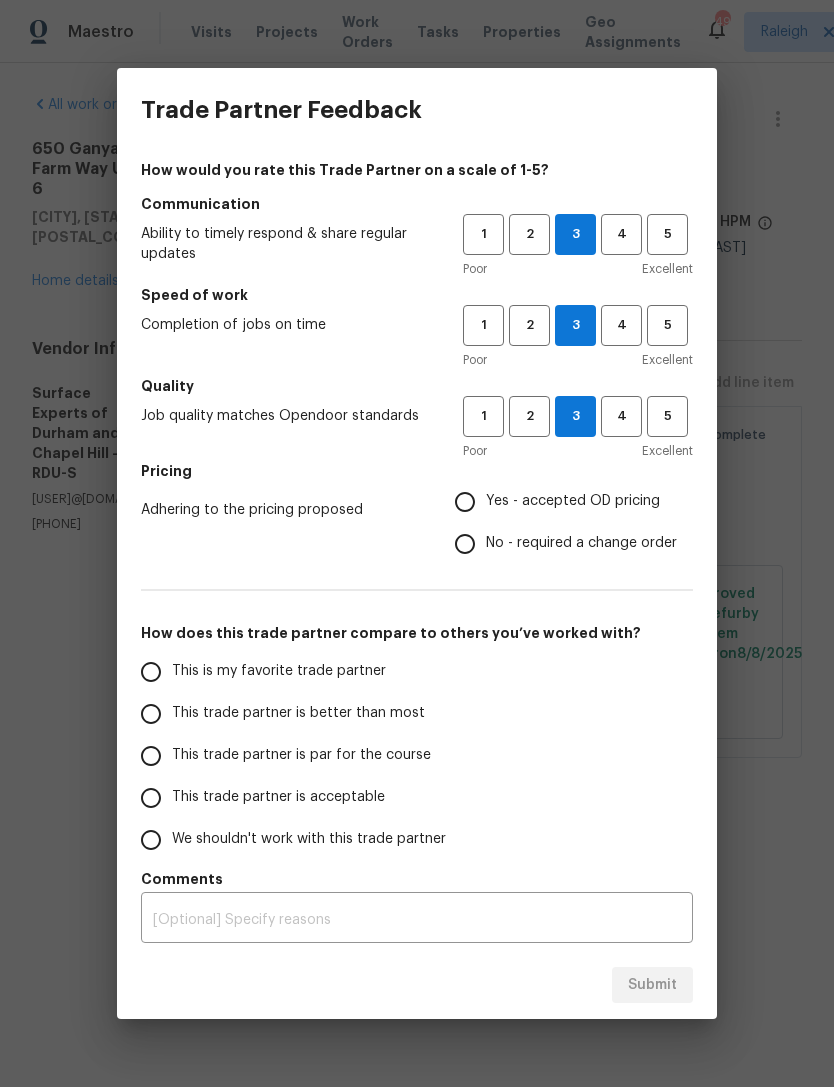 click on "No - required a change order" at bounding box center (465, 544) 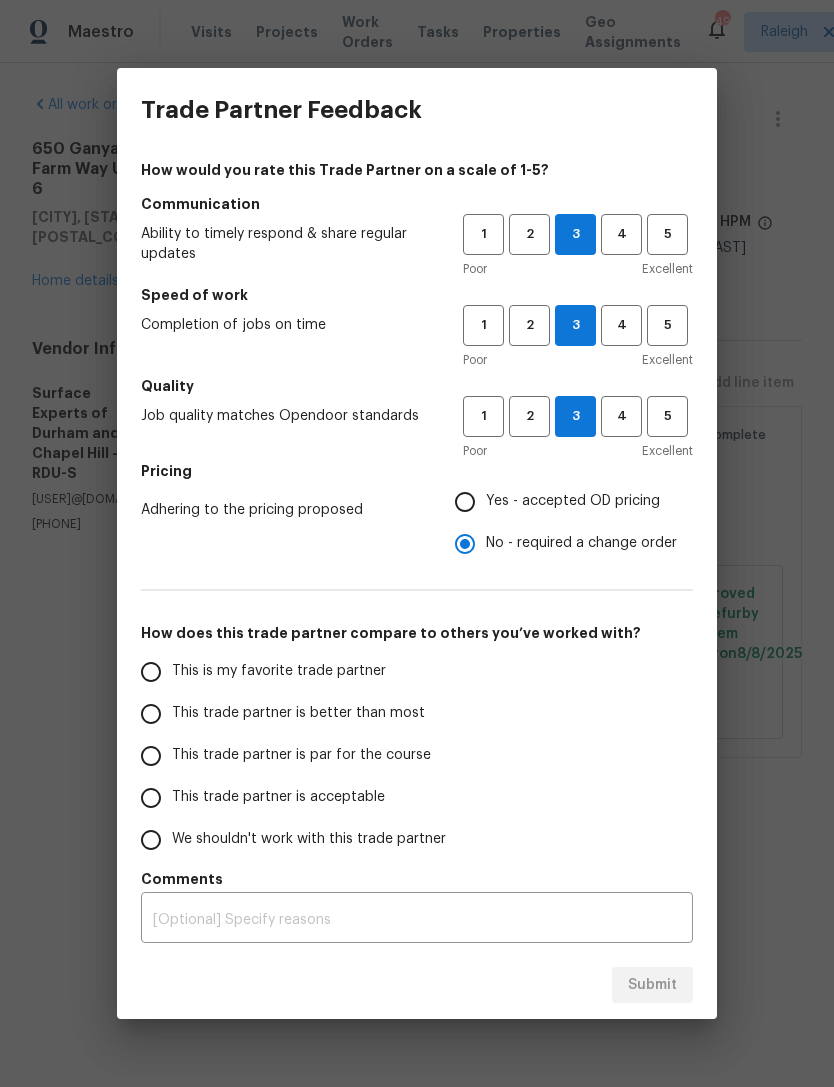 click on "This trade partner is par for the course" at bounding box center (288, 756) 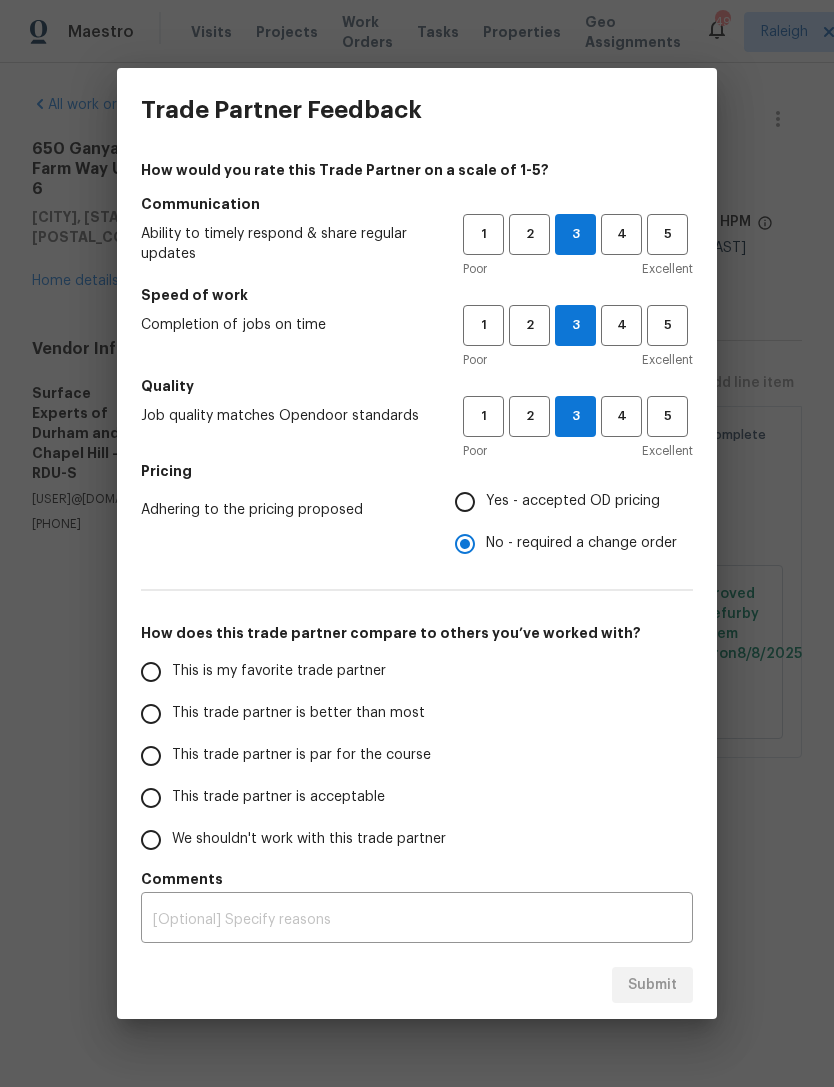 click on "This trade partner is par for the course" at bounding box center [151, 756] 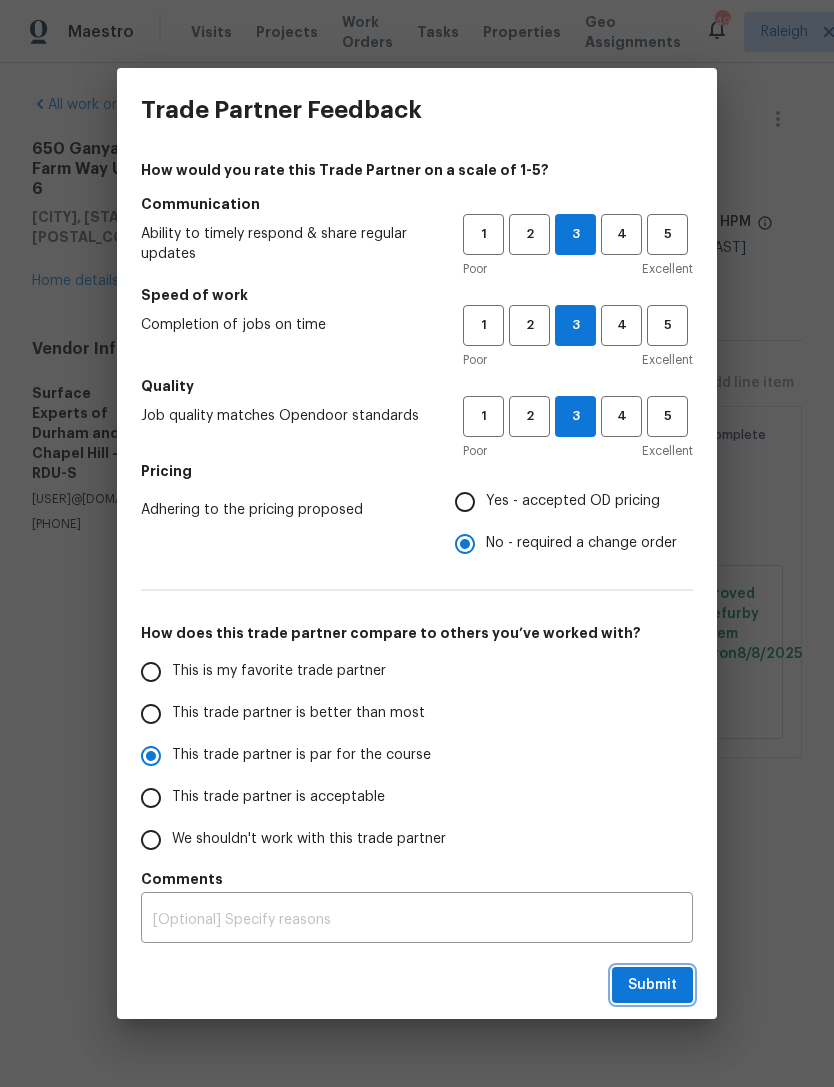 click on "Submit" at bounding box center [652, 985] 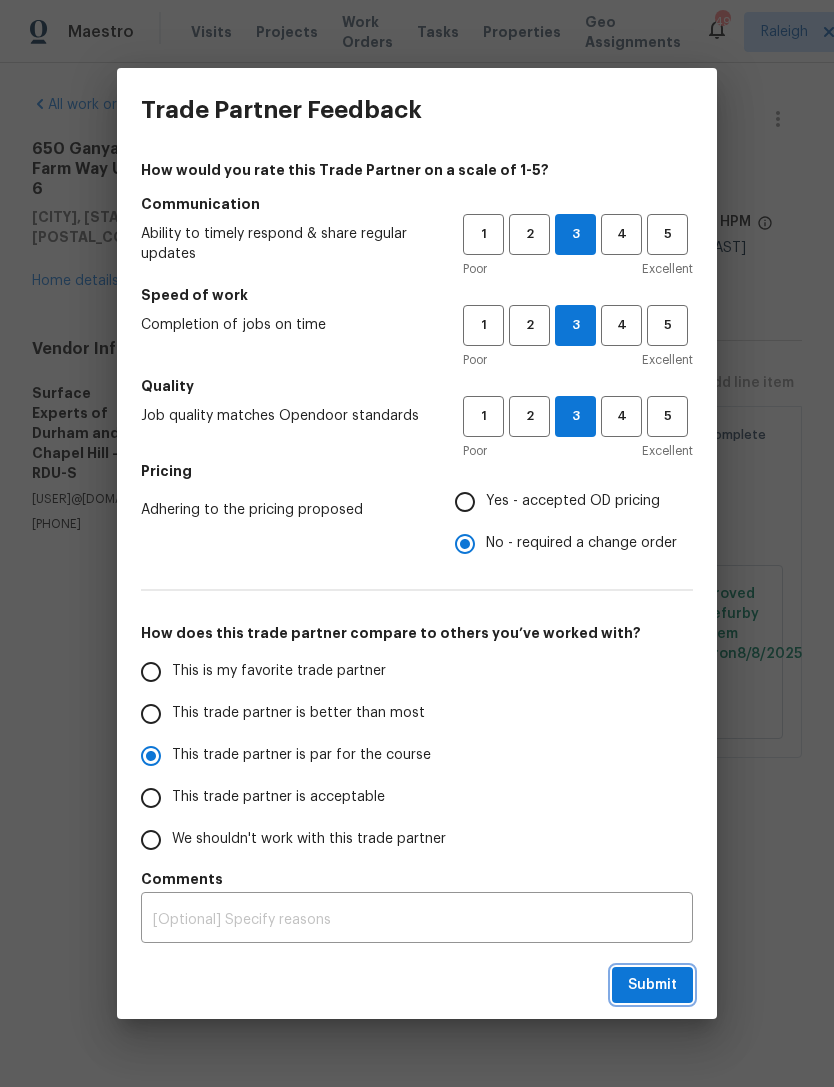 radio on "true" 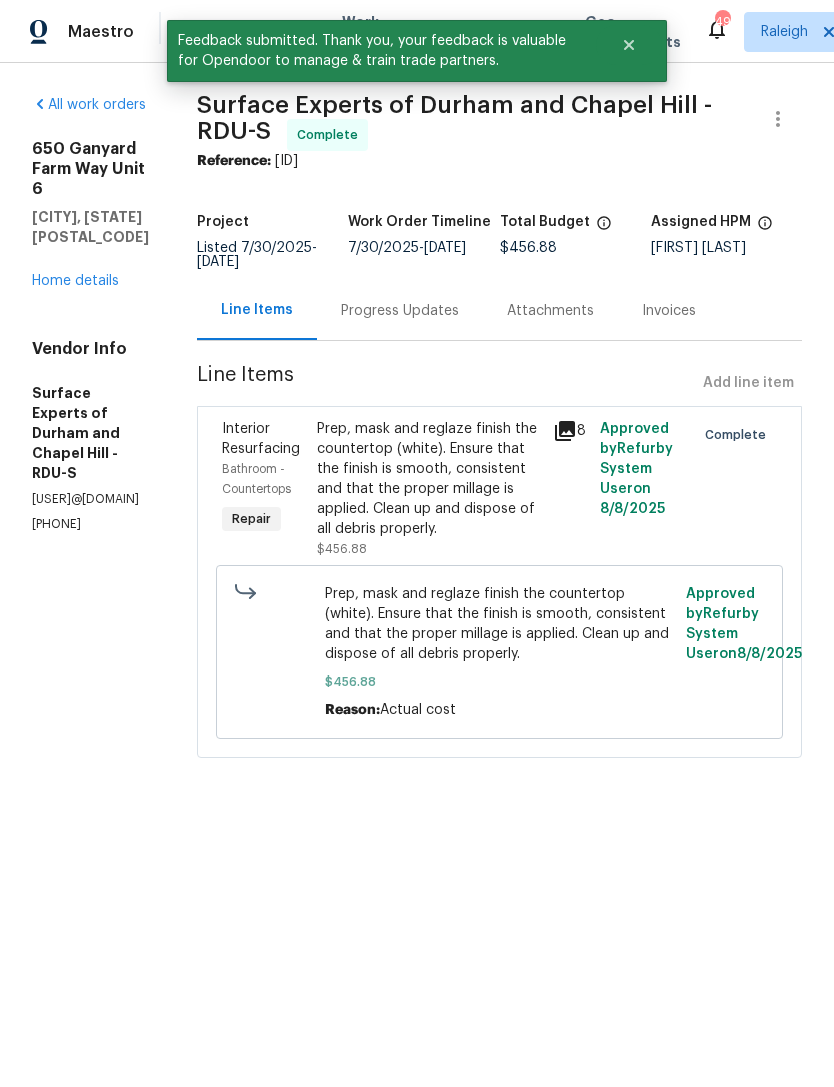 click on "Home details" at bounding box center [75, 281] 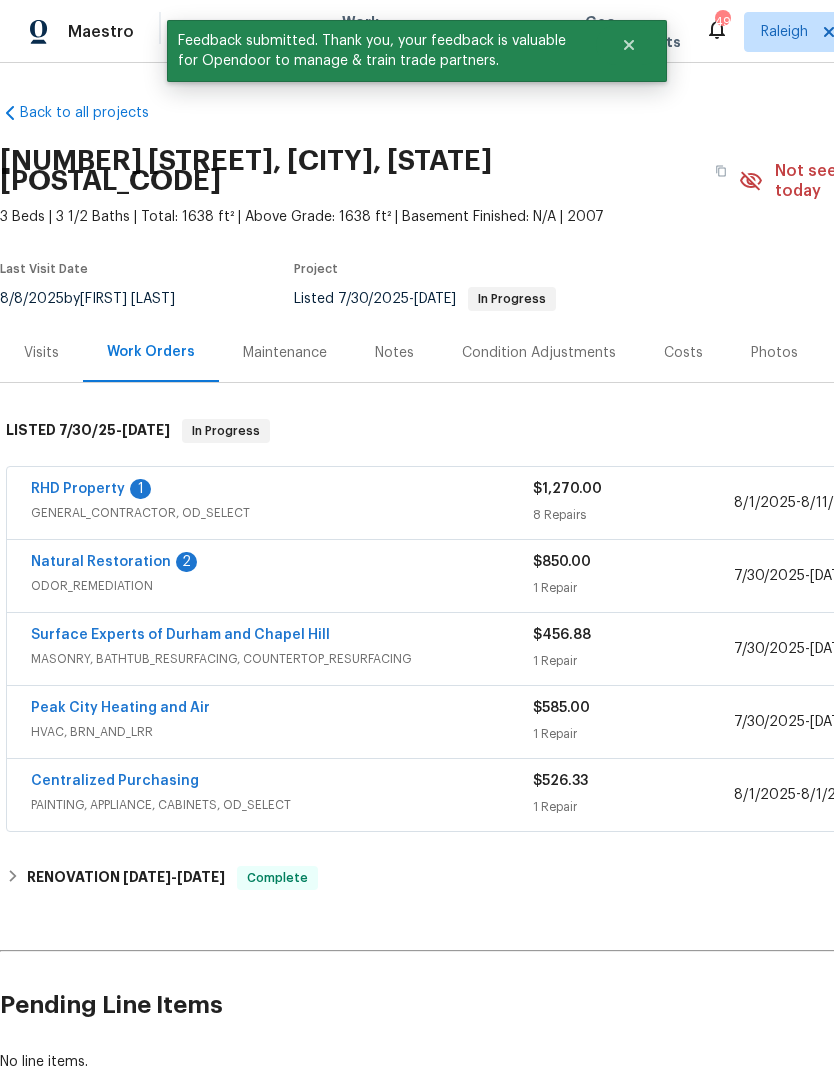 scroll, scrollTop: 0, scrollLeft: 0, axis: both 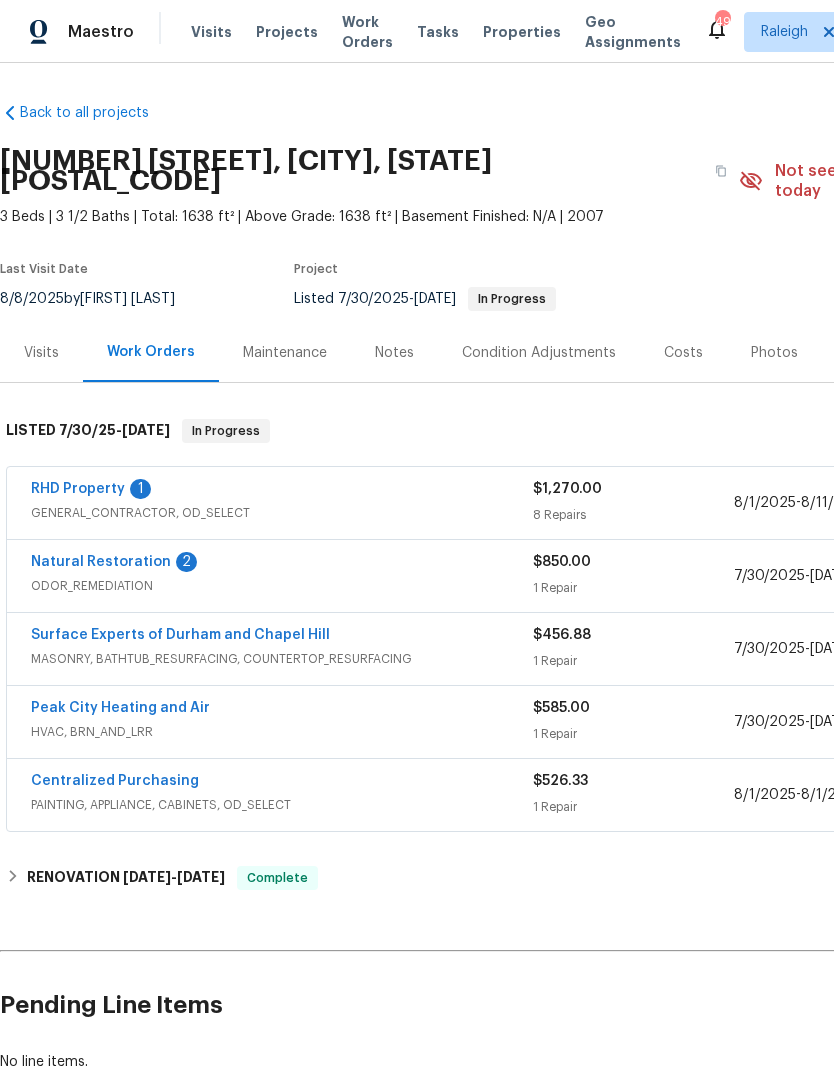 click on "Natural Restoration" at bounding box center (101, 562) 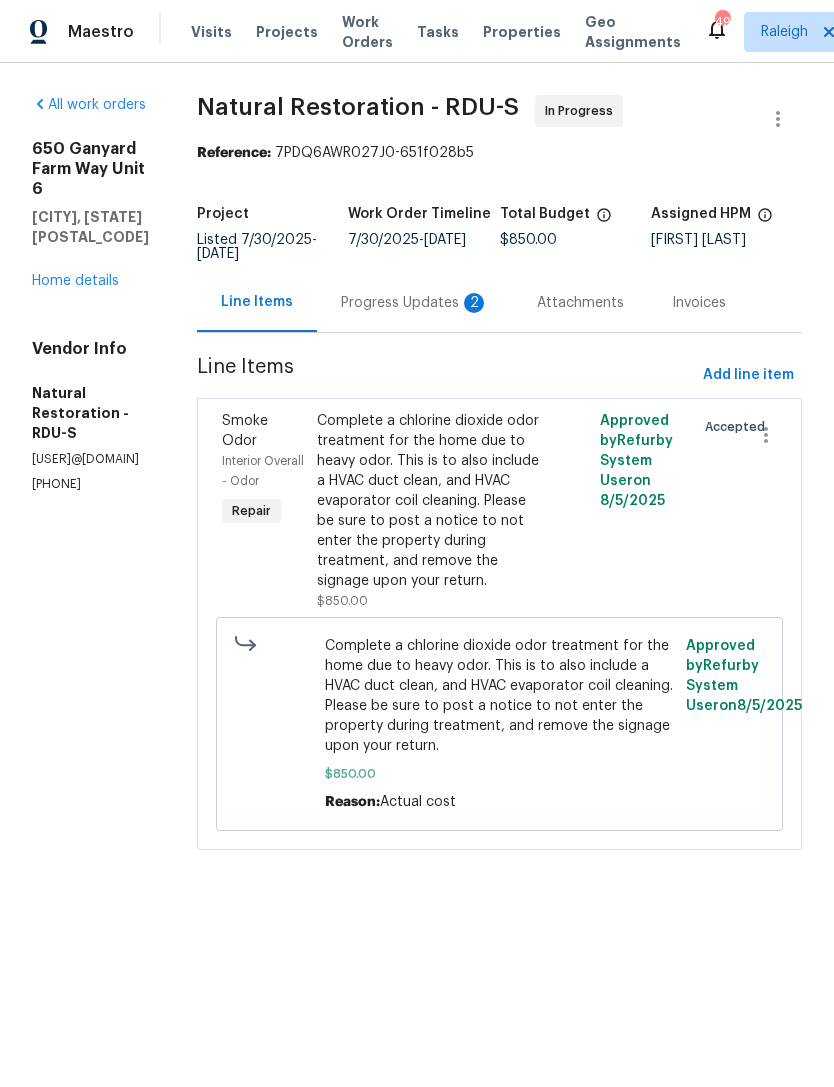 click on "Progress Updates 2" at bounding box center [415, 303] 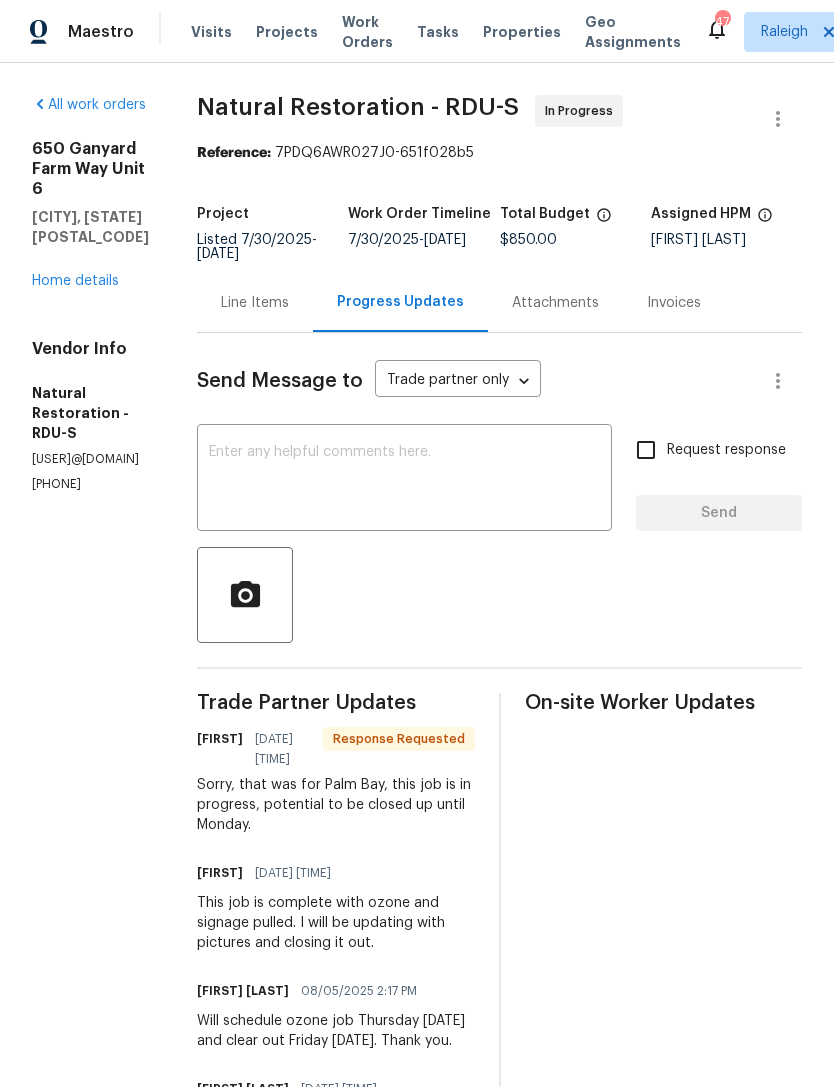 scroll, scrollTop: 0, scrollLeft: 0, axis: both 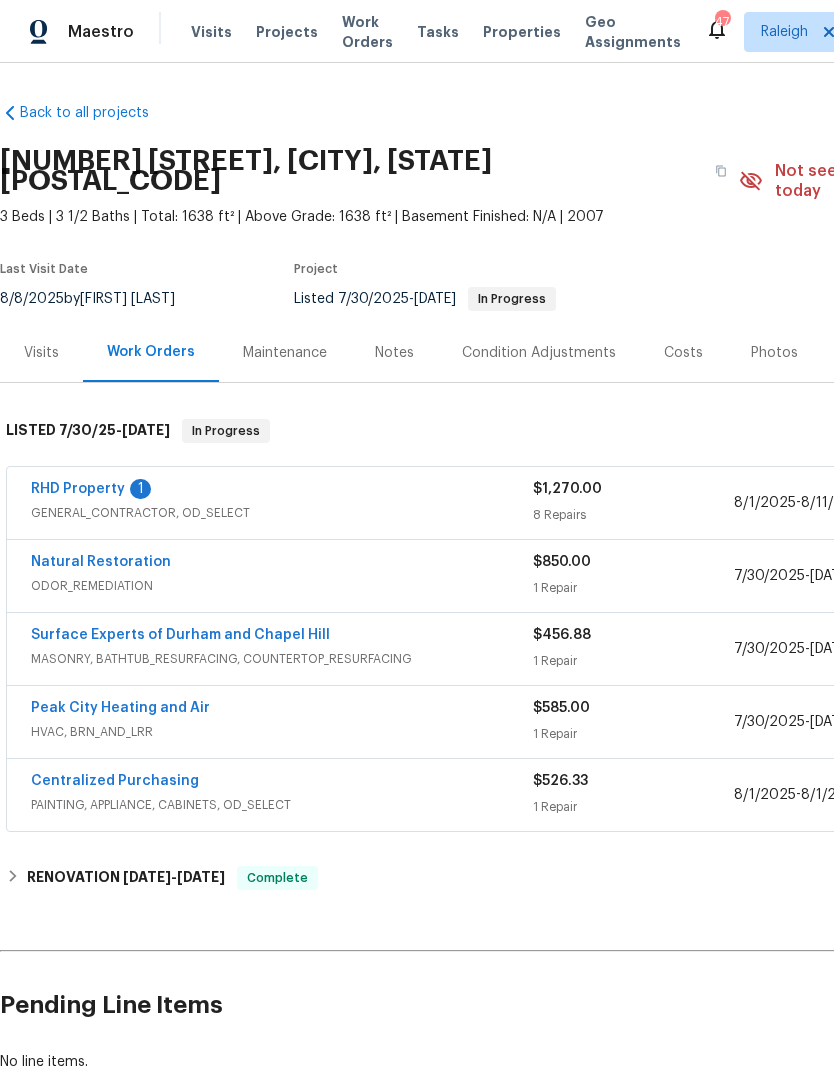 click on "RHD Property" at bounding box center [78, 489] 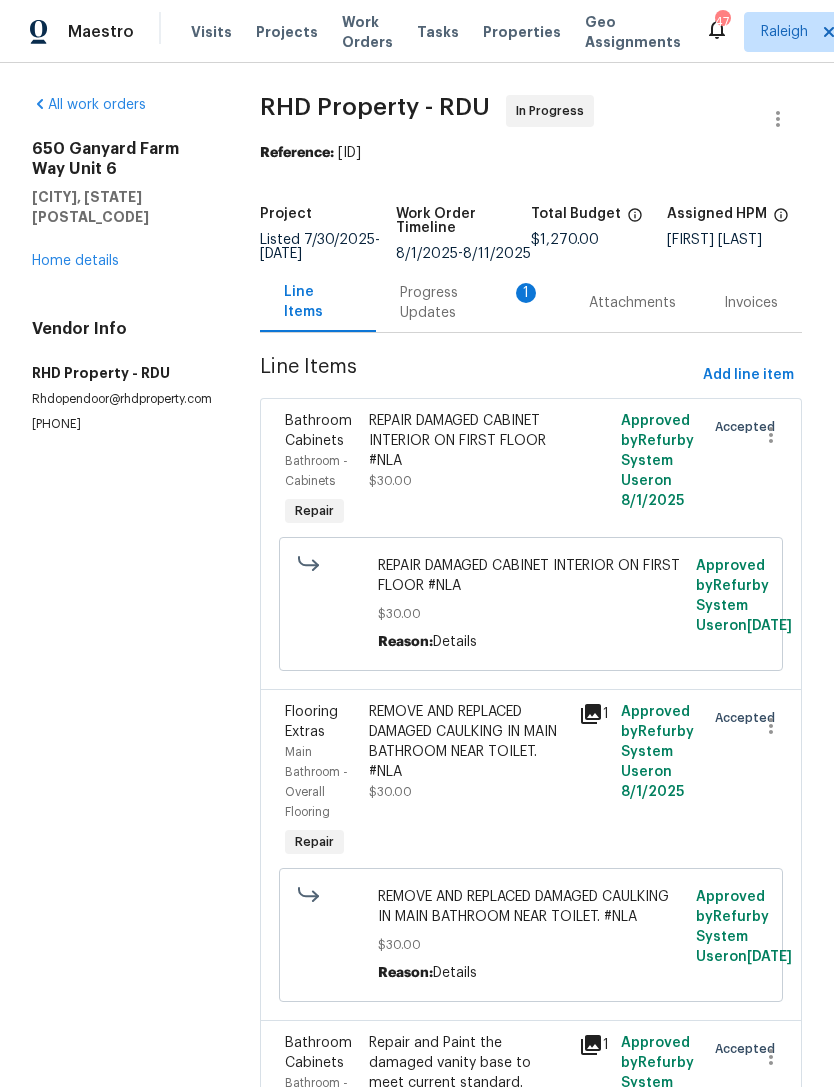 click on "Progress Updates 1" at bounding box center (470, 303) 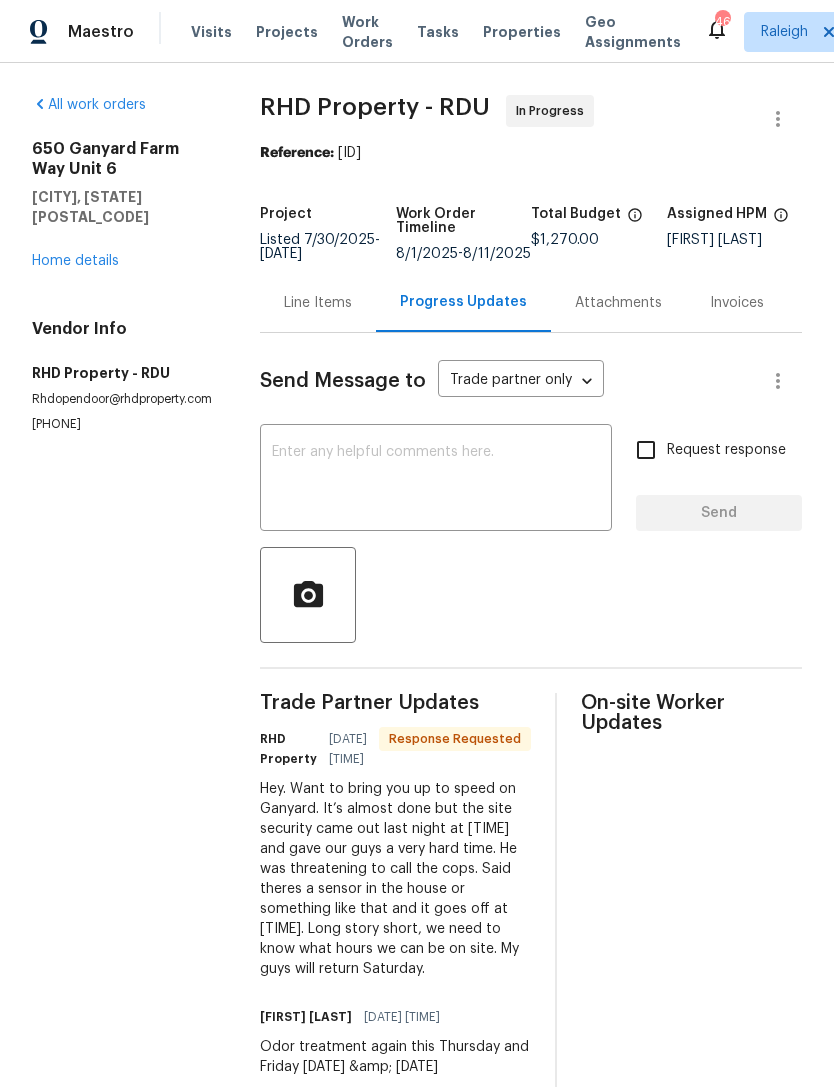 click on "Home details" at bounding box center (75, 261) 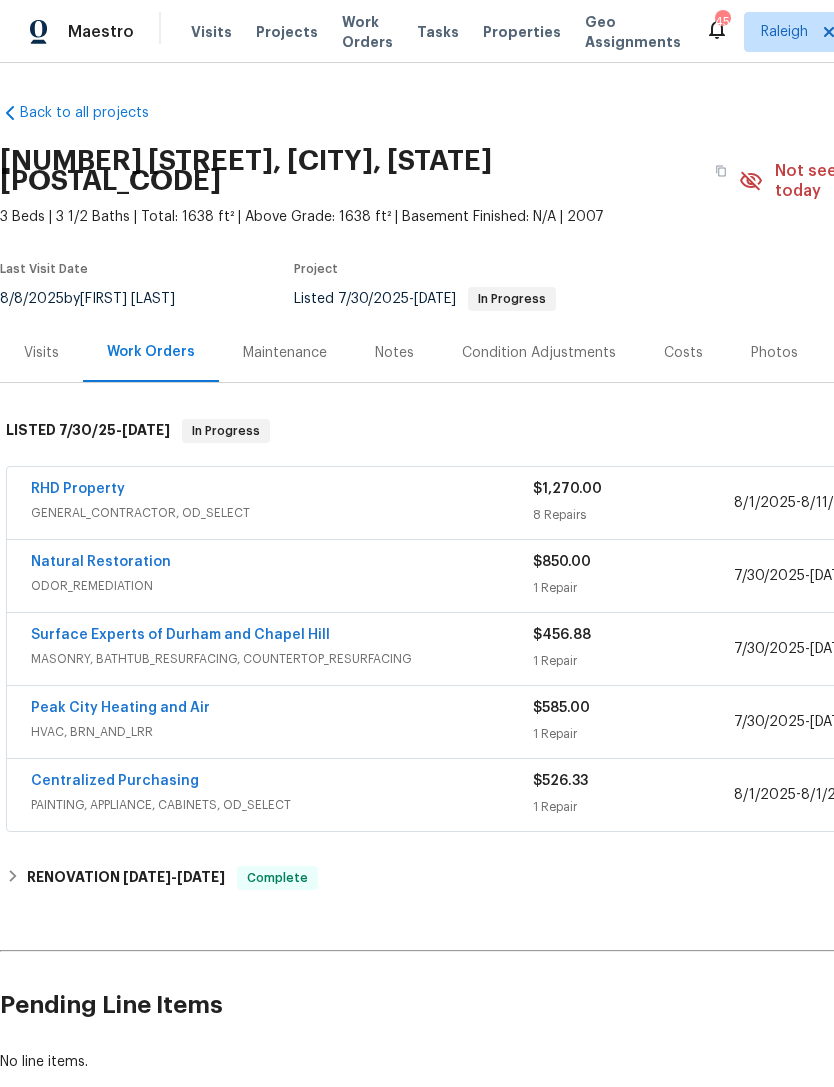 click on "Notes" at bounding box center [394, 353] 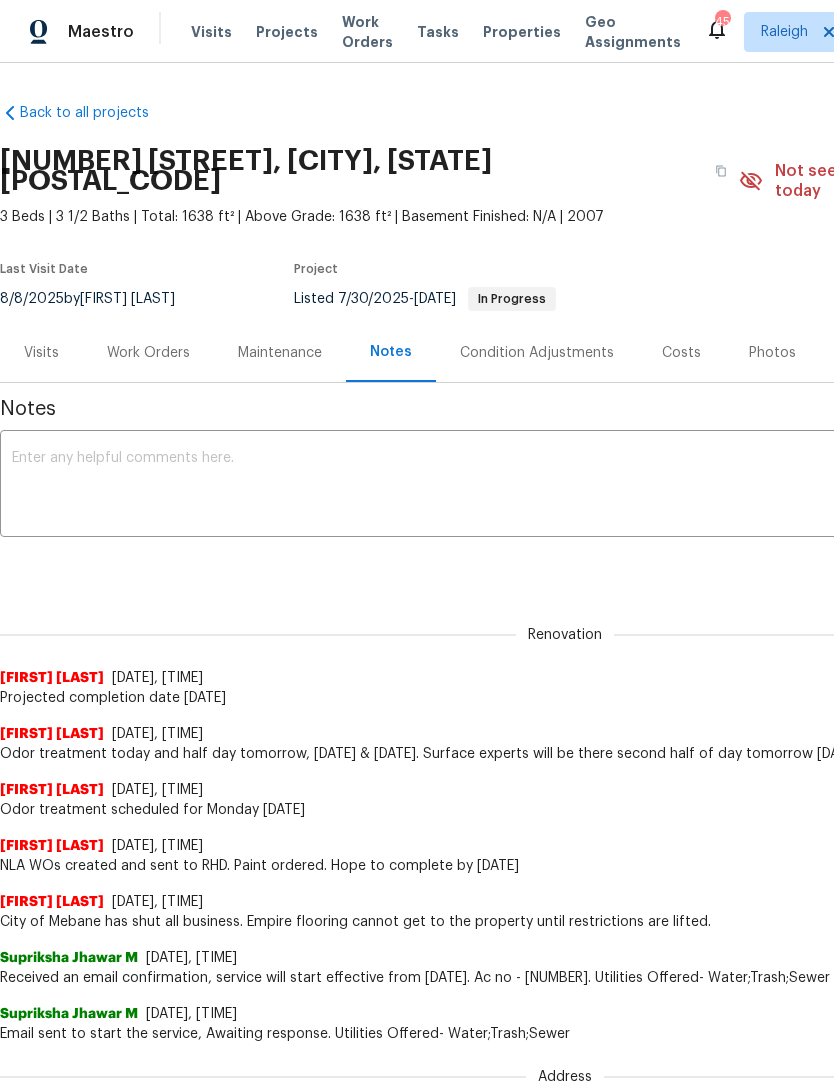 click at bounding box center (565, 486) 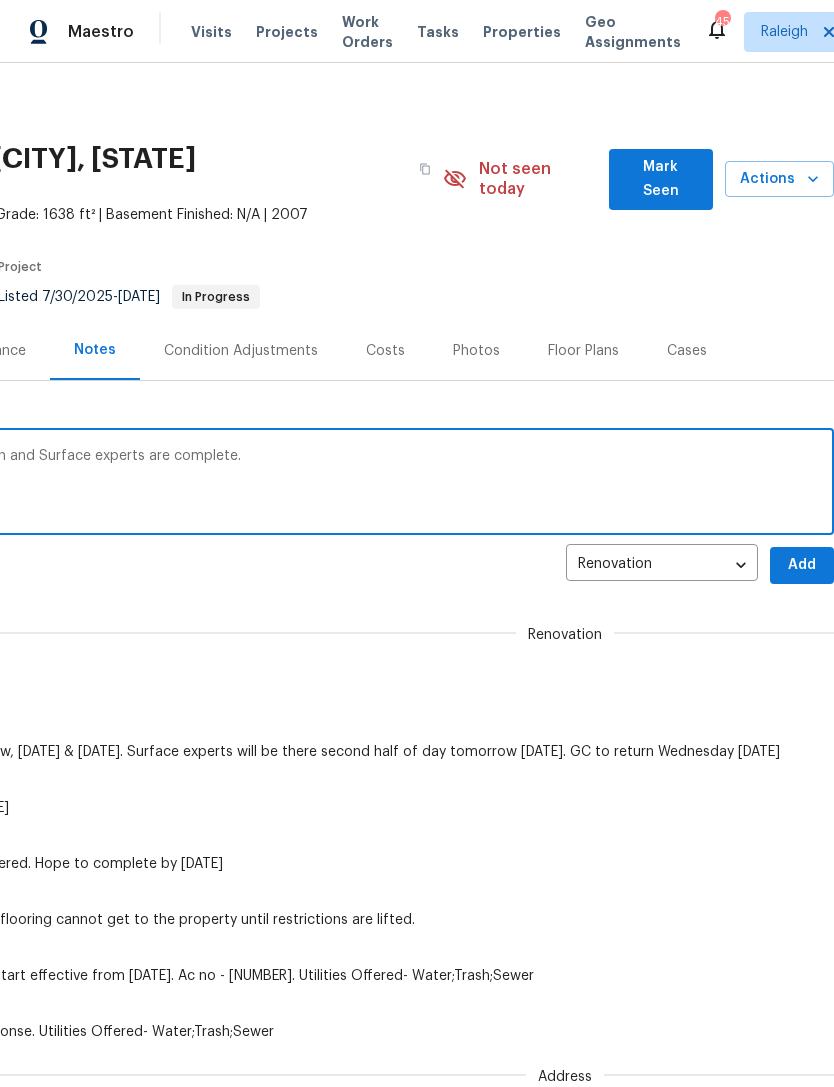 scroll, scrollTop: 0, scrollLeft: 296, axis: horizontal 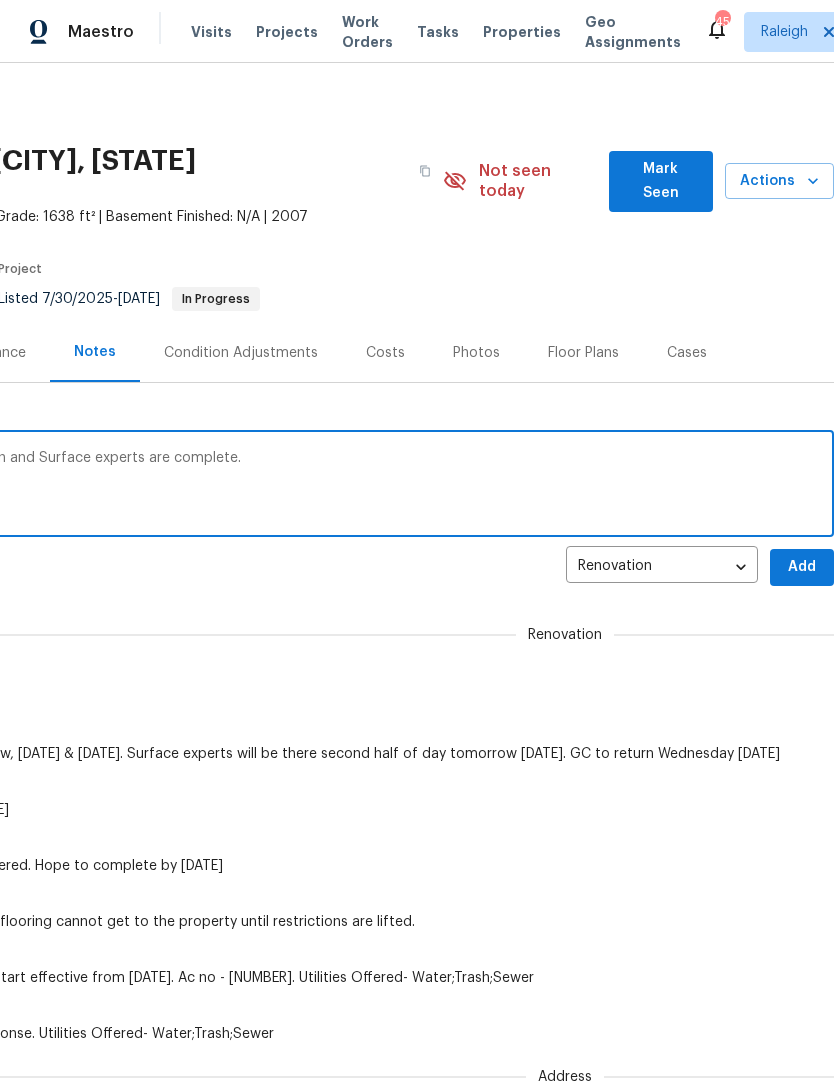 type on "RHD is almost complete. Natural restoration and Surface experts are complete." 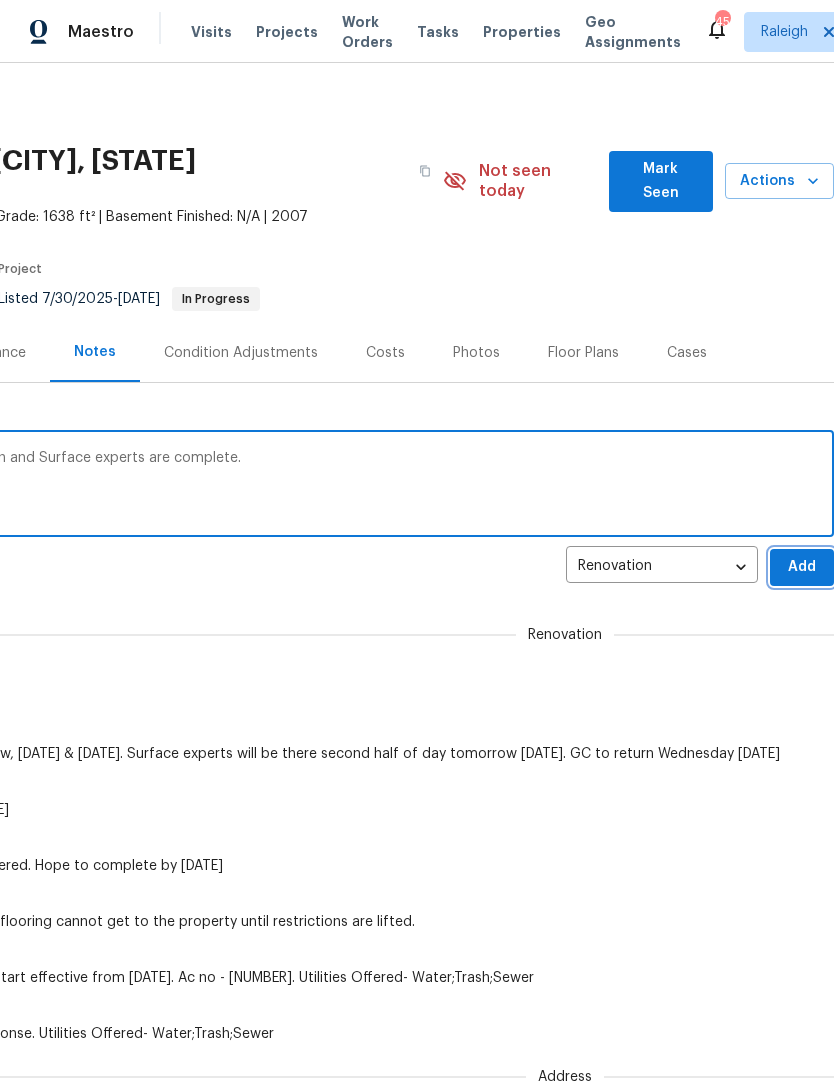 click on "Add" at bounding box center [802, 567] 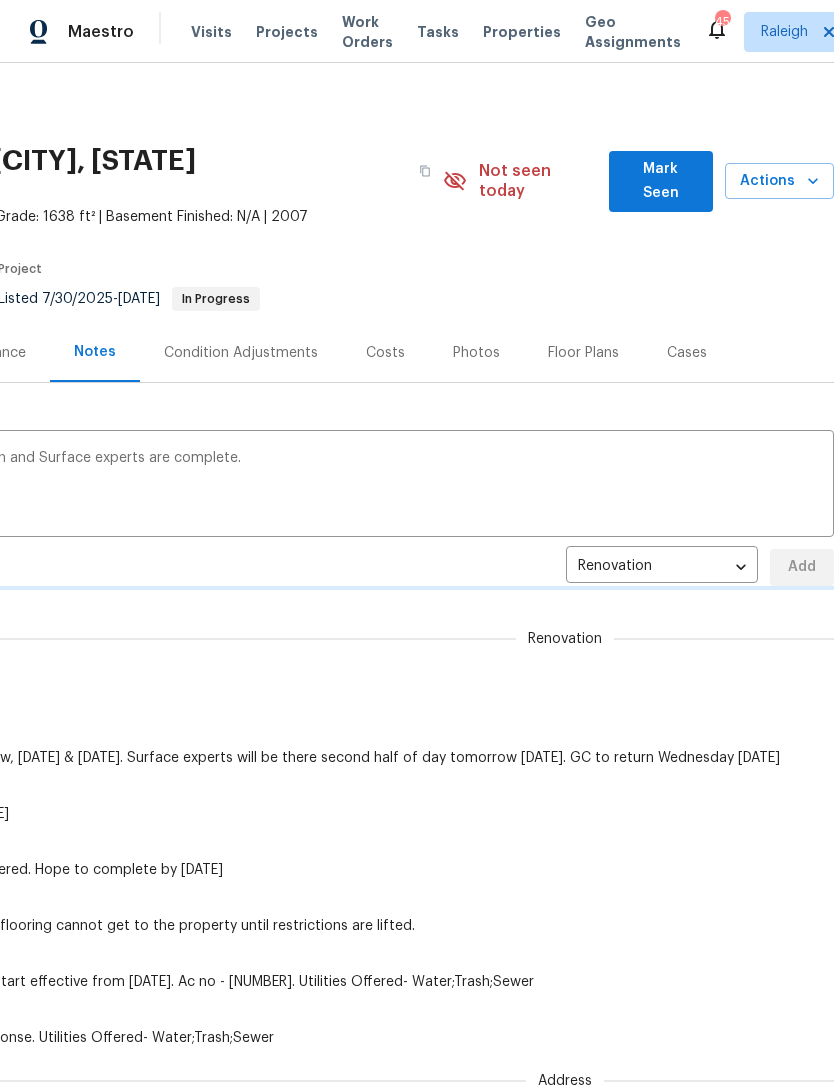 type 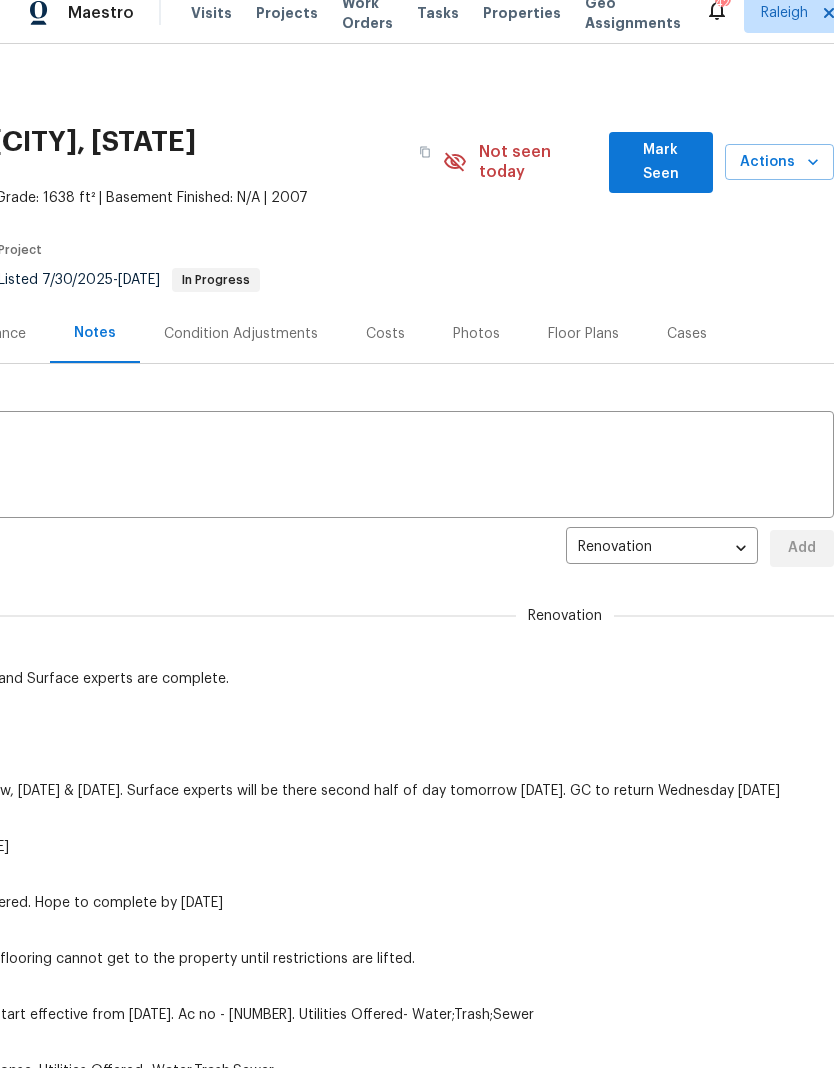 scroll, scrollTop: 19, scrollLeft: 0, axis: vertical 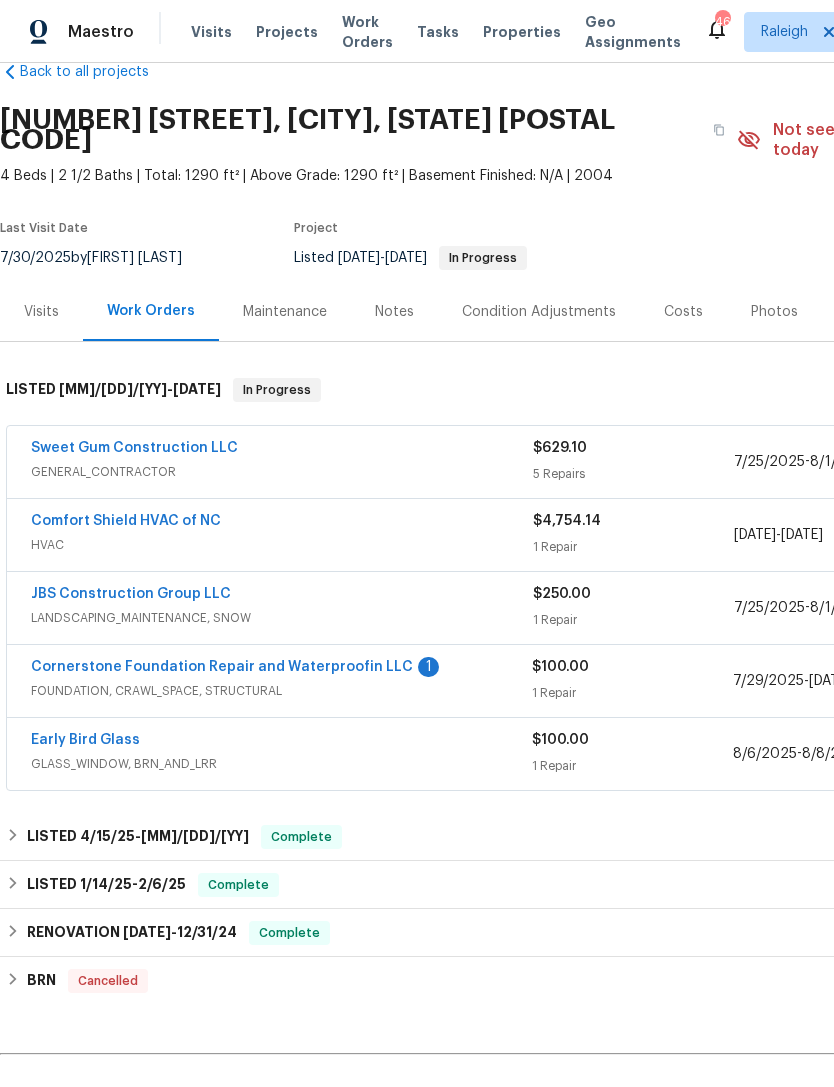 click on "Cornerstone Foundation Repair and Waterproofin LLC" at bounding box center [222, 667] 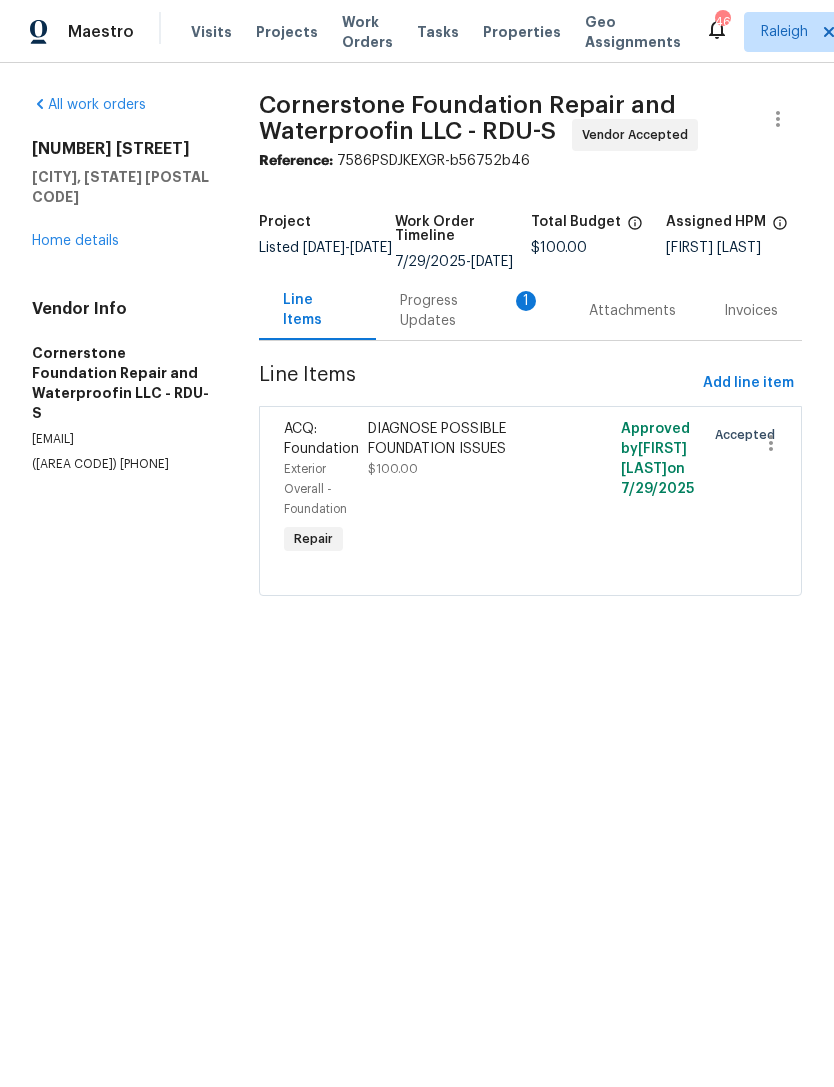 click on "Progress Updates 1" at bounding box center (470, 311) 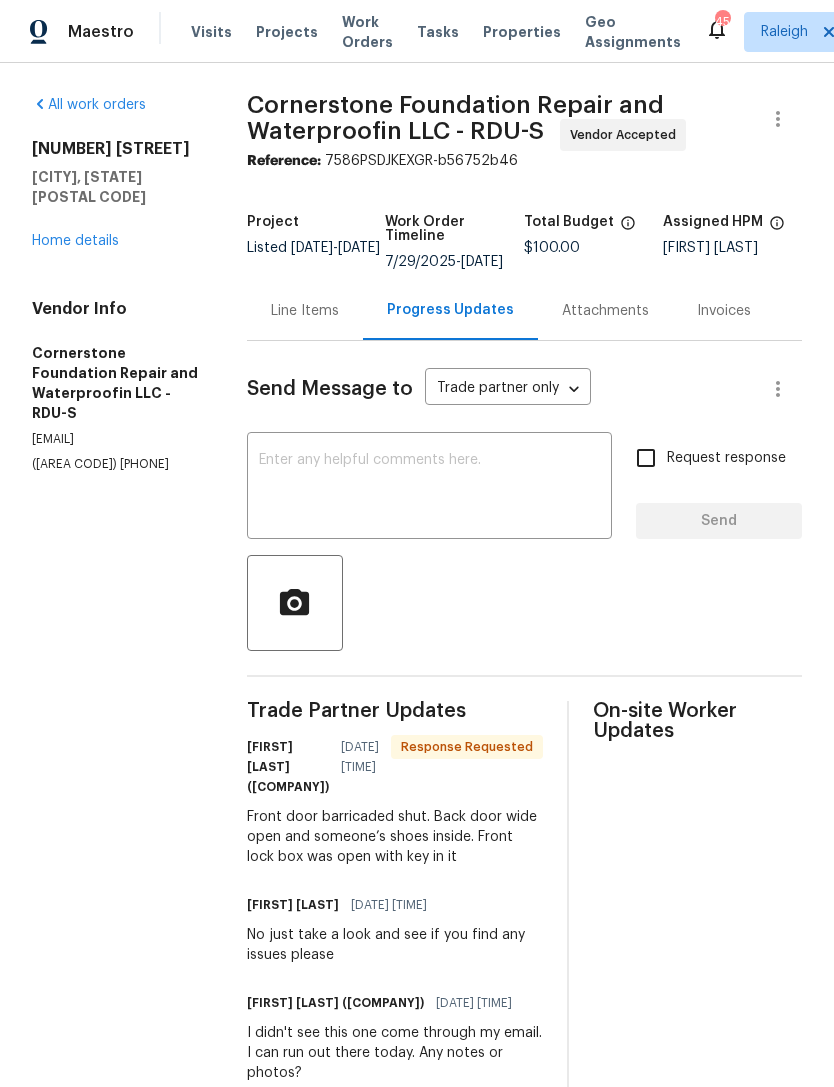 click at bounding box center (429, 488) 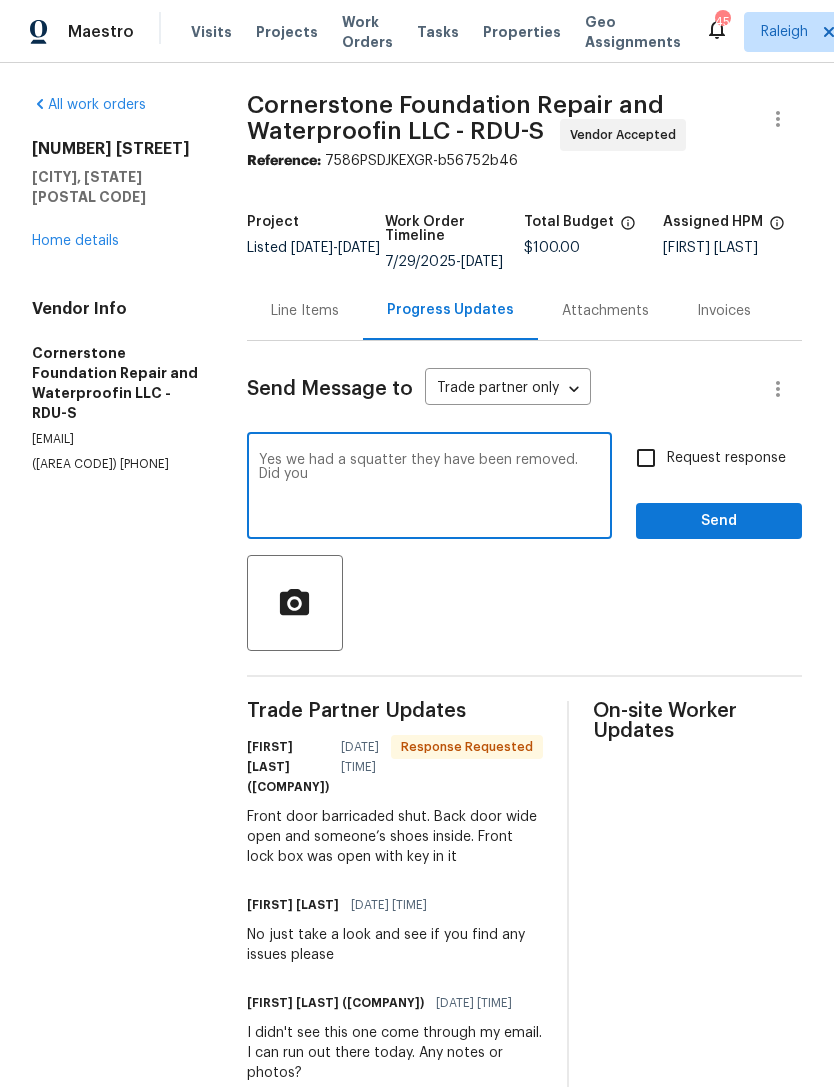 click on "Yes we had a squatter they have been removed. Did you" at bounding box center (429, 488) 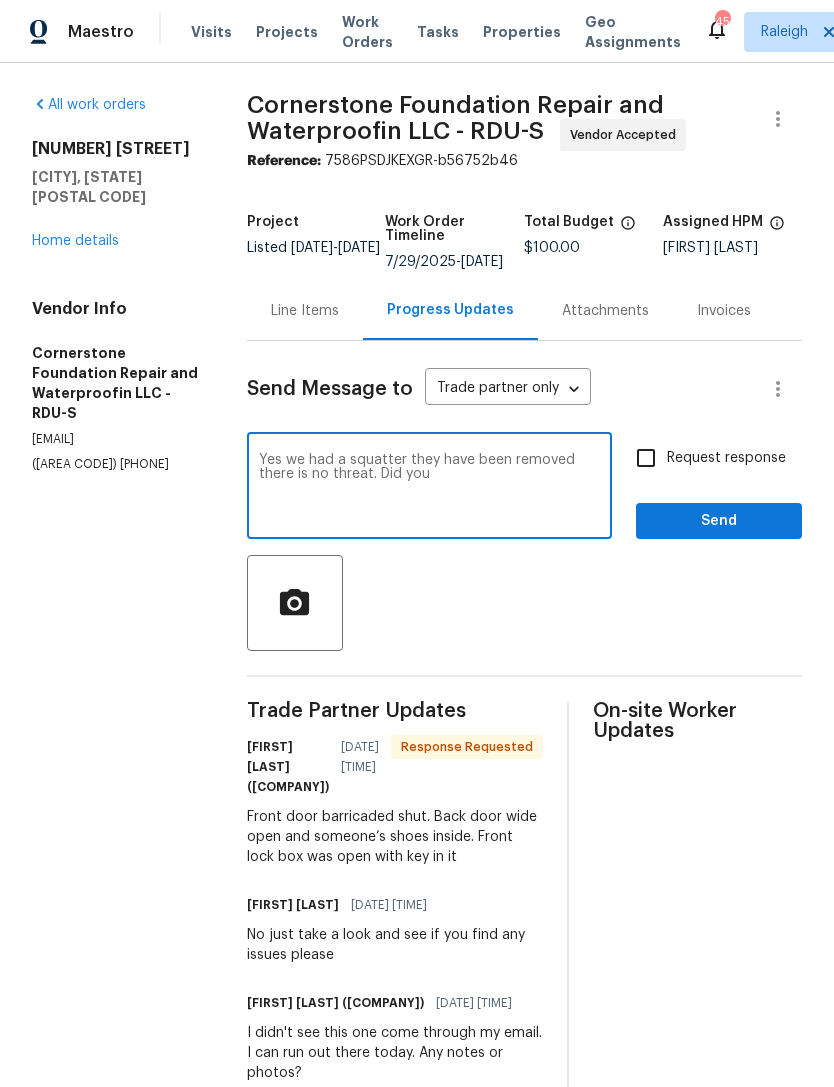 click on "Yes we had a squatter they have been removed there is no threat. Did you" at bounding box center [429, 488] 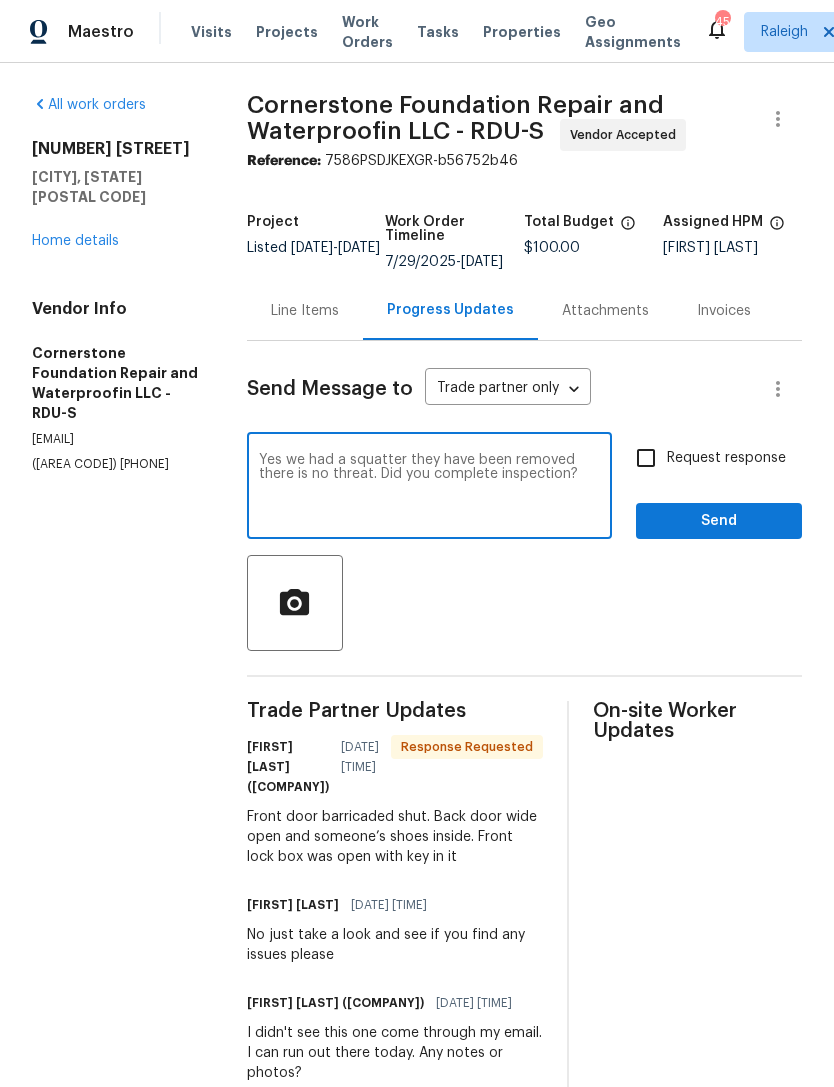 type on "Yes we had a squatter they have been removed there is no threat. Did you complete inspection?" 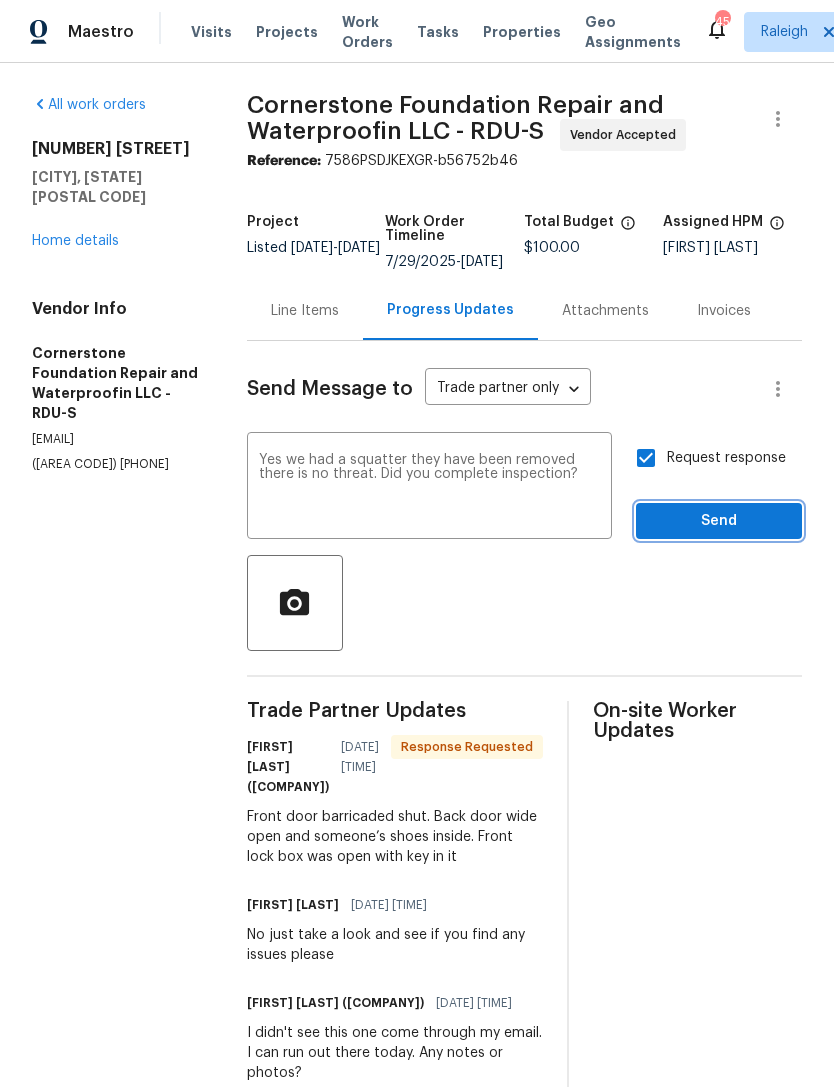 click on "Send" at bounding box center (719, 521) 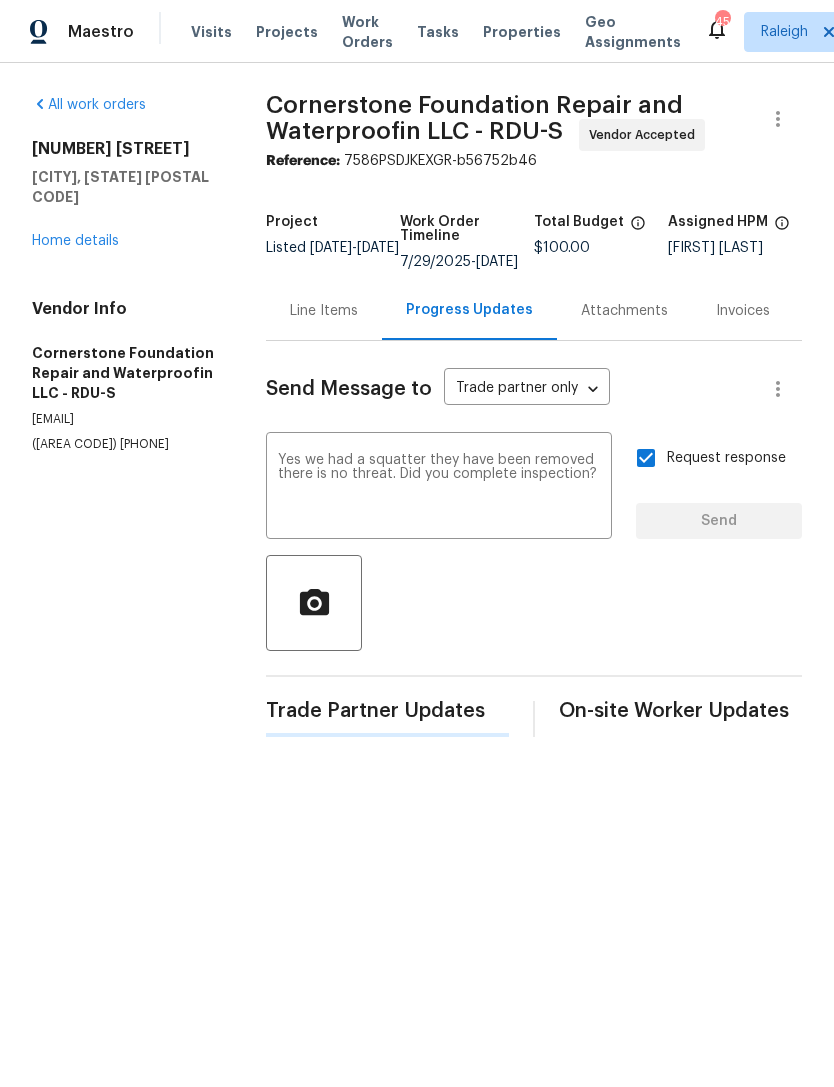 type 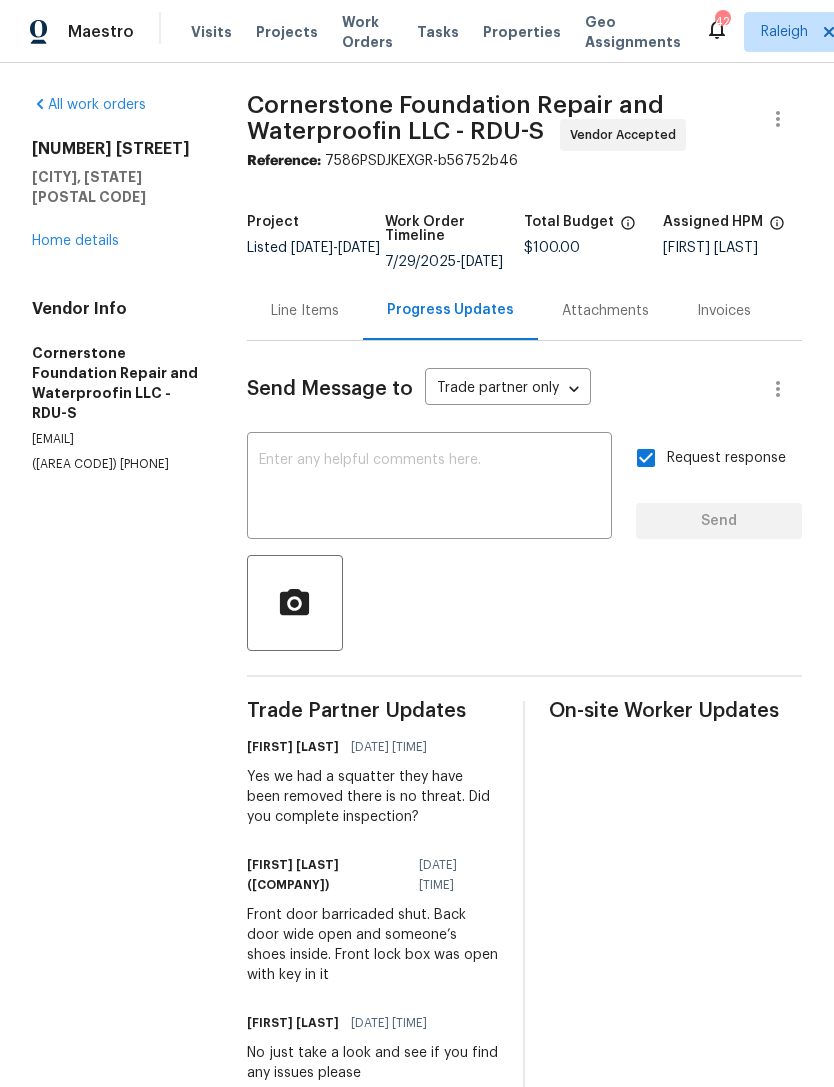 click on "Home details" at bounding box center [75, 241] 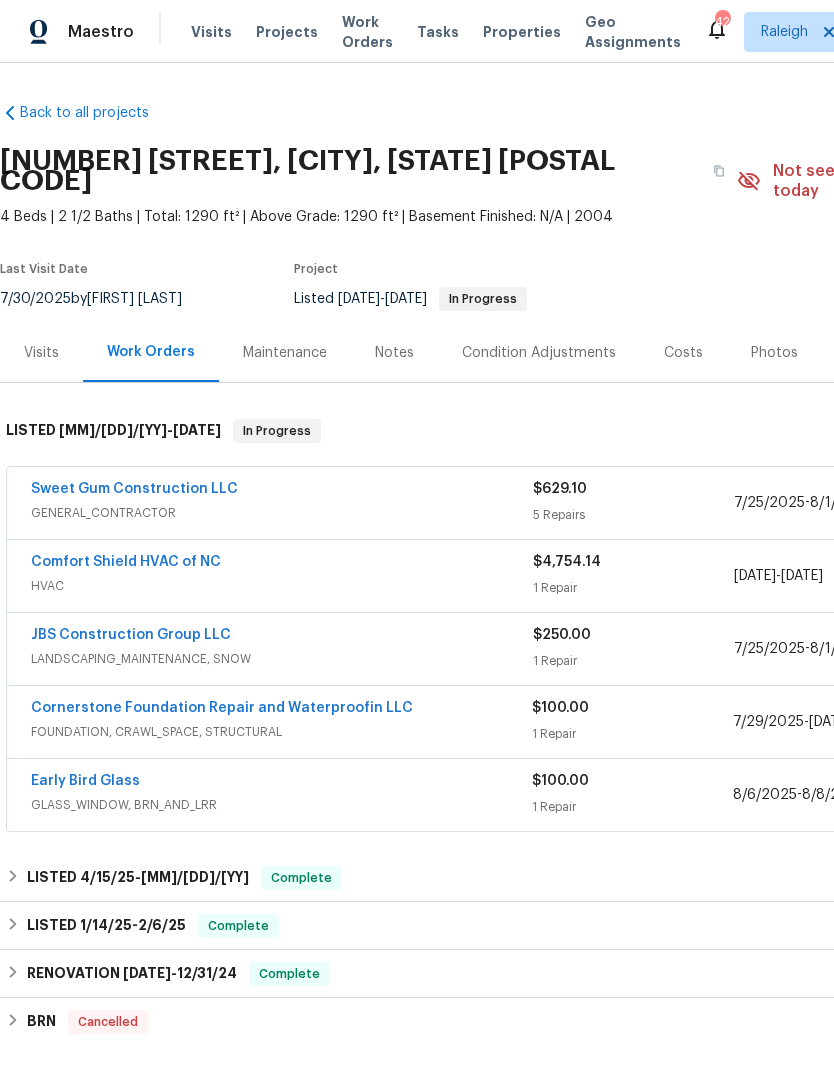 click on "Notes" at bounding box center [394, 353] 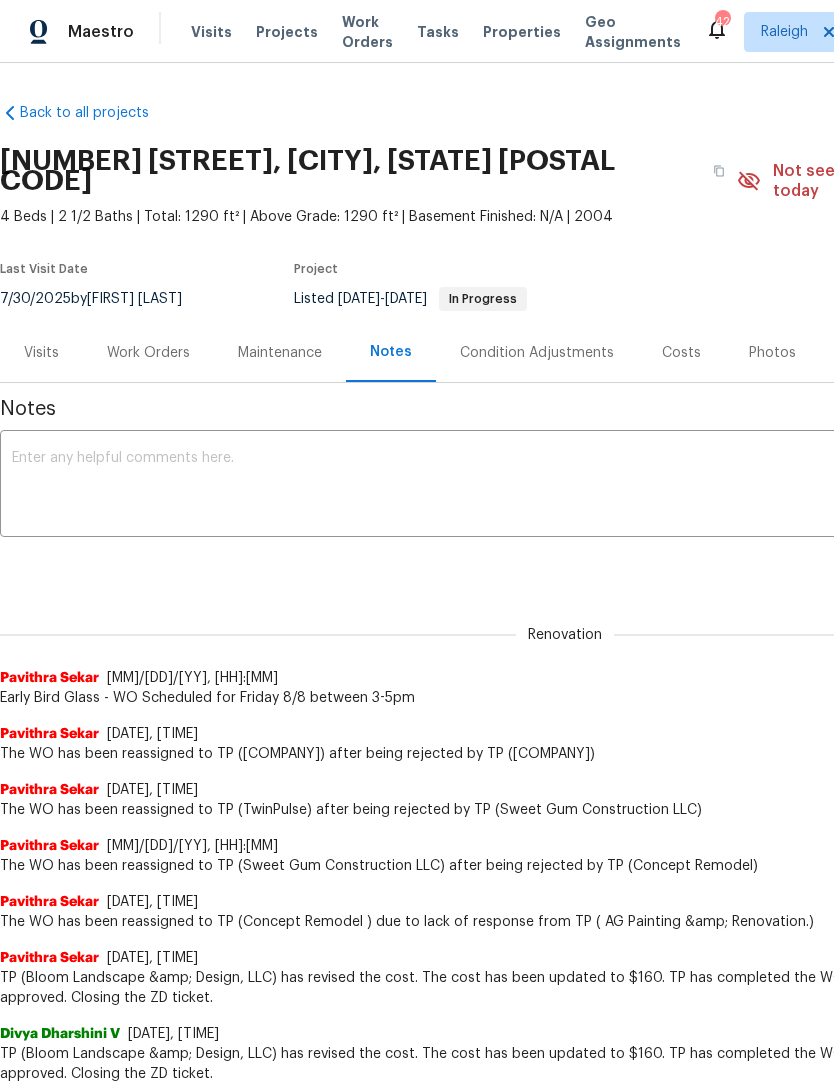 click at bounding box center [565, 486] 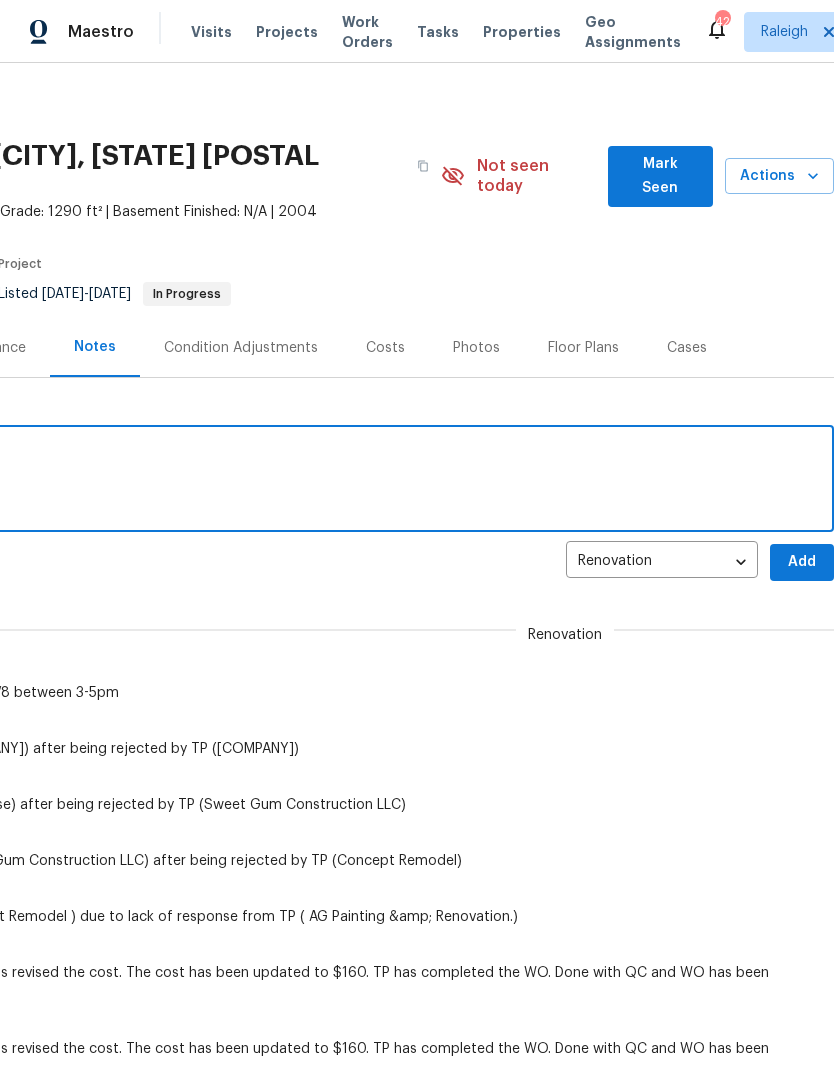 scroll, scrollTop: 5, scrollLeft: 296, axis: both 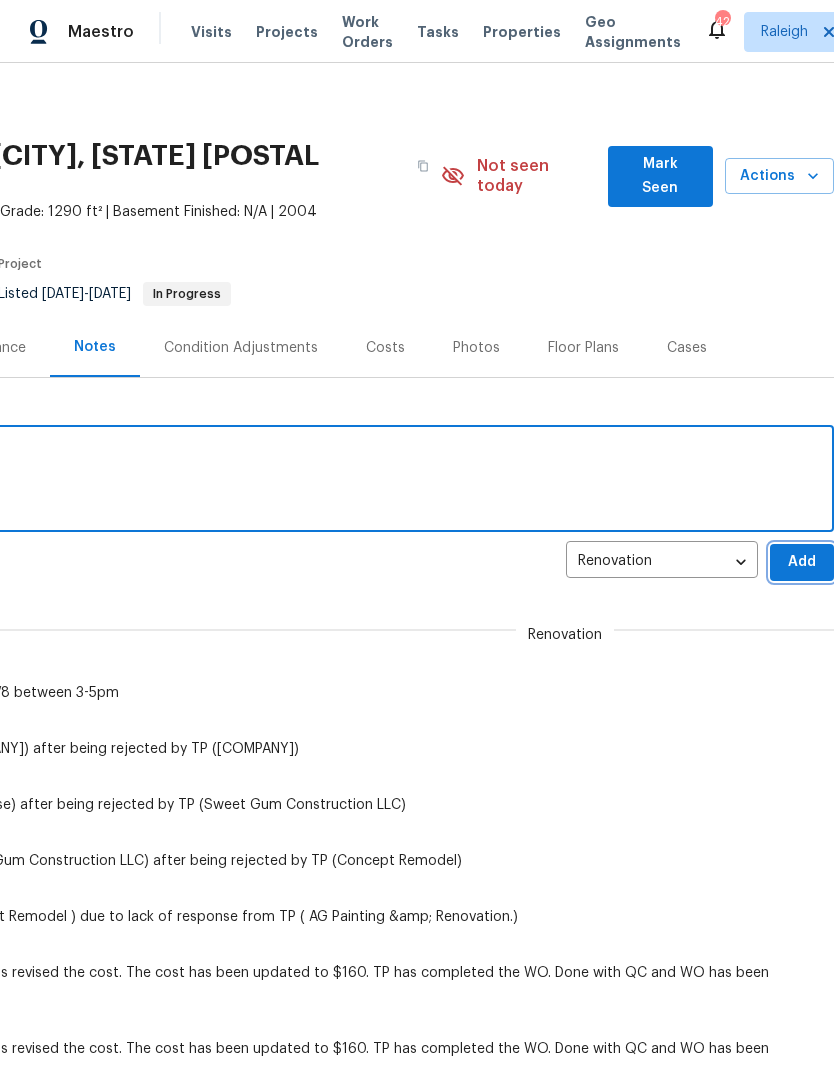 click on "Add" at bounding box center [802, 562] 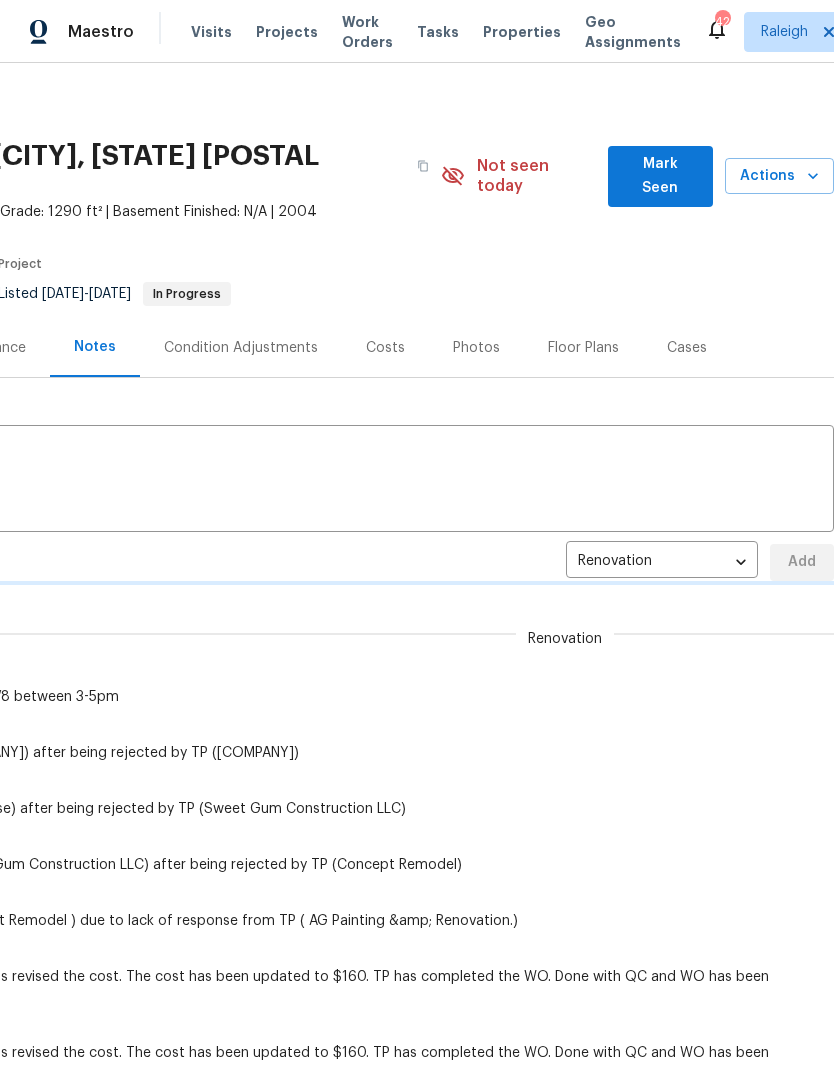 type 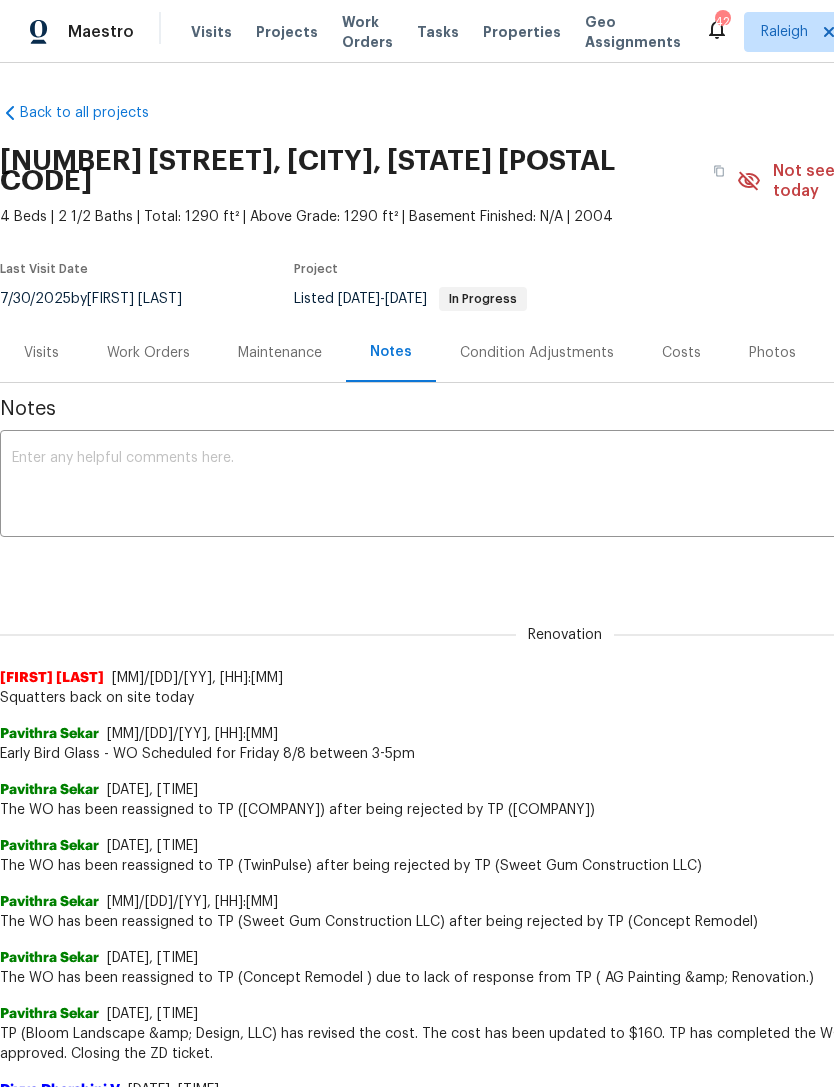 scroll, scrollTop: 0, scrollLeft: 0, axis: both 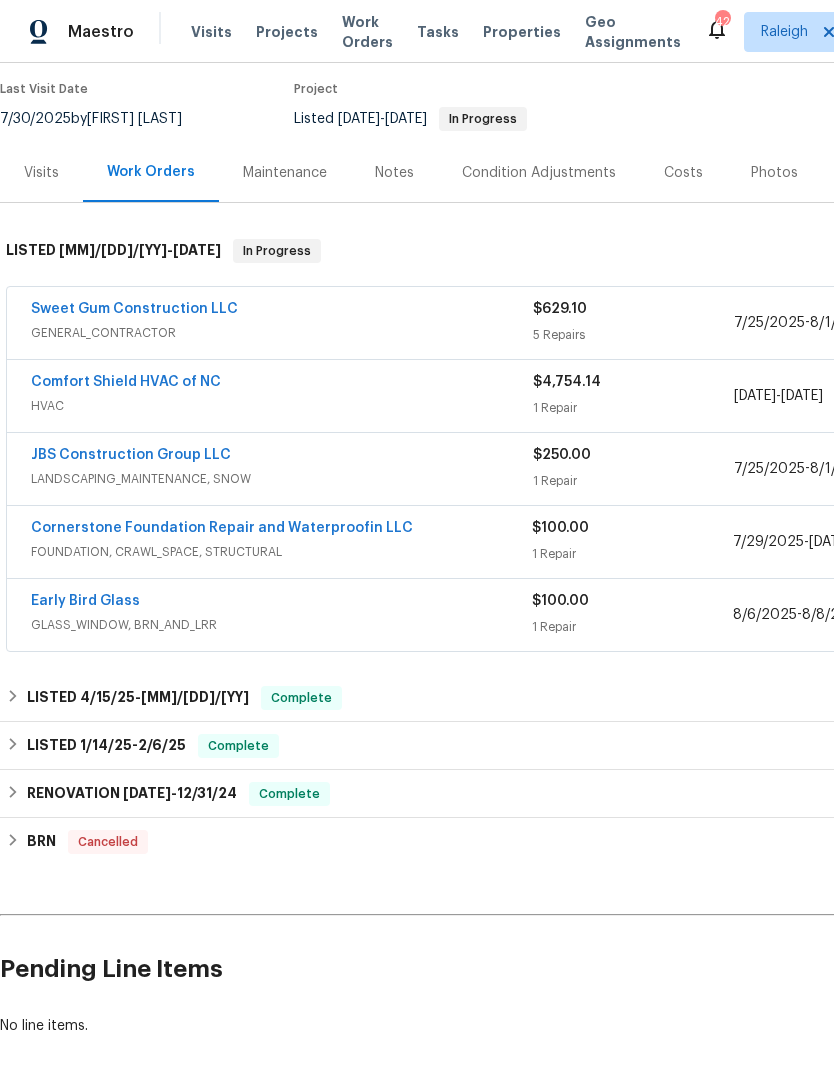 click on "JBS Construction Group LLC" at bounding box center [131, 455] 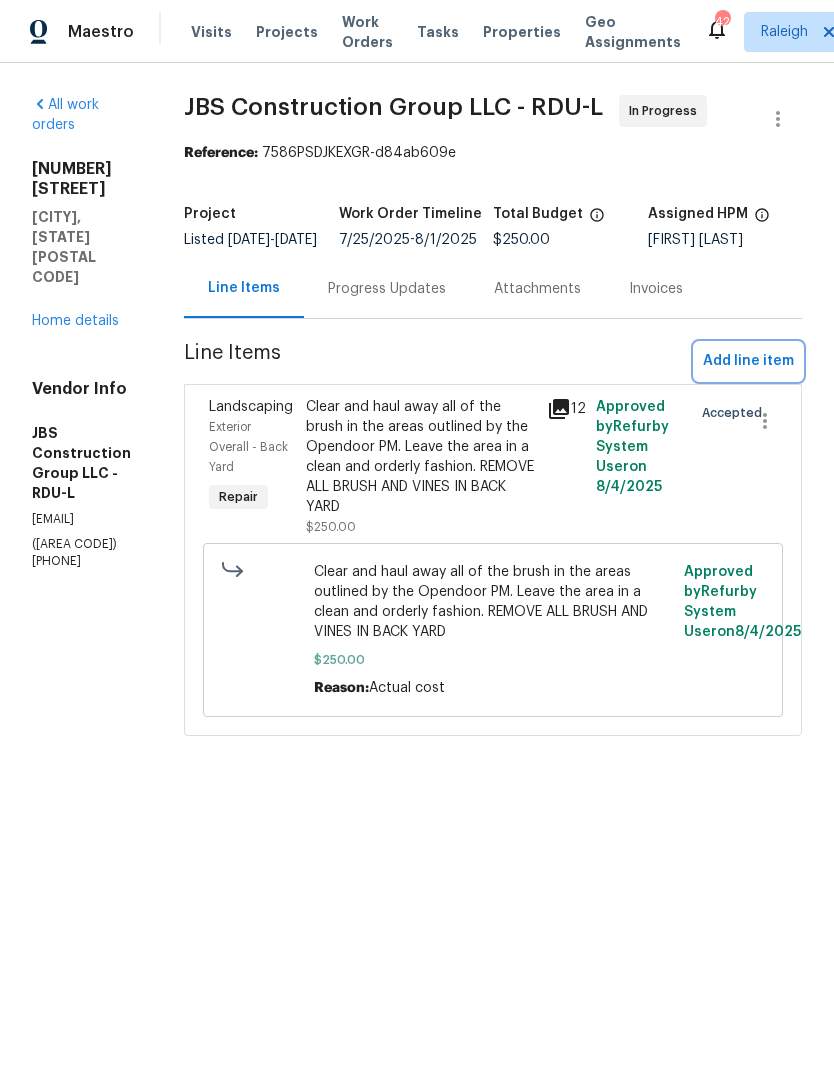 click on "Add line item" at bounding box center (748, 361) 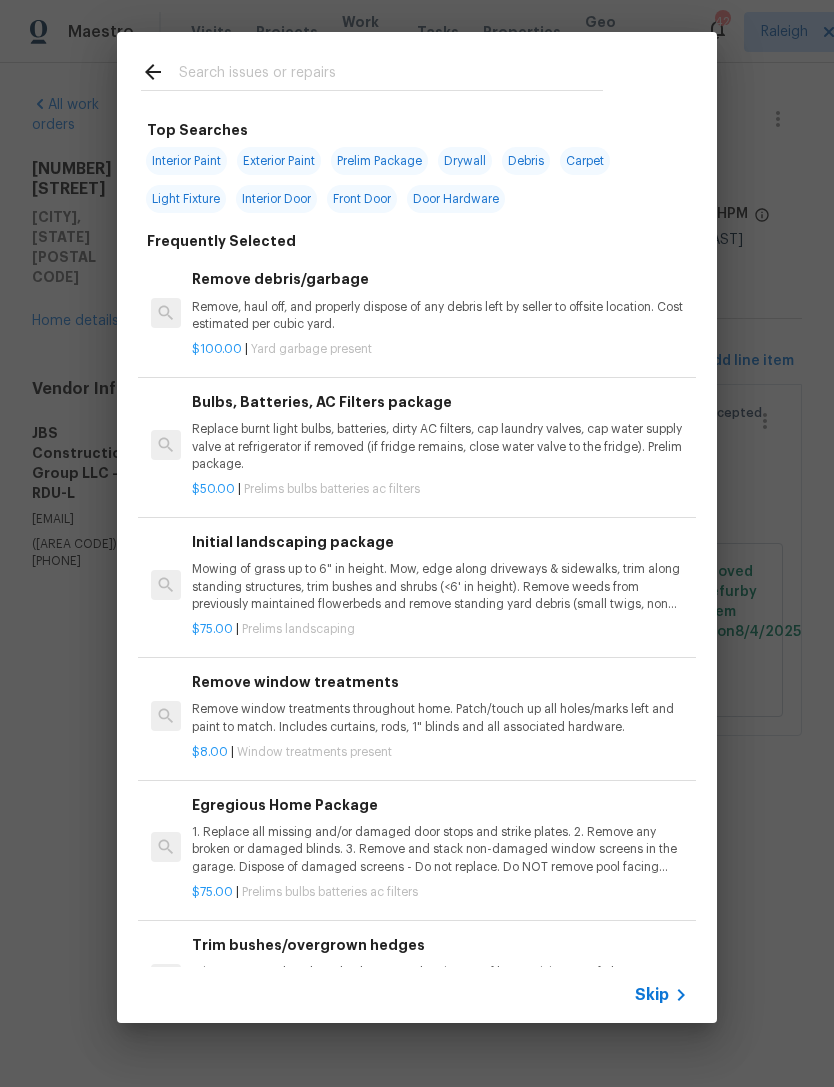 click at bounding box center [391, 75] 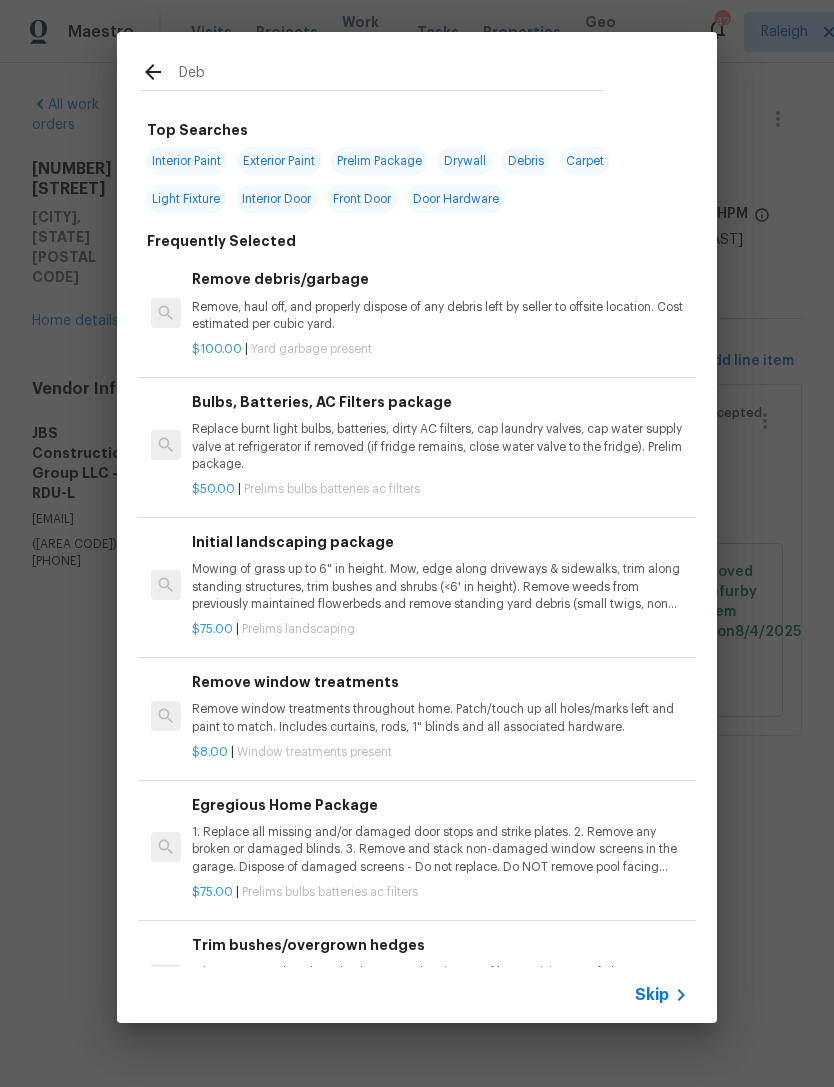 type on "Debr" 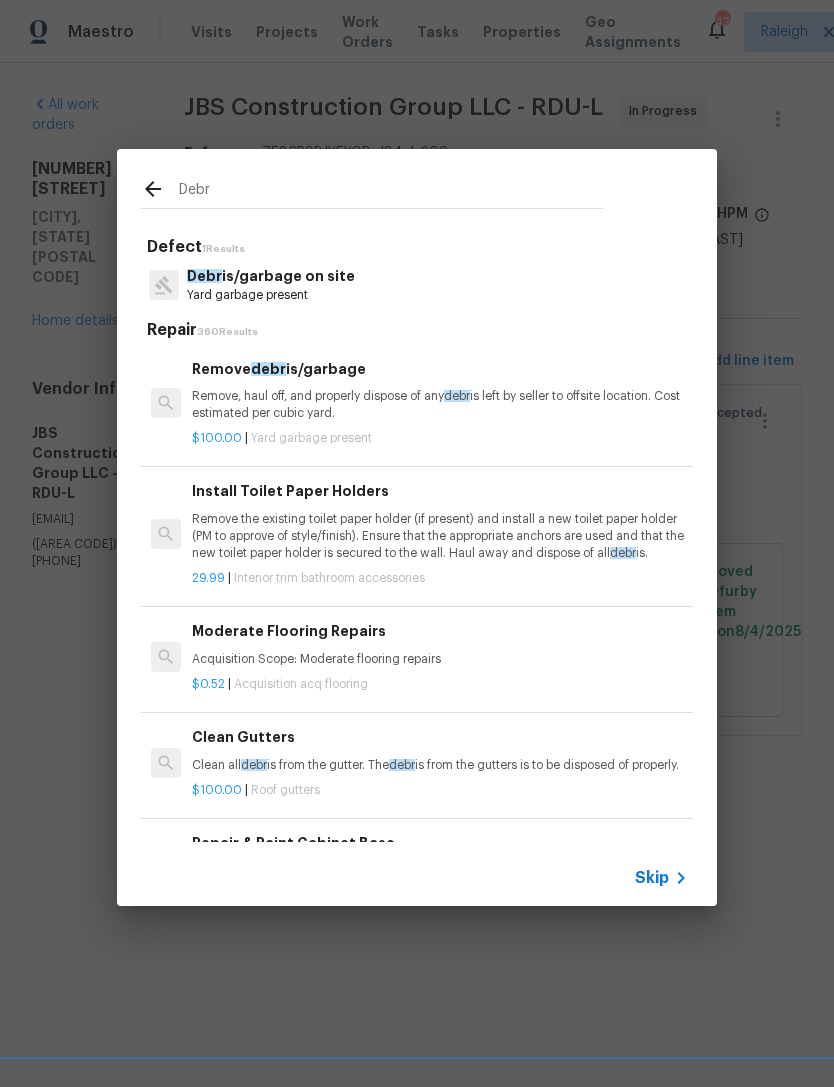 click on "Yard garbage present" at bounding box center [271, 295] 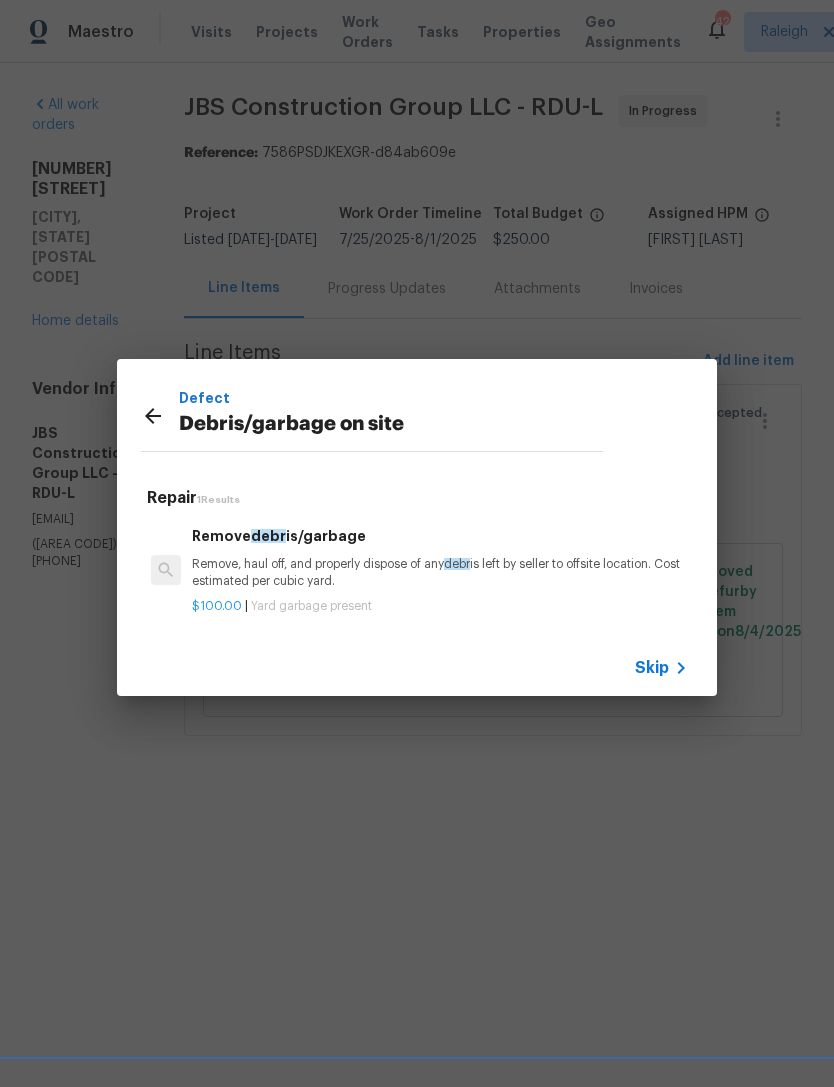 click on "Remove, haul off, and properly dispose of any  debr is left by seller to offsite location. Cost estimated per cubic yard." at bounding box center [440, 573] 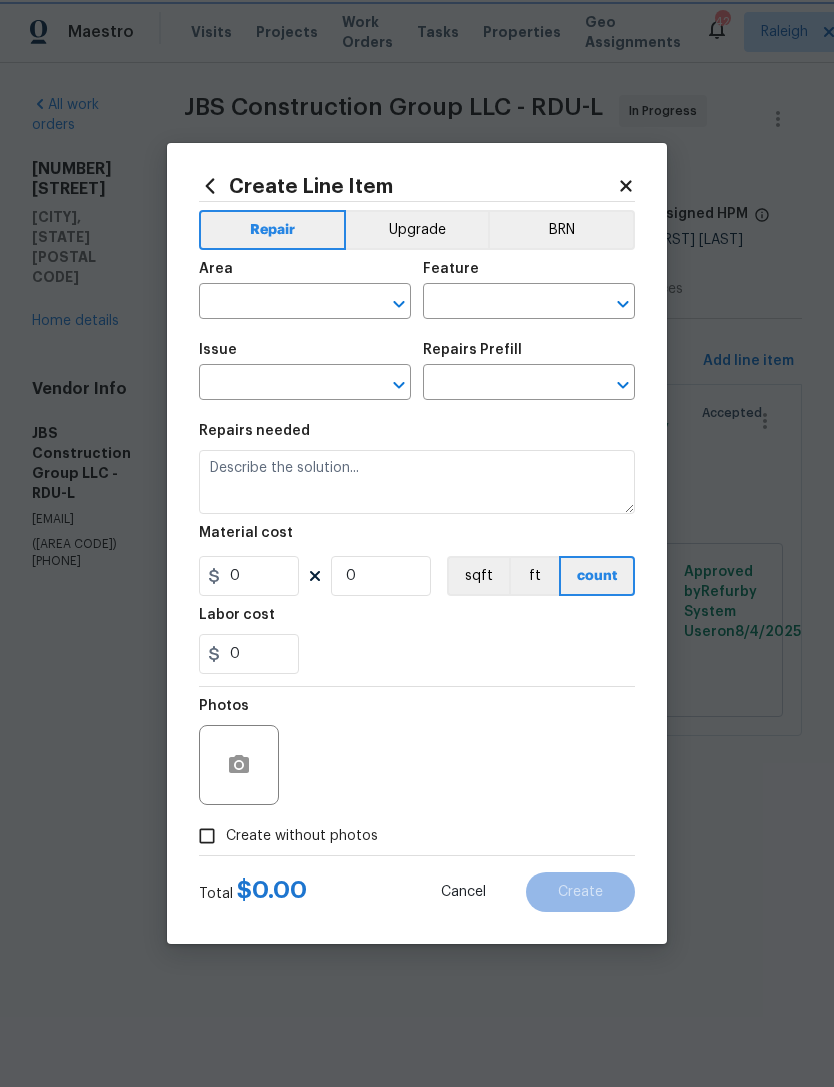 type on "Debris/garbage on site" 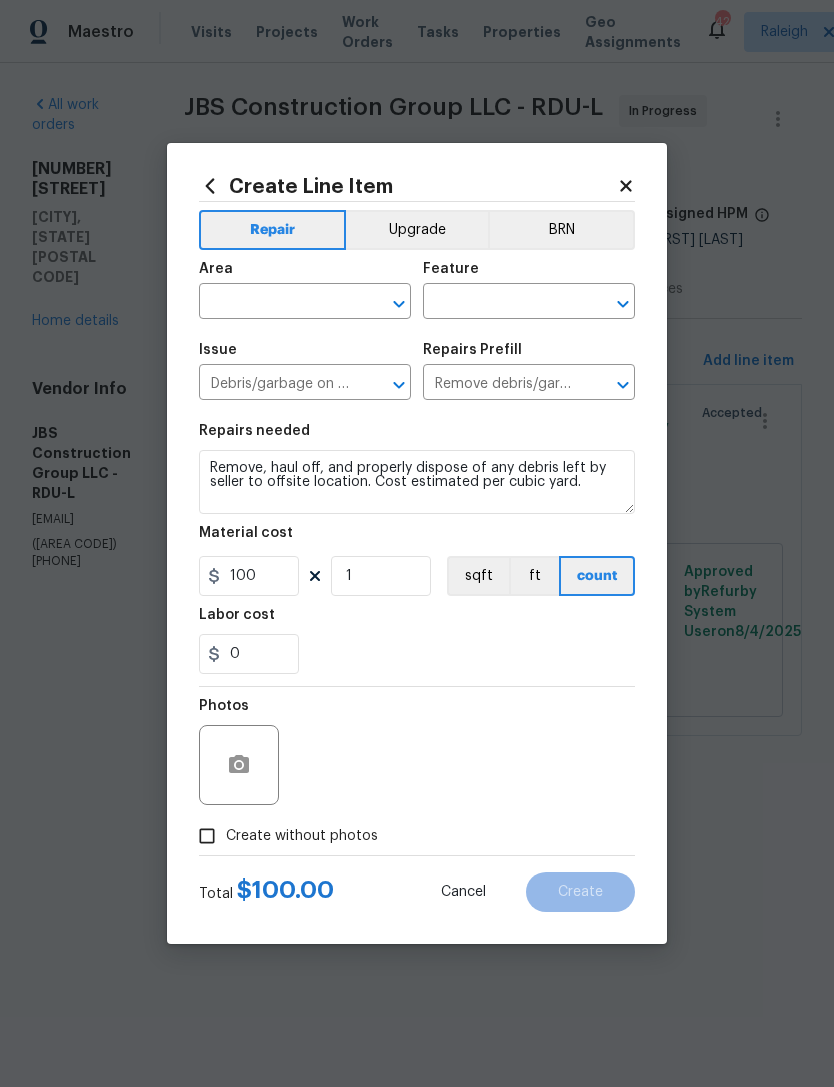 click at bounding box center [277, 303] 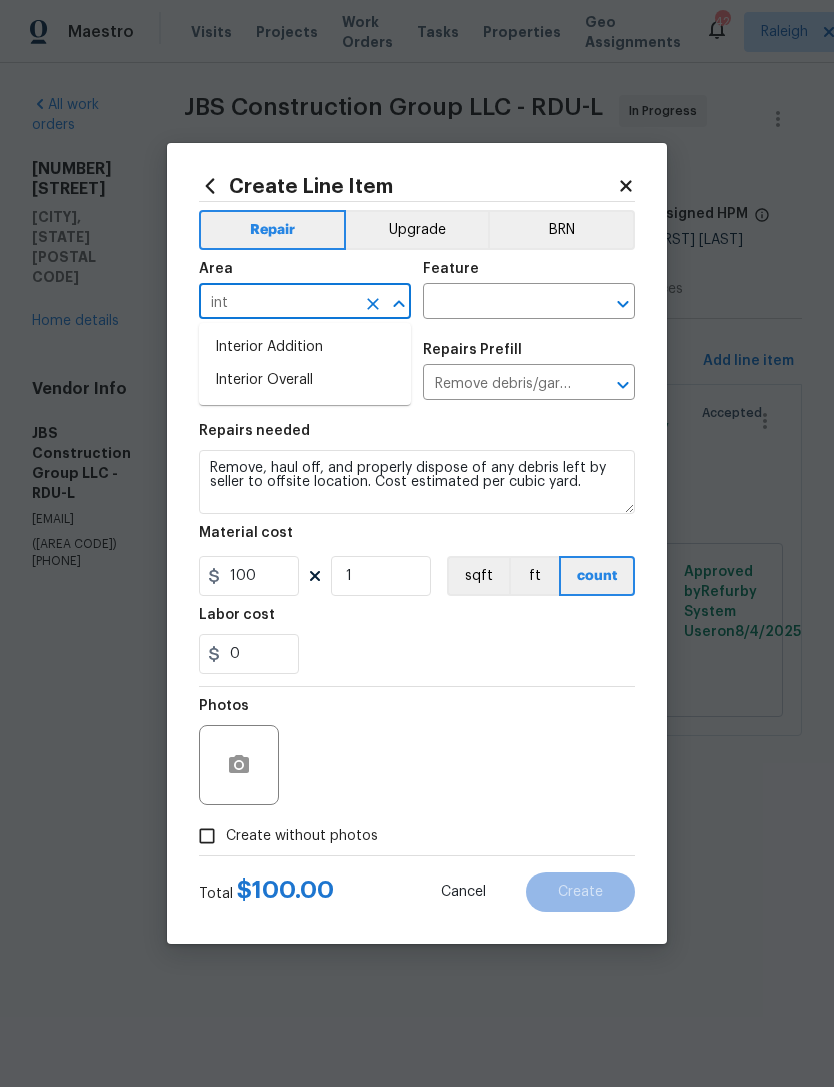 click on "Interior Overall" at bounding box center [305, 380] 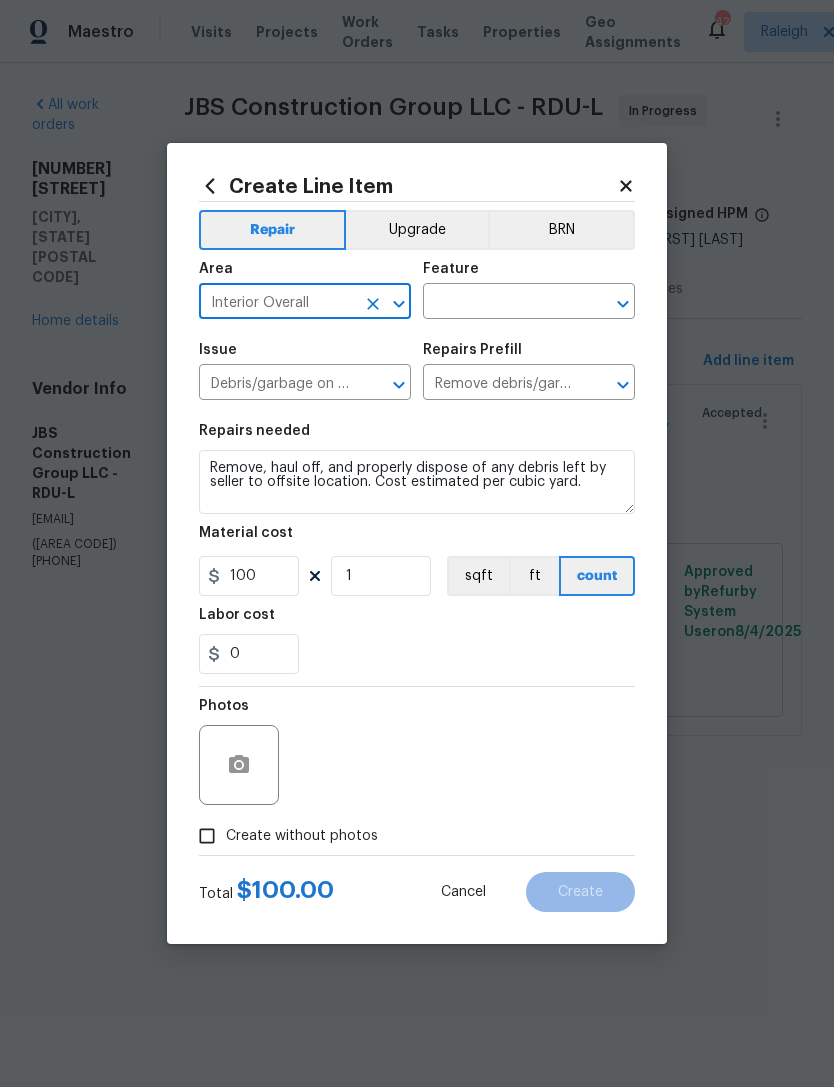 click at bounding box center (501, 303) 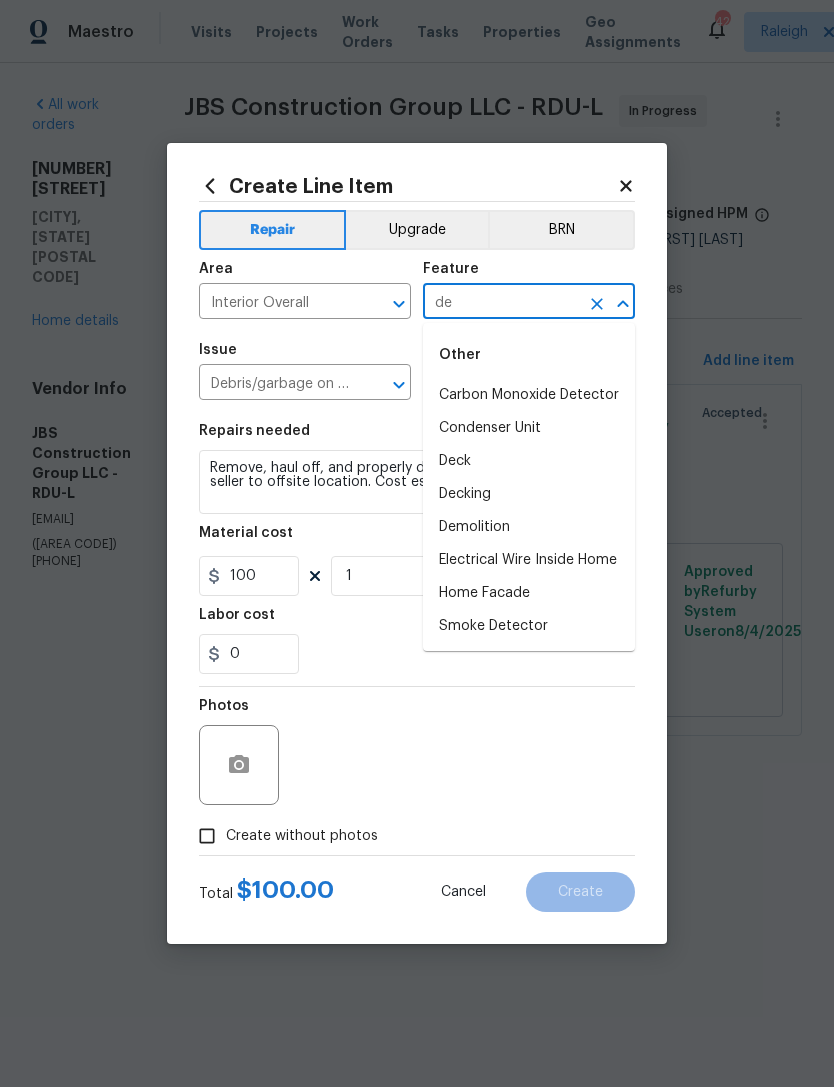 type on "d" 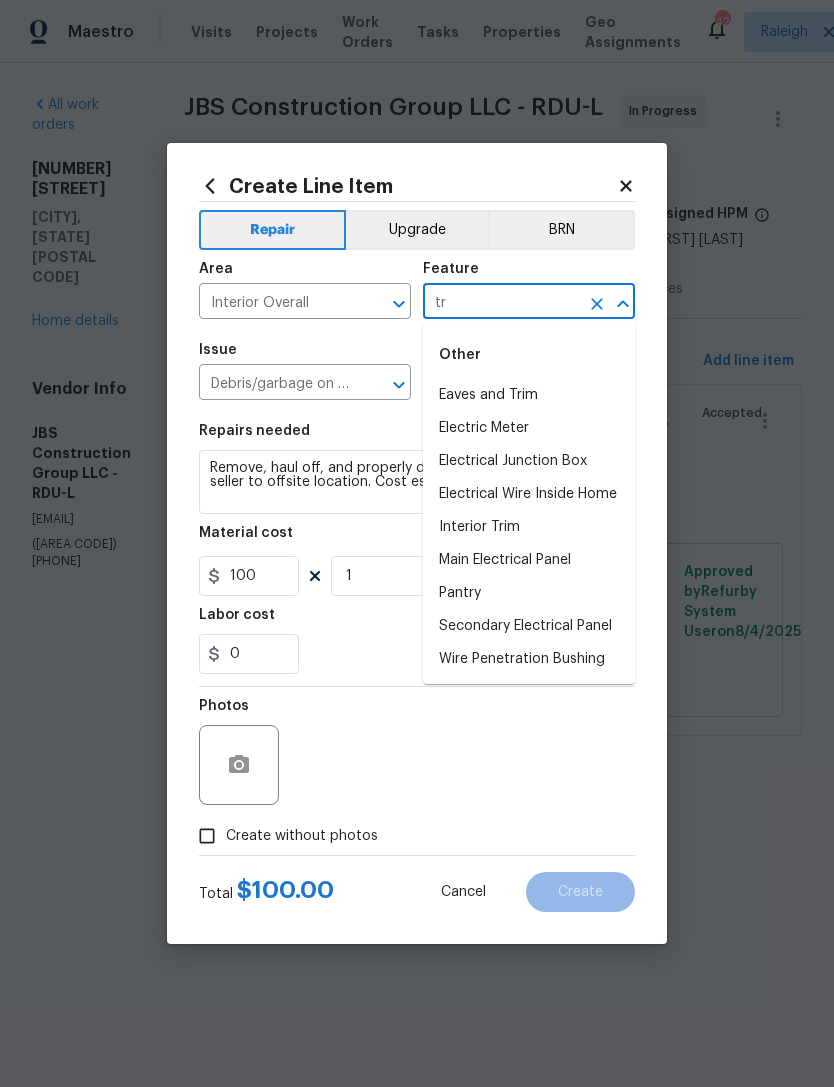 type on "t" 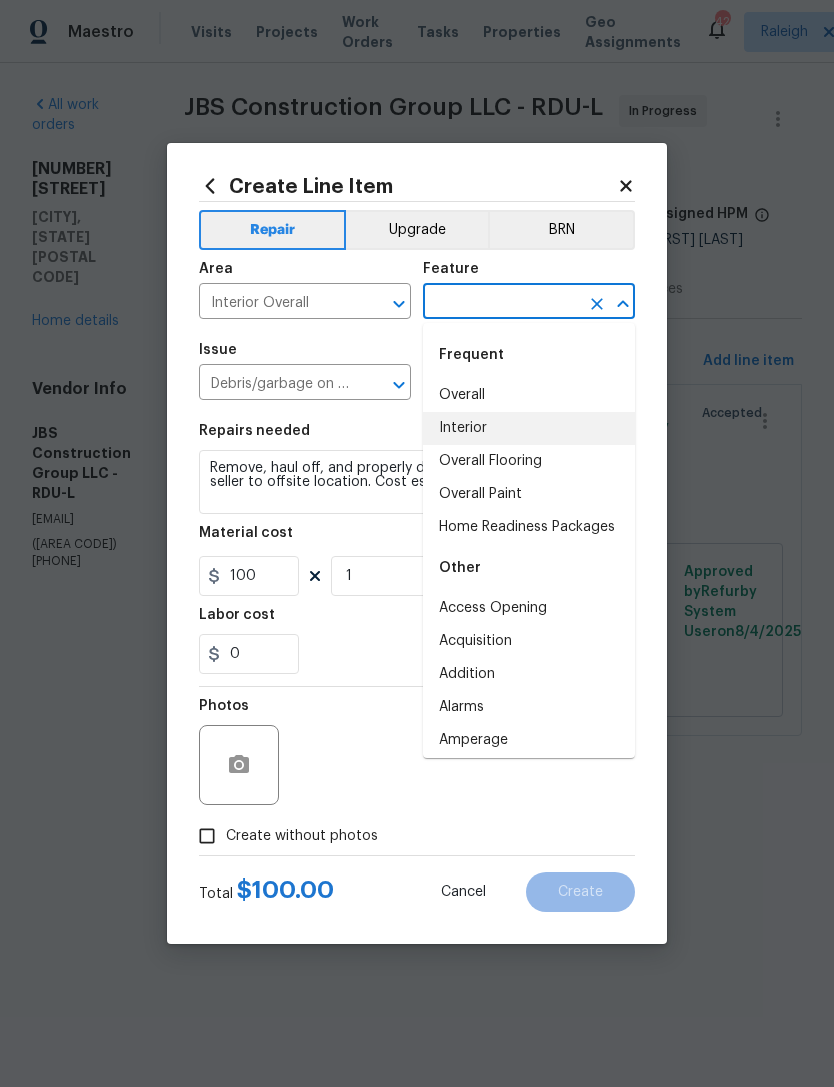 click on "Interior" at bounding box center [529, 428] 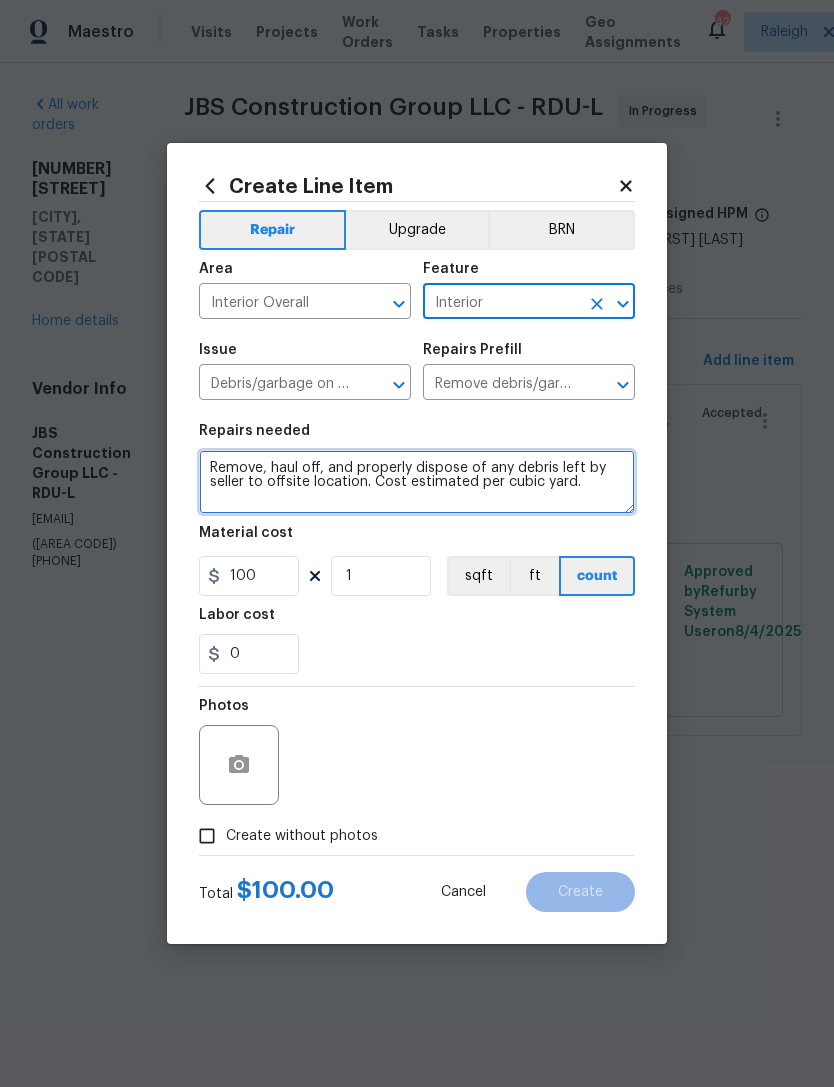 click on "Remove, haul off, and properly dispose of any debris left by seller to offsite location. Cost estimated per cubic yard." at bounding box center (417, 482) 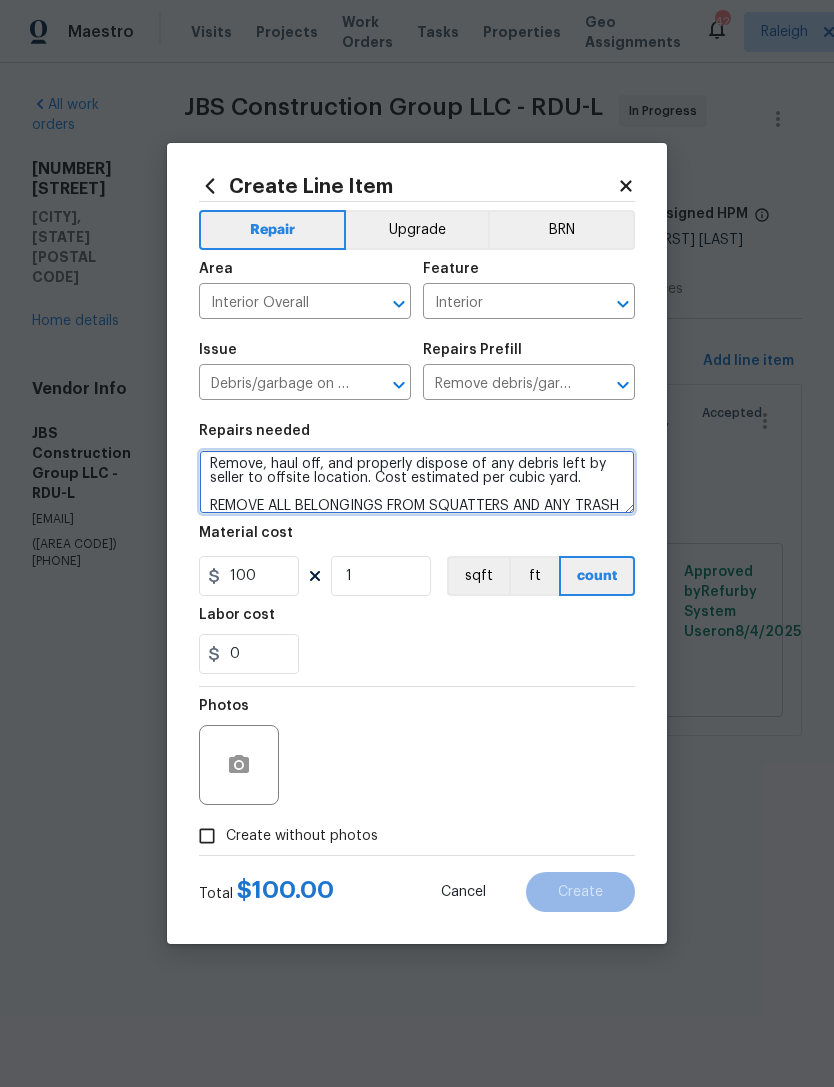 scroll, scrollTop: 28, scrollLeft: 0, axis: vertical 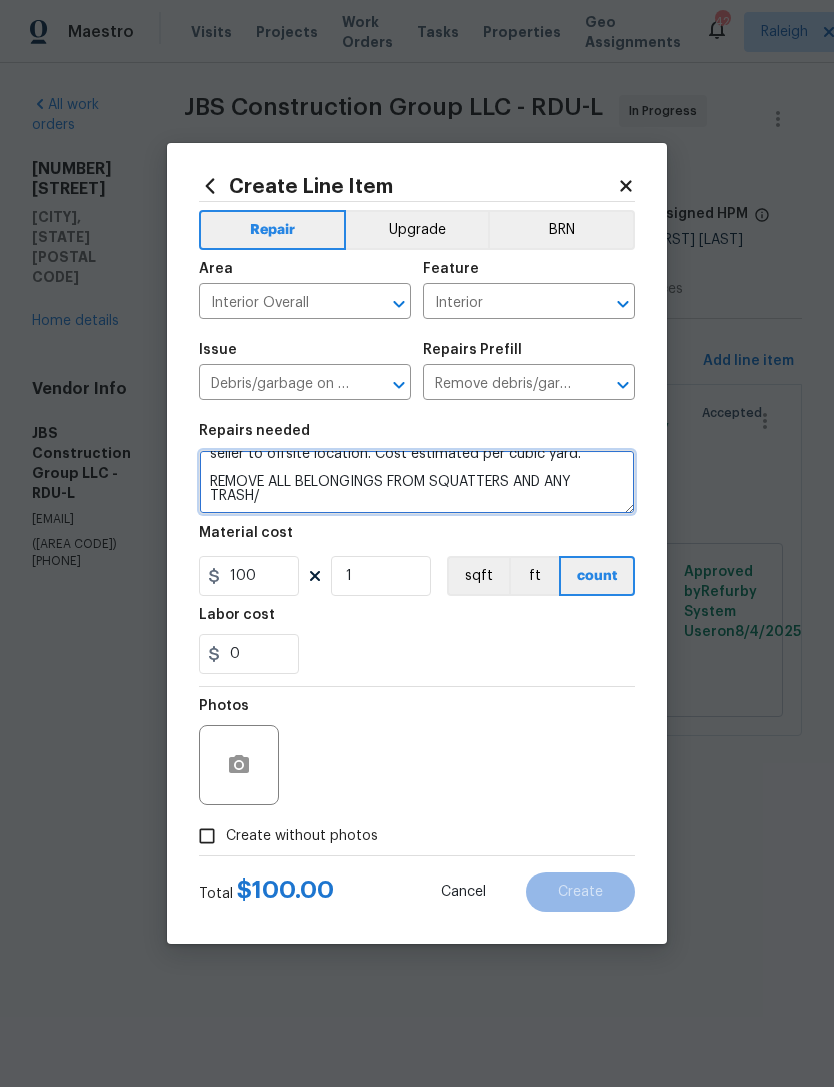 click on "Remove, haul off, and properly dispose of any debris left by seller to offsite location. Cost estimated per cubic yard.
REMOVE ALL BELONGINGS FROM SQUATTERS AND ANY TRASH/" at bounding box center (417, 482) 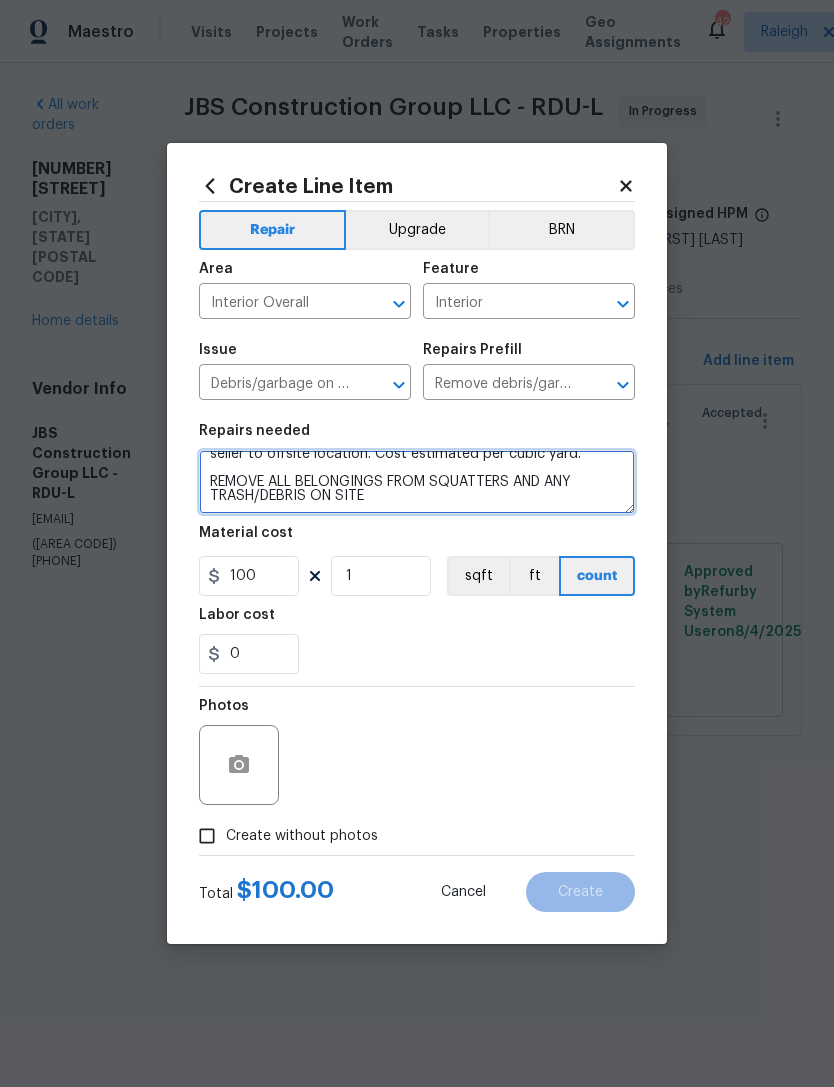 type on "Remove, haul off, and properly dispose of any debris left by seller to offsite location. Cost estimated per cubic yard.
REMOVE ALL BELONGINGS FROM SQUATTERS AND ANY TRASH/DEBRIS ON SITE" 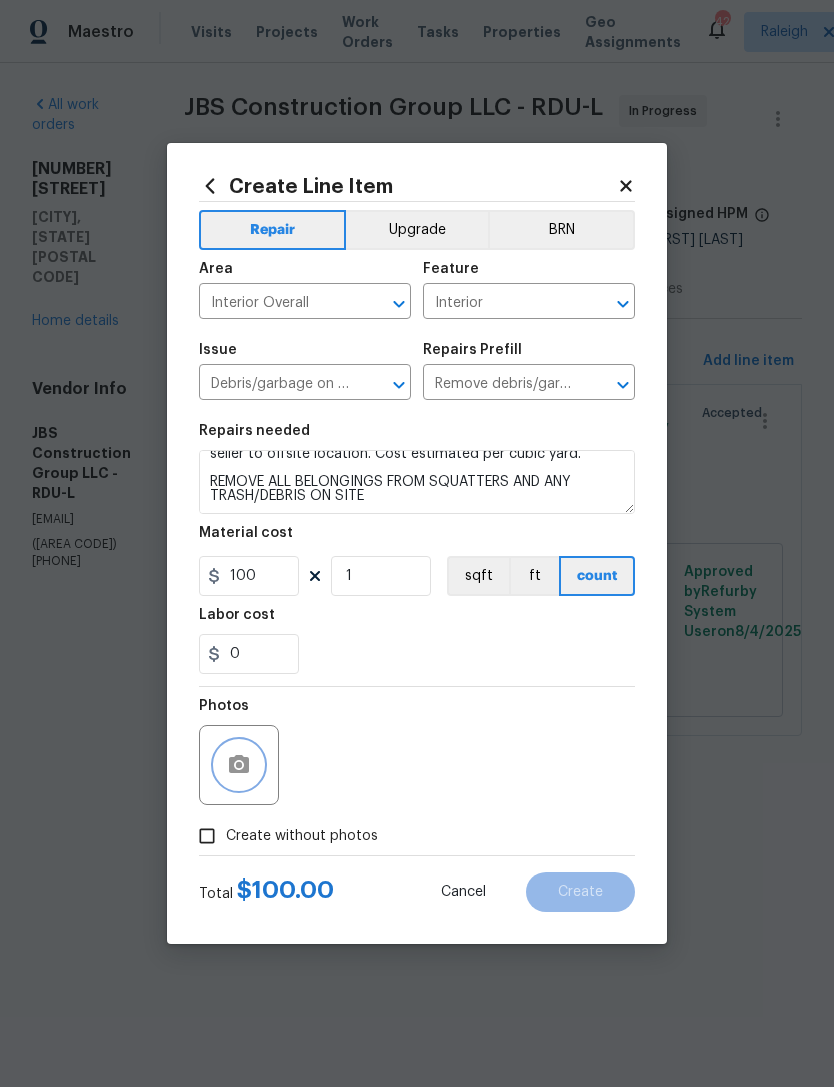 click 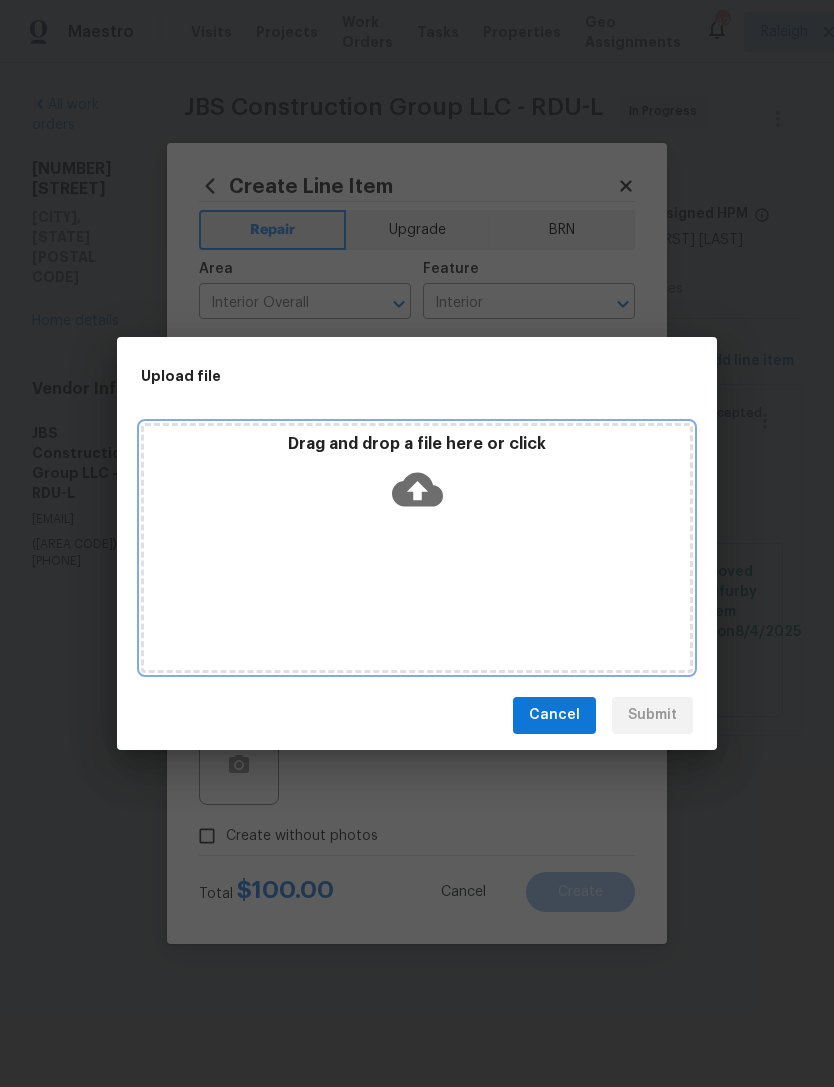 click 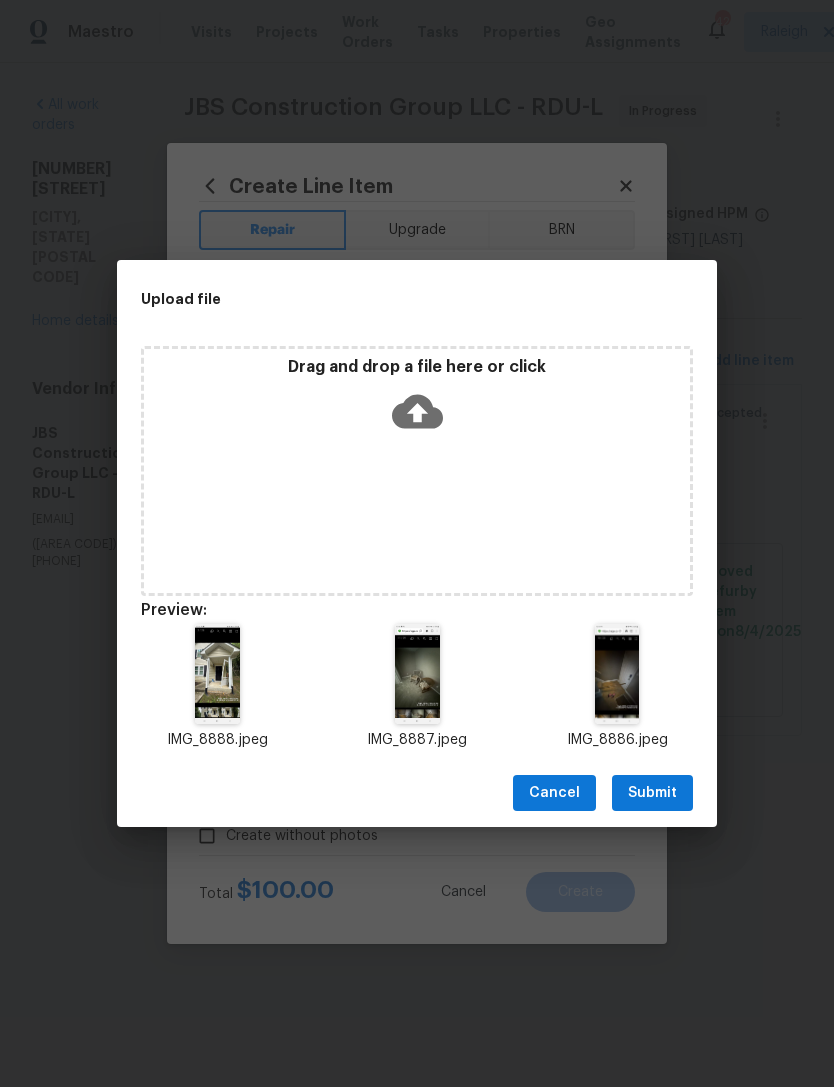 click on "Submit" at bounding box center (652, 793) 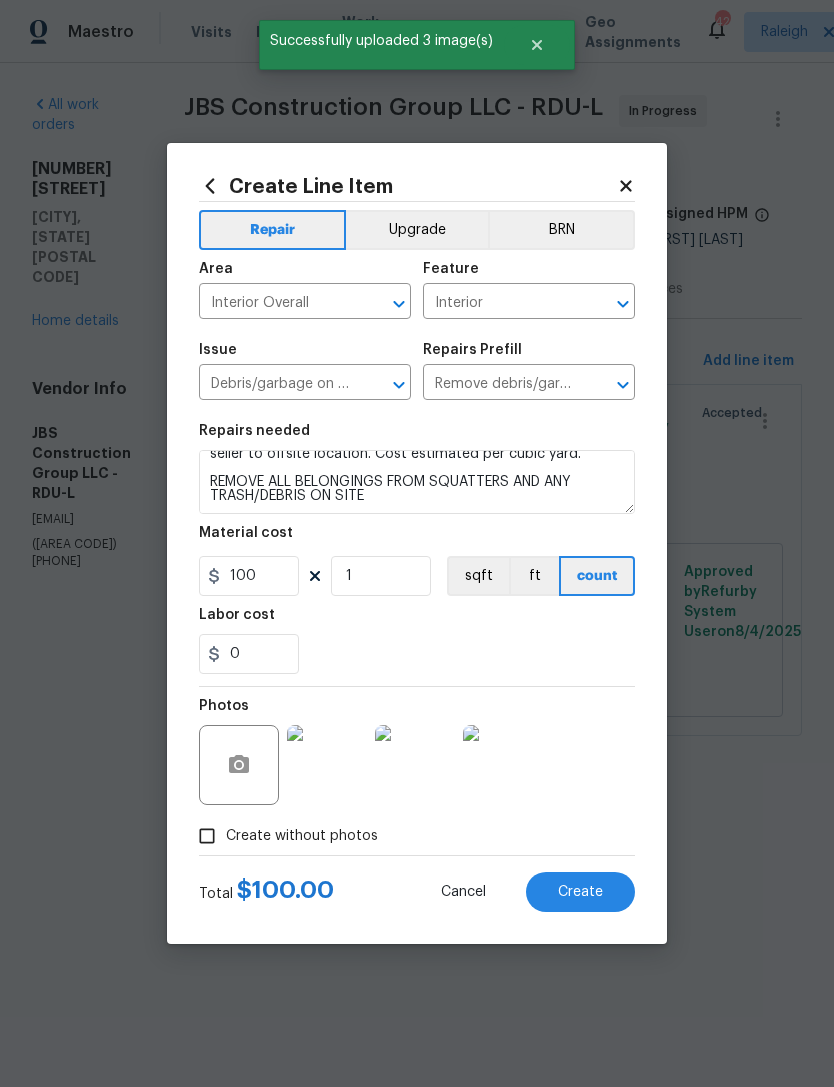 click on "Create" at bounding box center (580, 892) 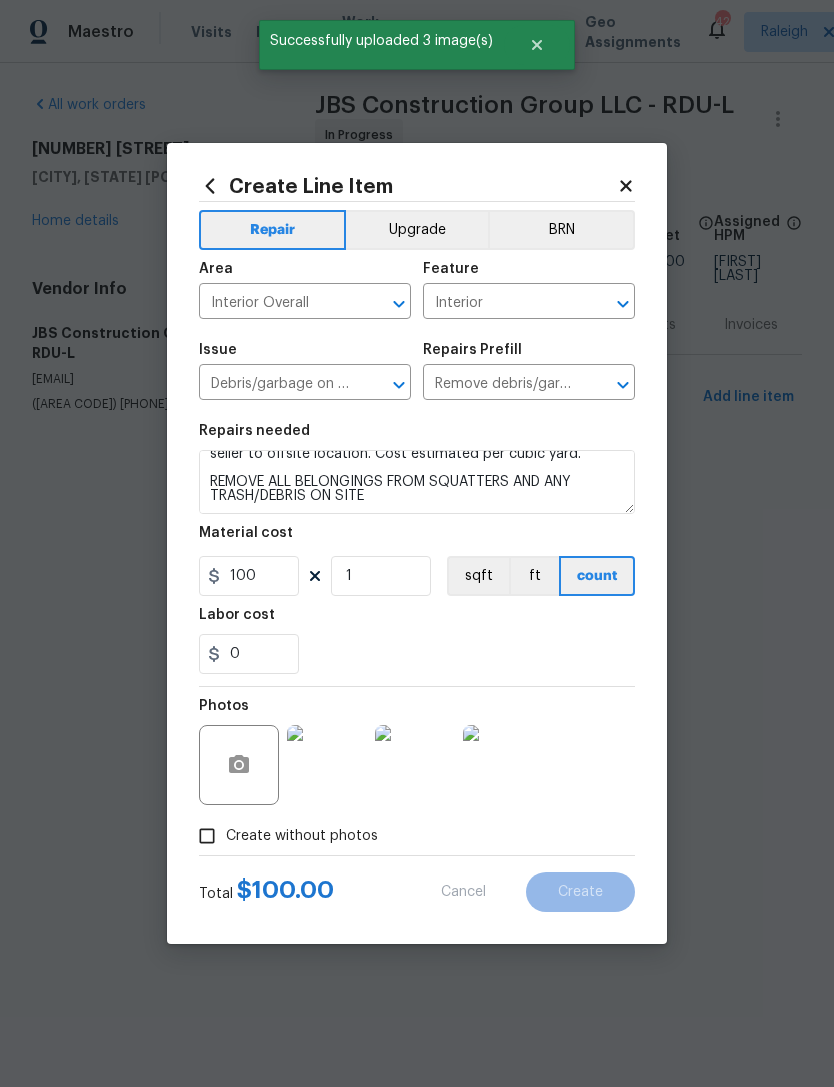 type 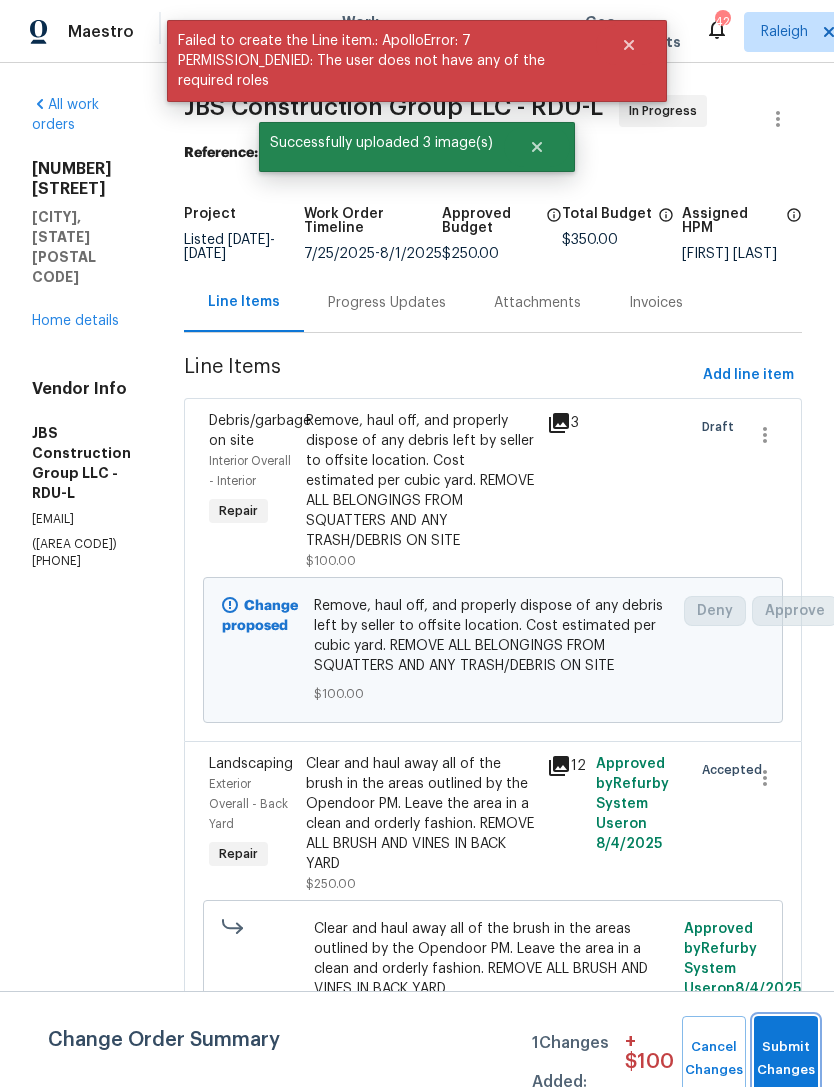 click on "Submit Changes" at bounding box center [786, 1059] 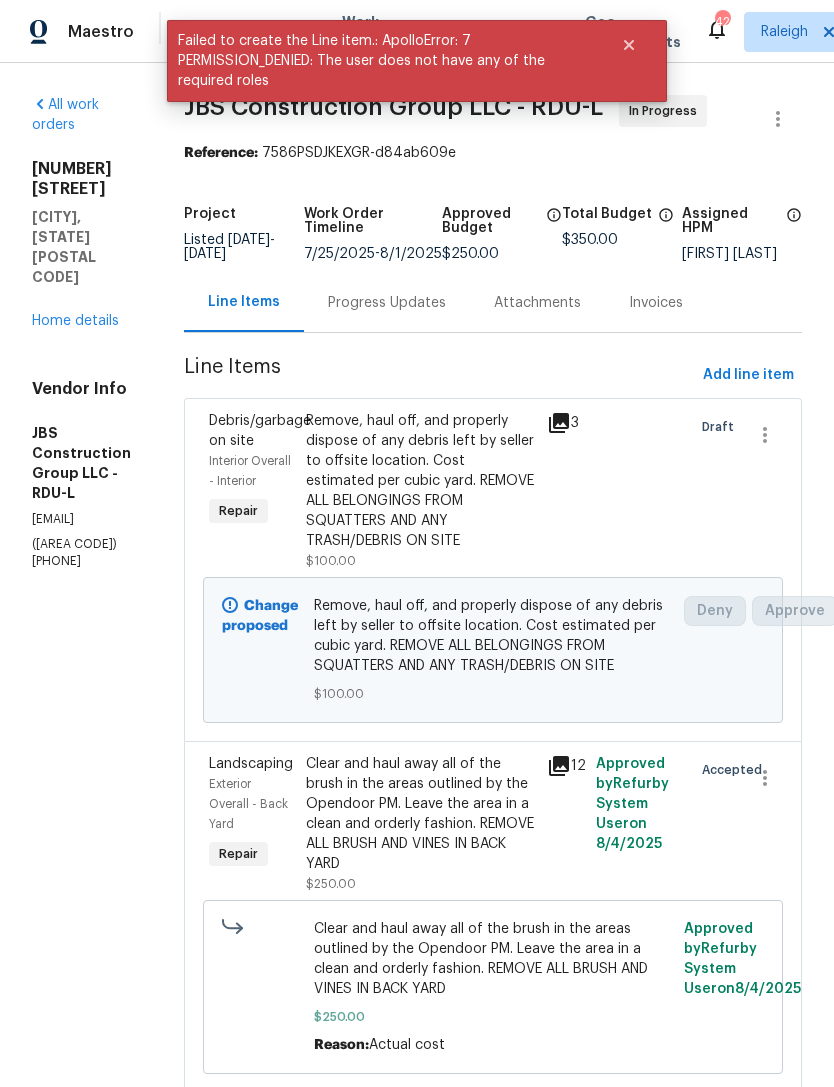 click on "Progress Updates" at bounding box center (387, 303) 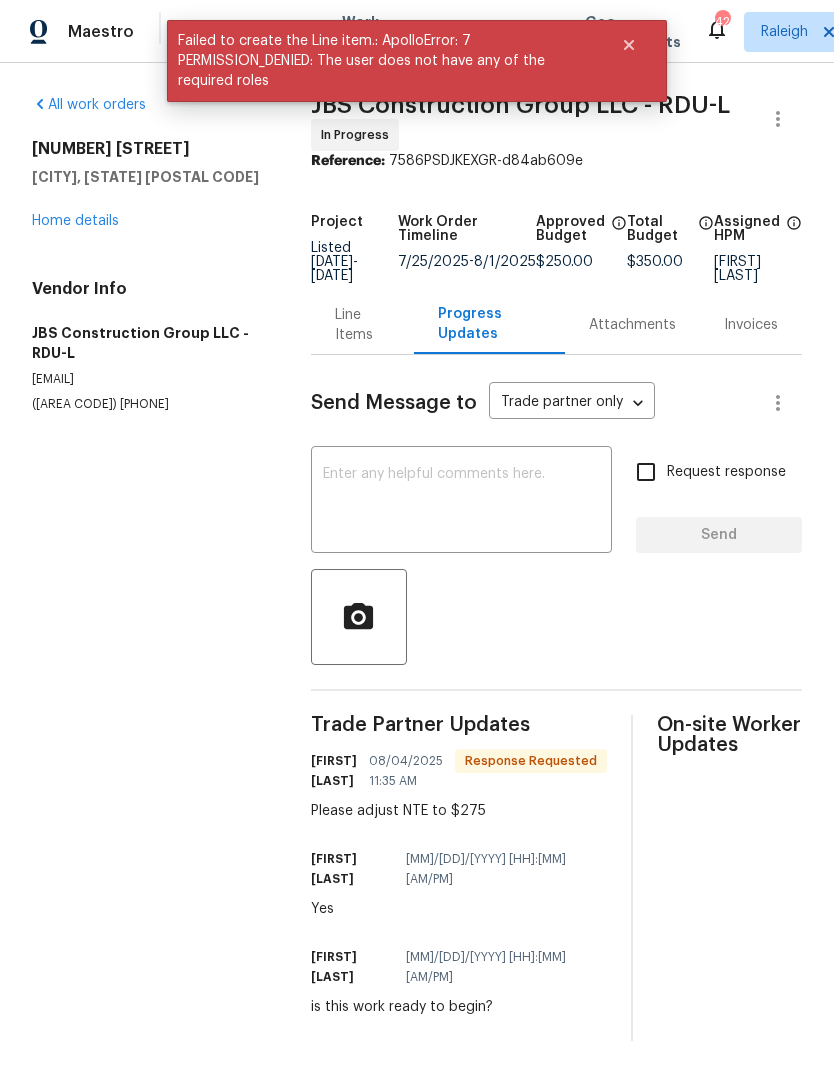 click at bounding box center (461, 502) 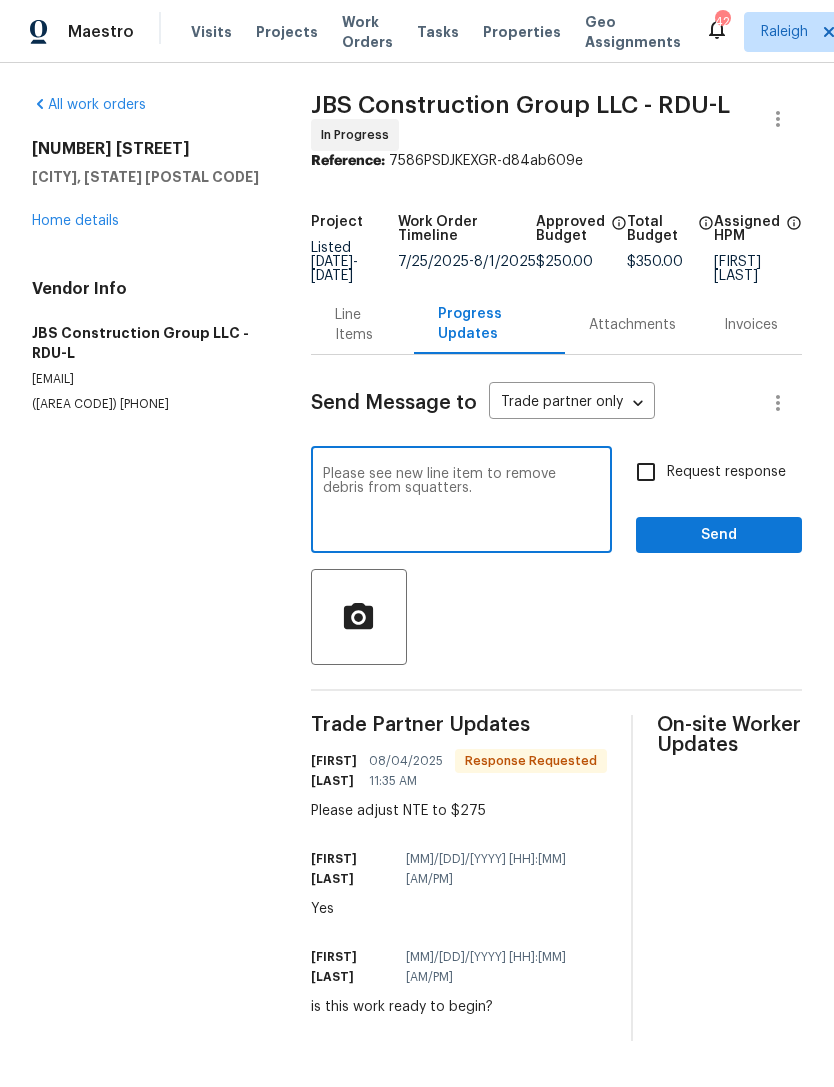 type on "Please see new line item to remove debris from squatters." 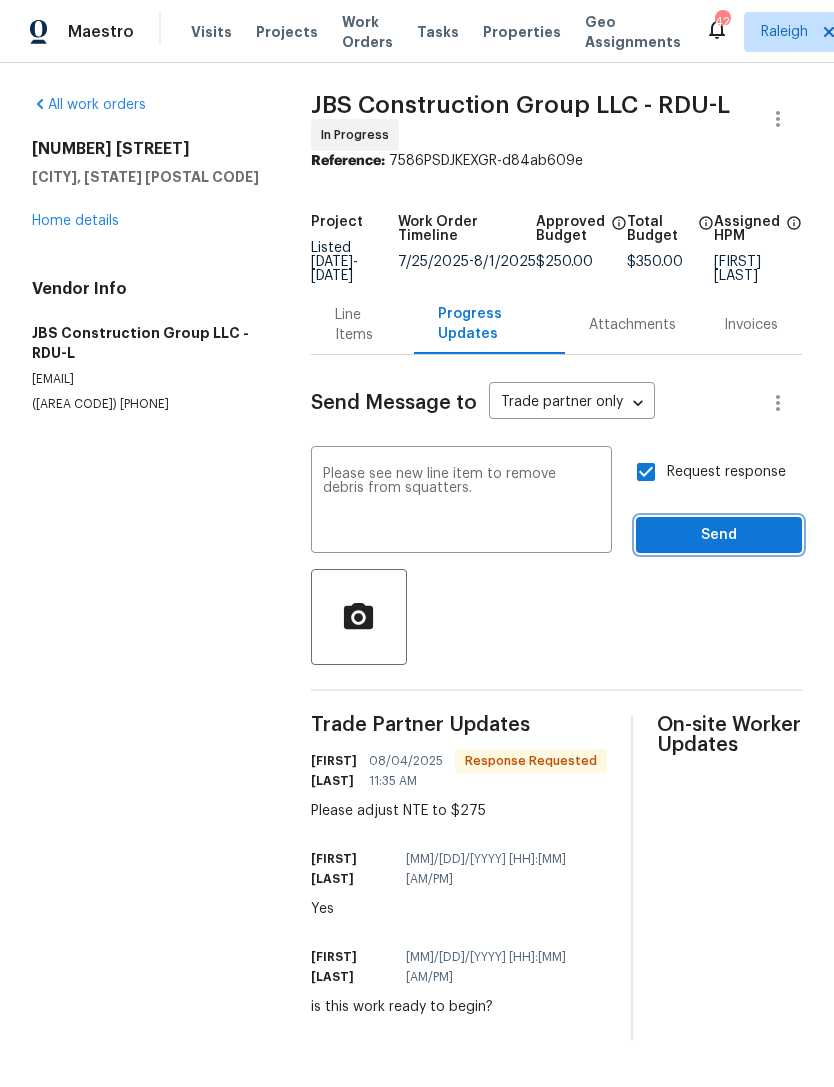 click on "Send" at bounding box center (719, 535) 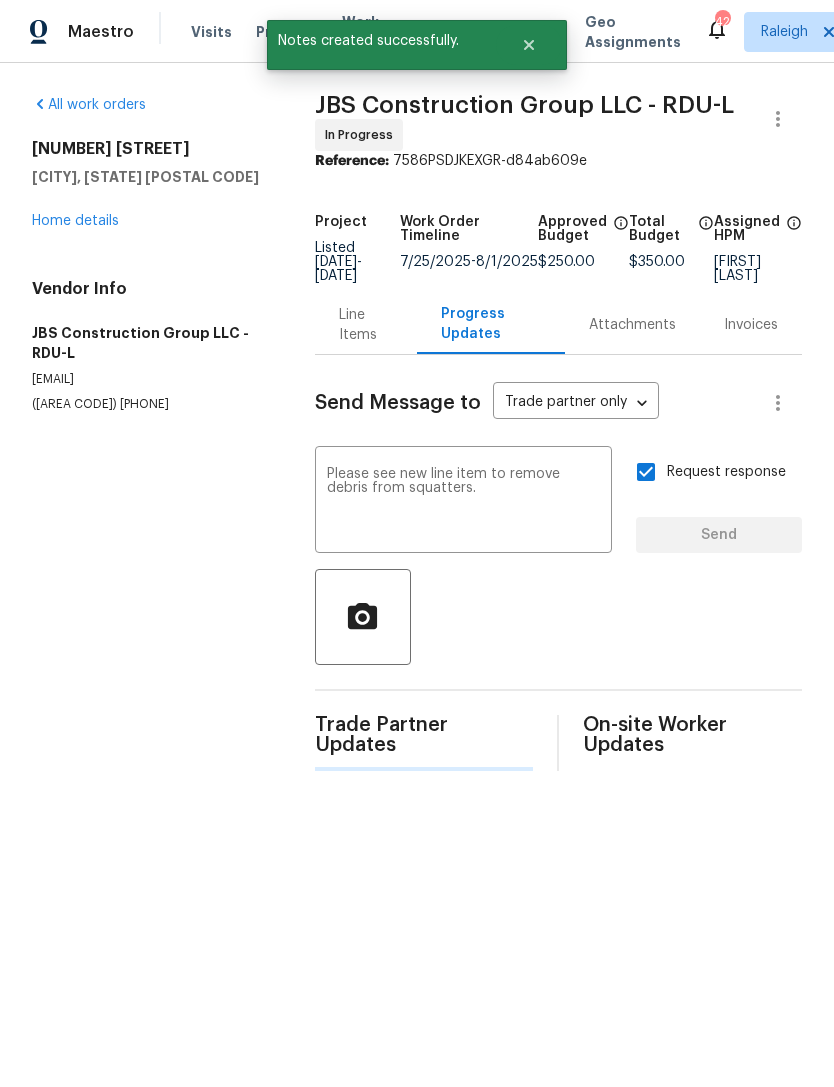 type 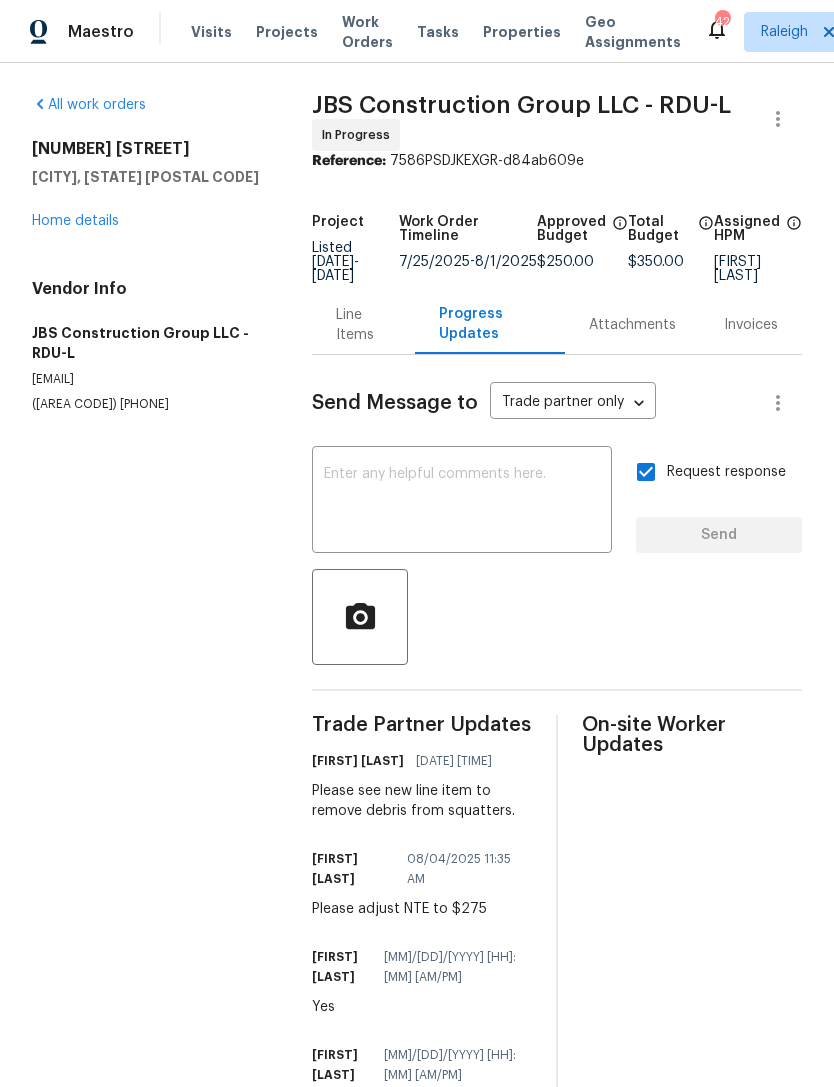 click on "All work orders 311 Burnette St Durham, NC 27707 Home details Vendor Info JBS Construction Group LLC - RDU-L opendoor@jbsconstructiongroup.com (615) 519-9339" at bounding box center [148, 254] 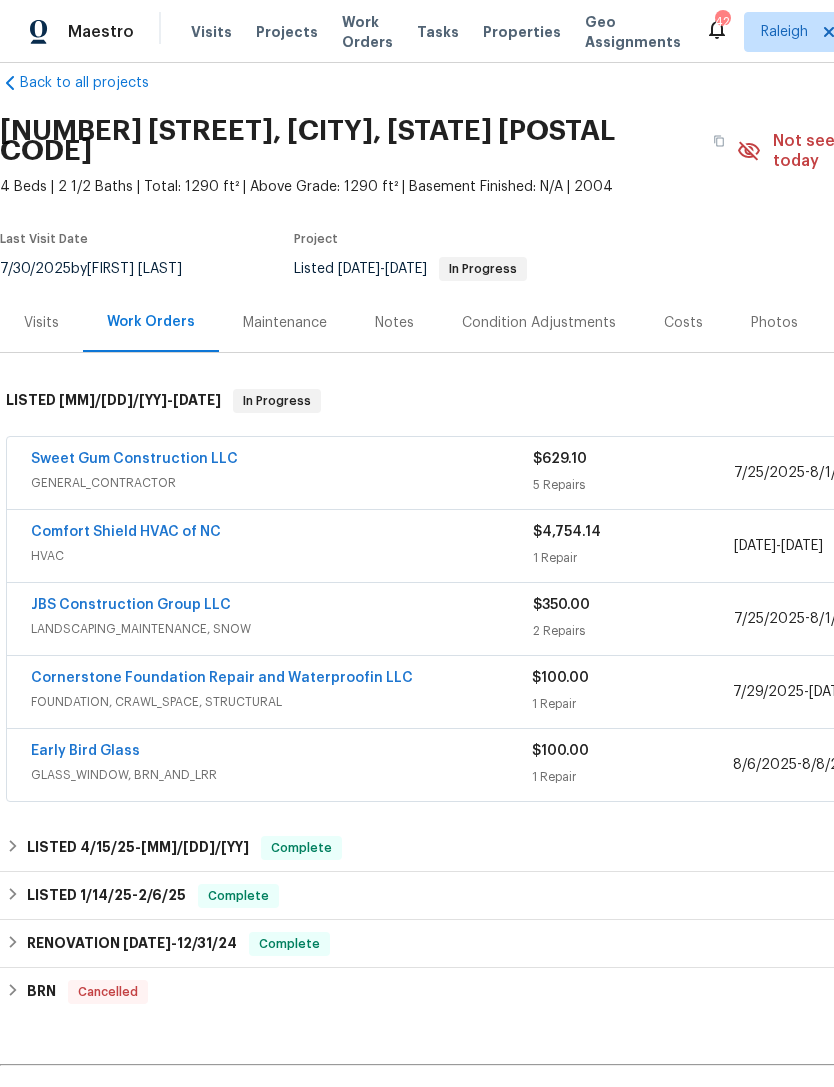 scroll, scrollTop: 31, scrollLeft: 0, axis: vertical 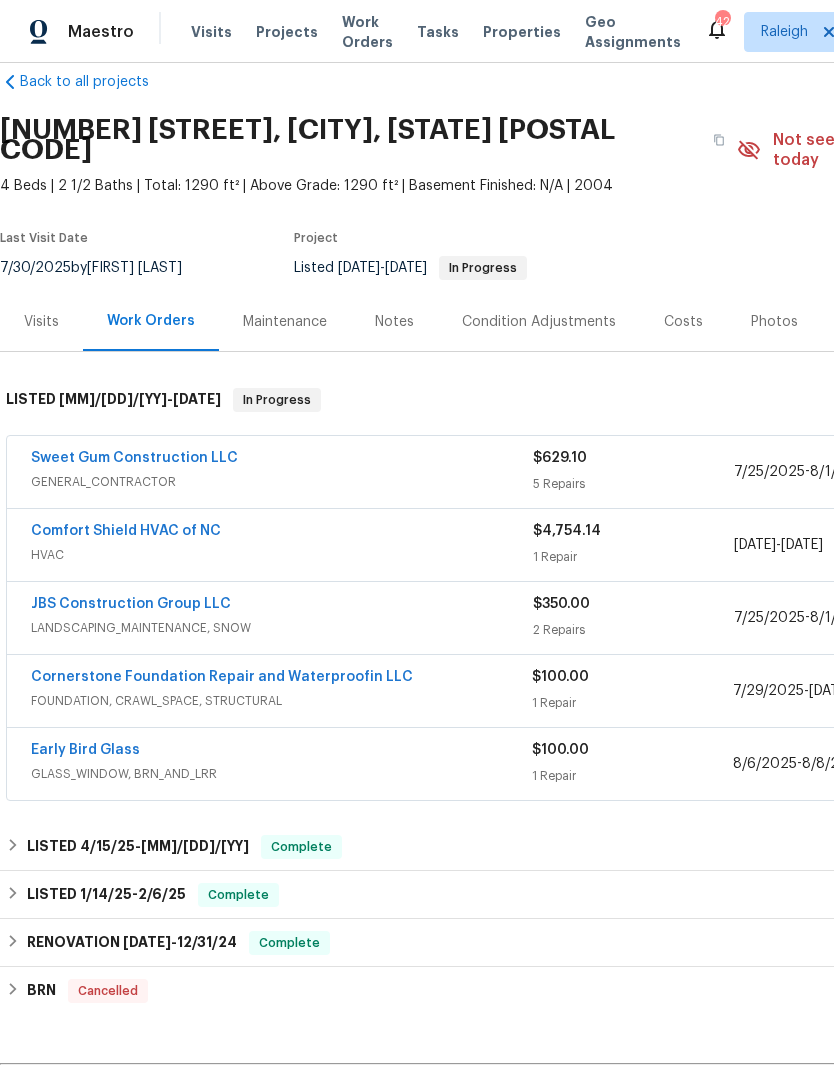 click on "Early Bird Glass" at bounding box center (85, 750) 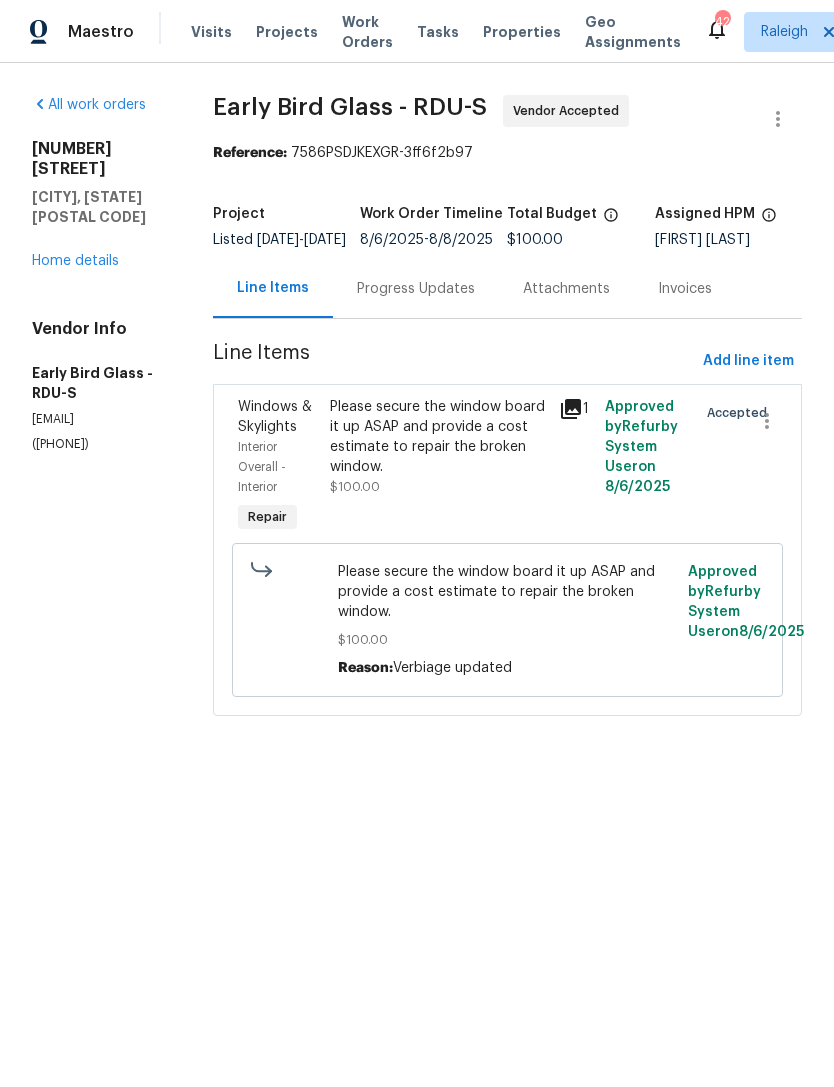 click on "Progress Updates" at bounding box center (416, 289) 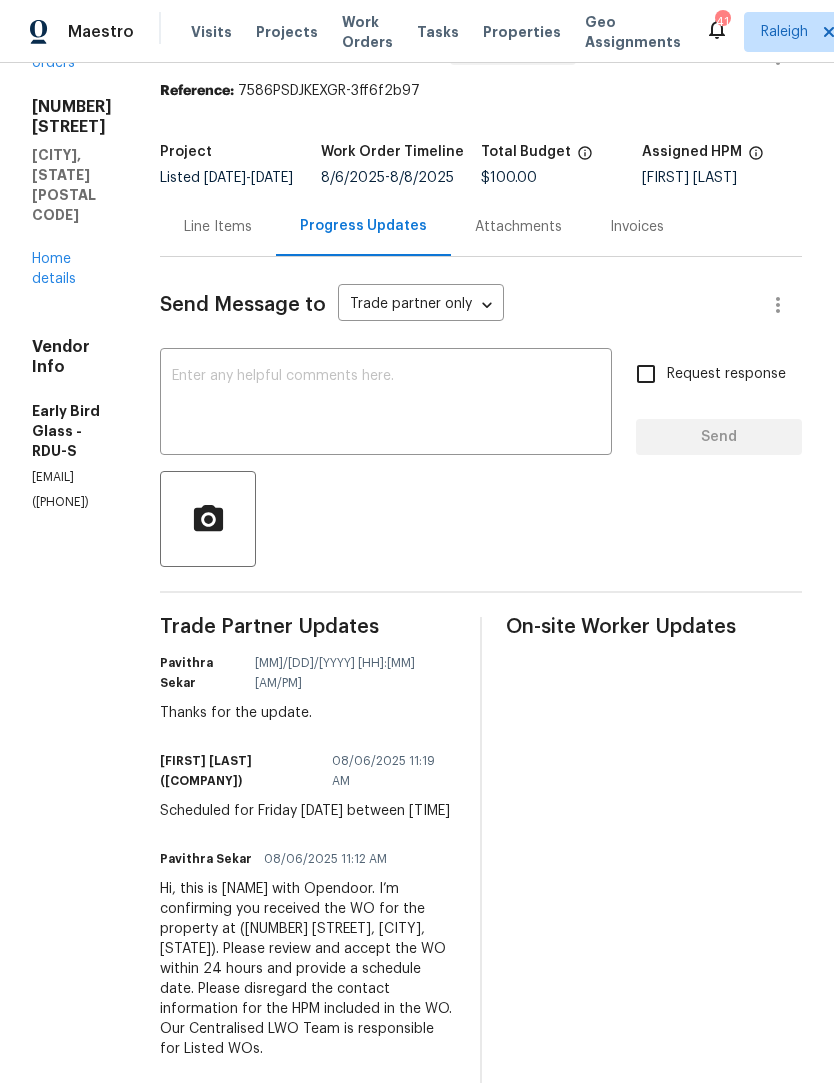 scroll, scrollTop: 61, scrollLeft: 0, axis: vertical 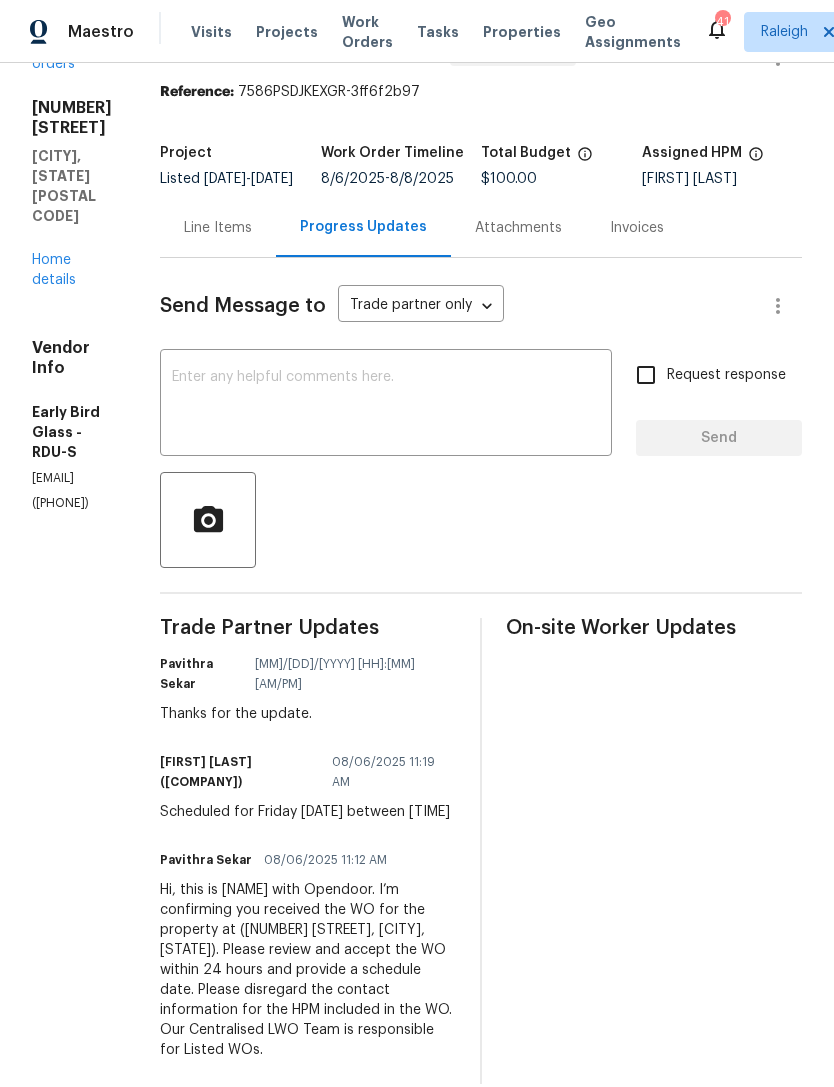 click on "Home details" at bounding box center (54, 270) 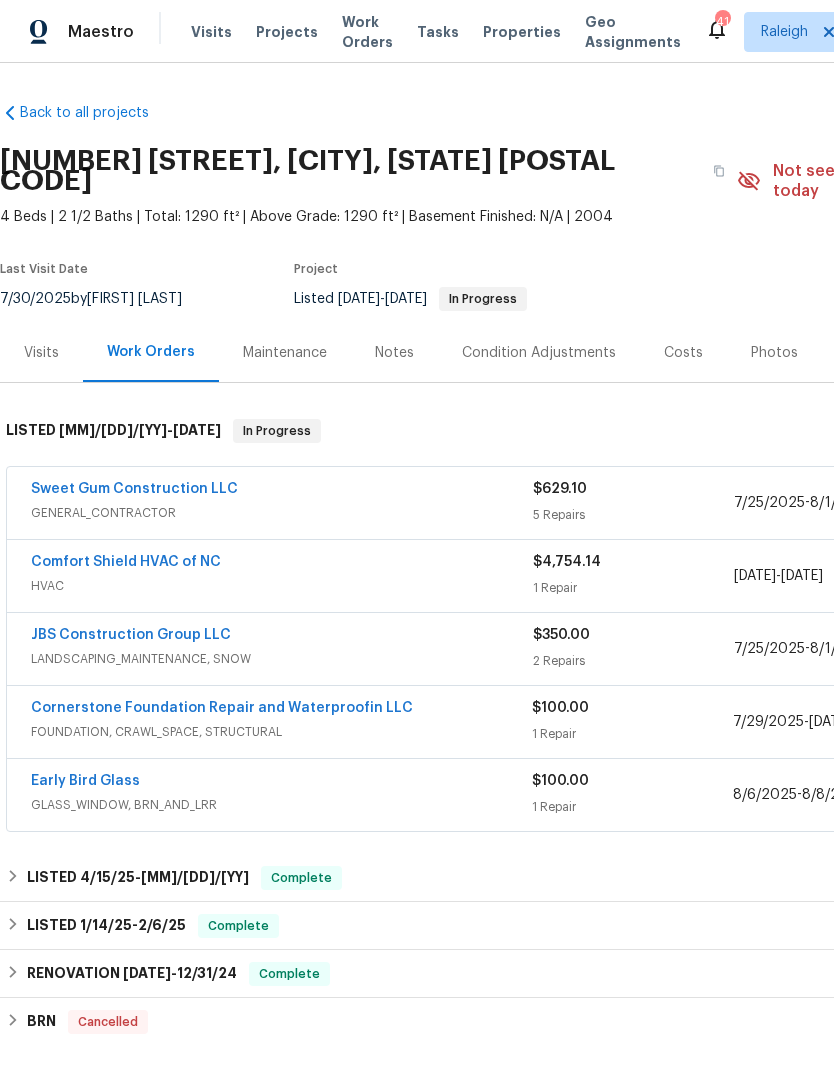 click on "Early Bird Glass" at bounding box center (85, 781) 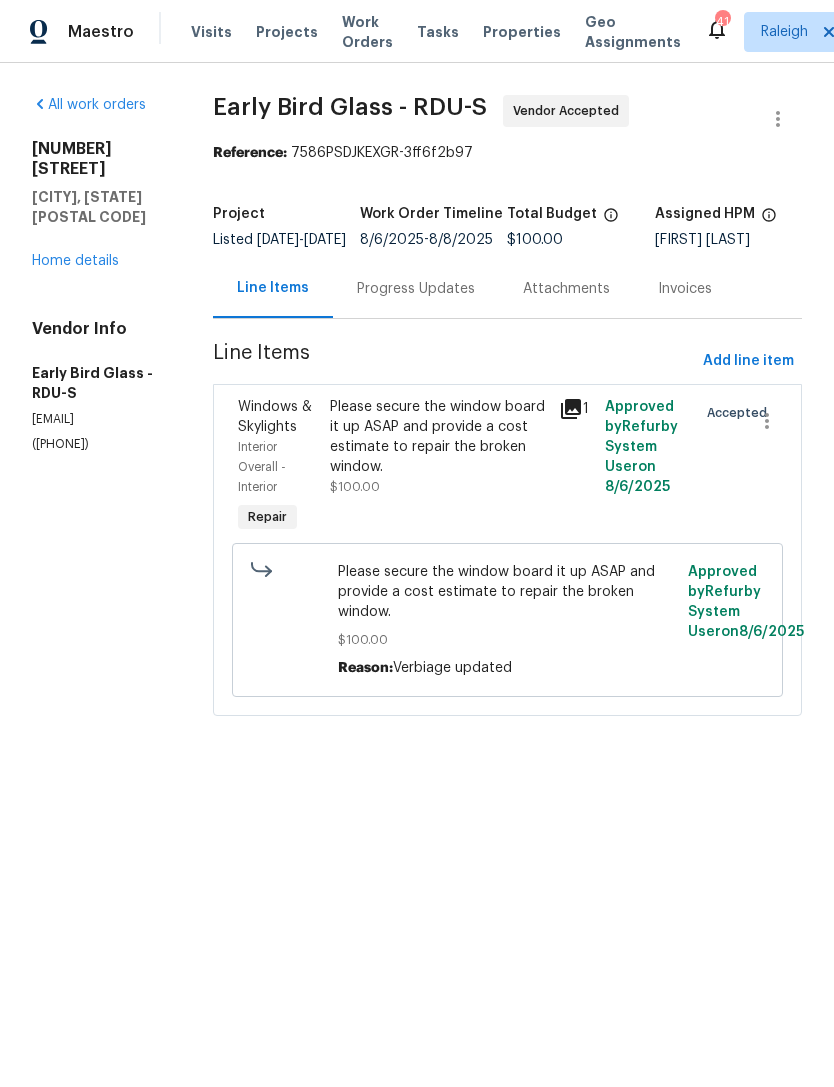 click on "Progress Updates" at bounding box center [416, 289] 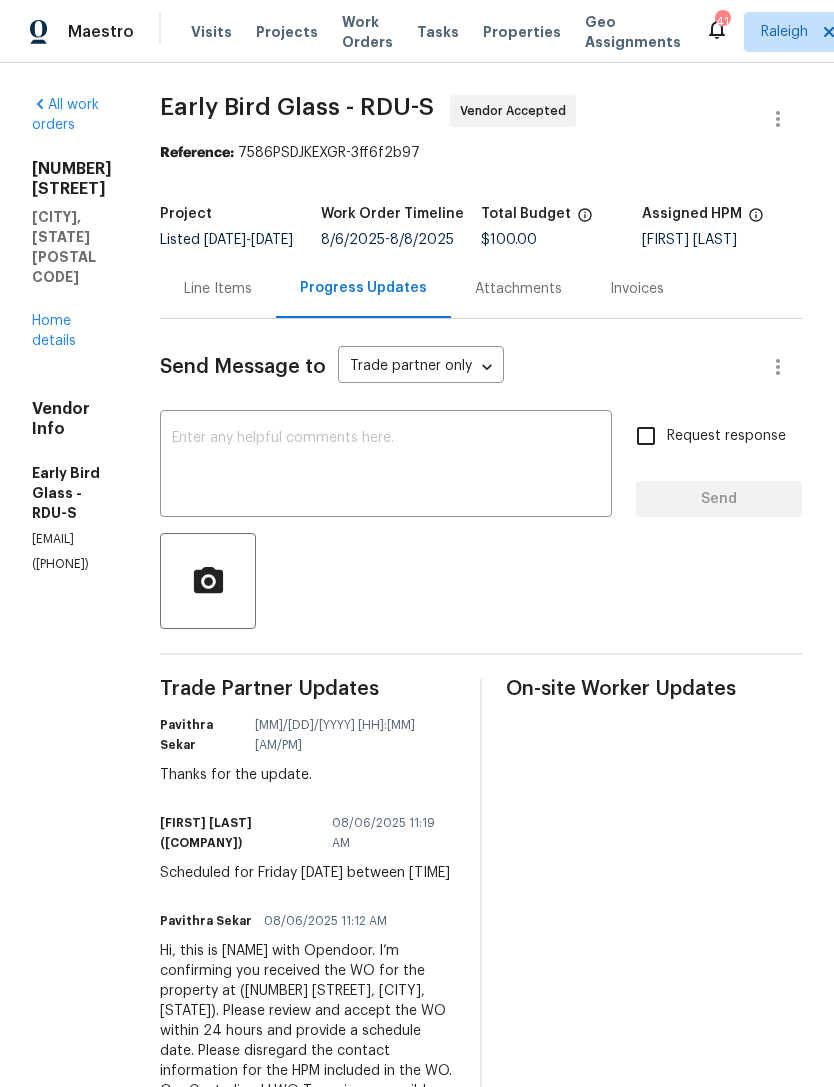 click at bounding box center [386, 466] 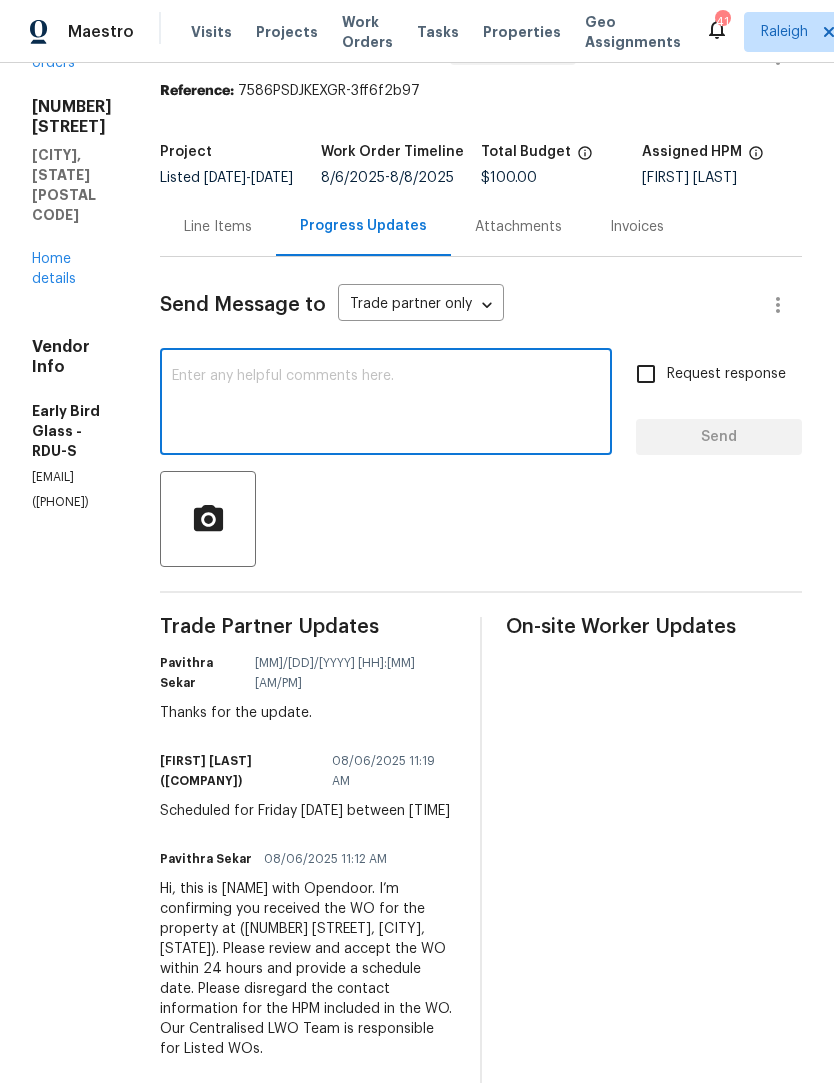 scroll, scrollTop: 61, scrollLeft: 0, axis: vertical 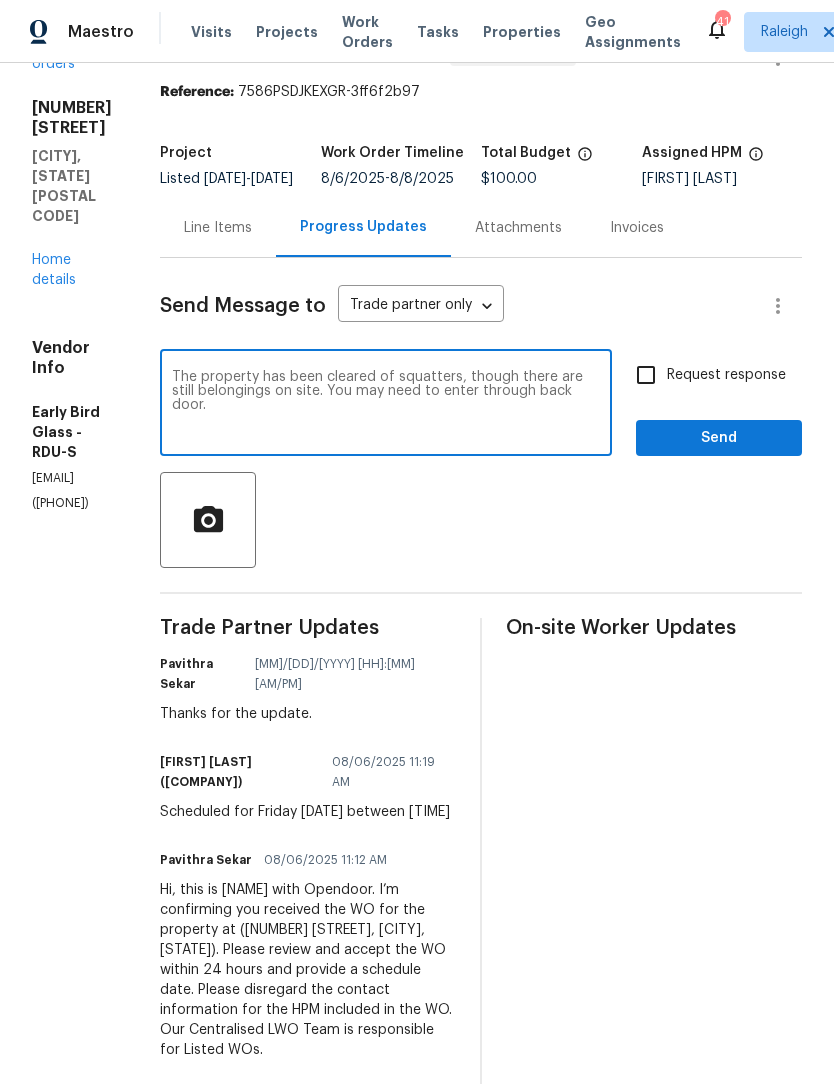 type on "The property has been cleared of squatters, though there are still belongings on site. You may need to enter through back door." 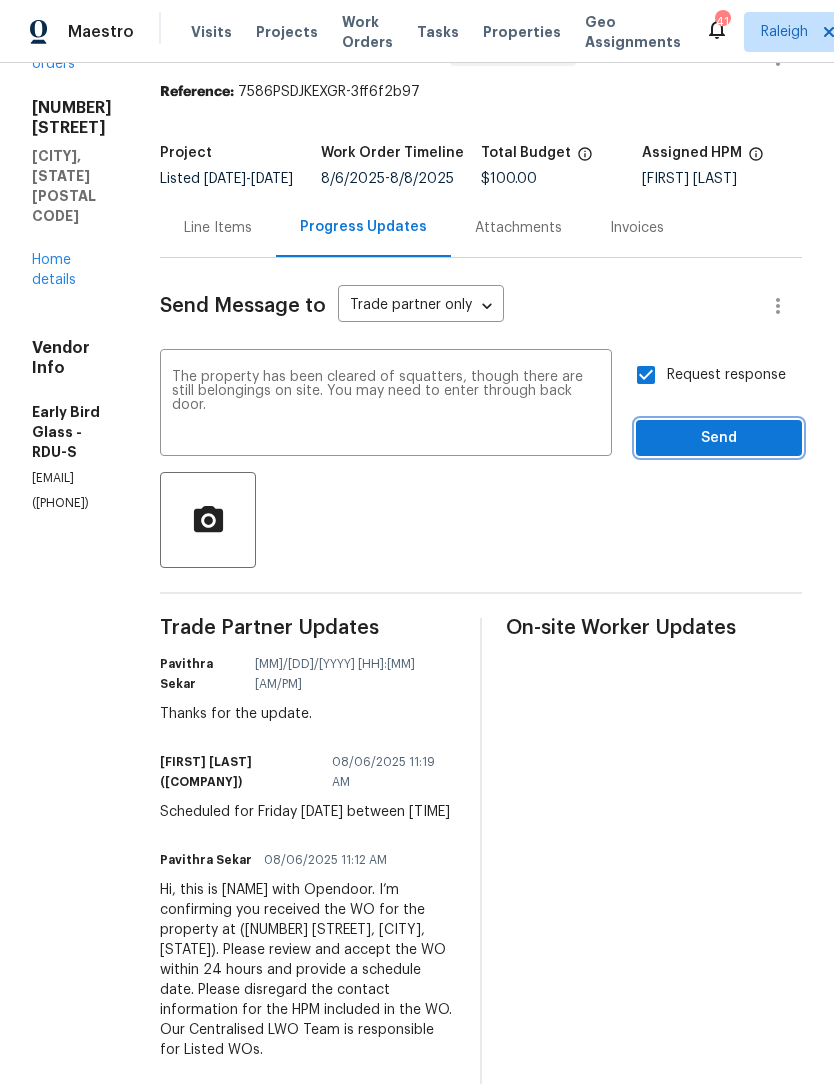 click on "Send" at bounding box center [719, 438] 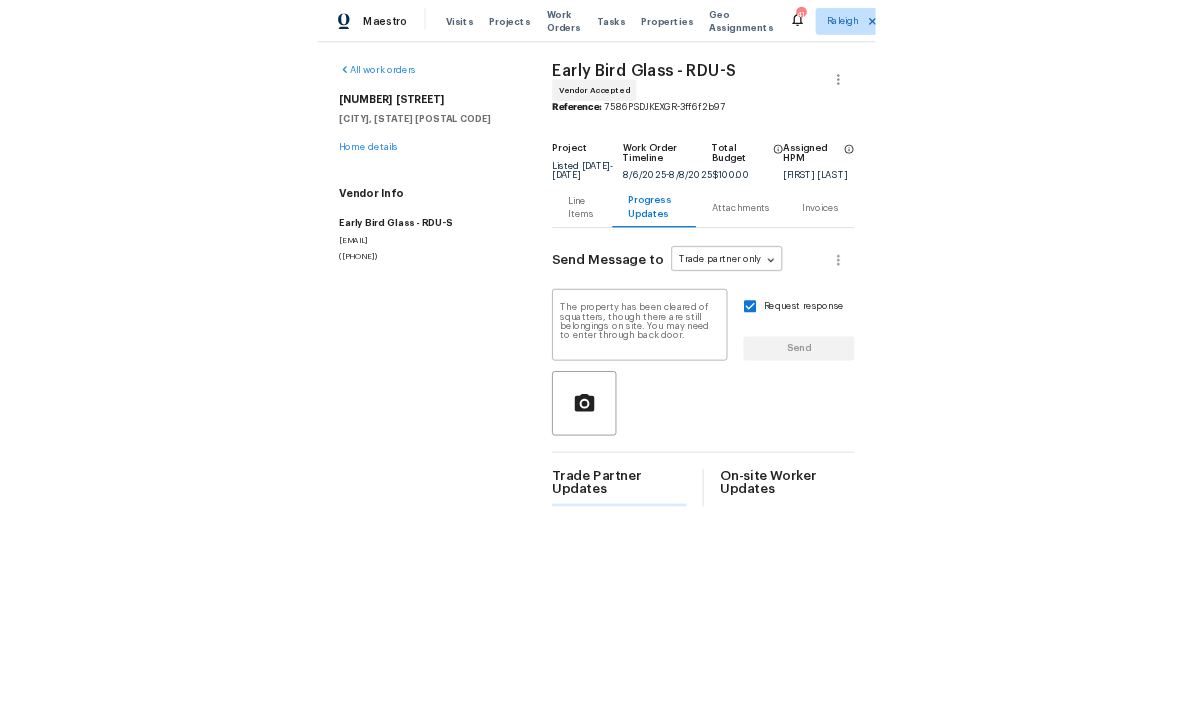 scroll, scrollTop: 0, scrollLeft: 0, axis: both 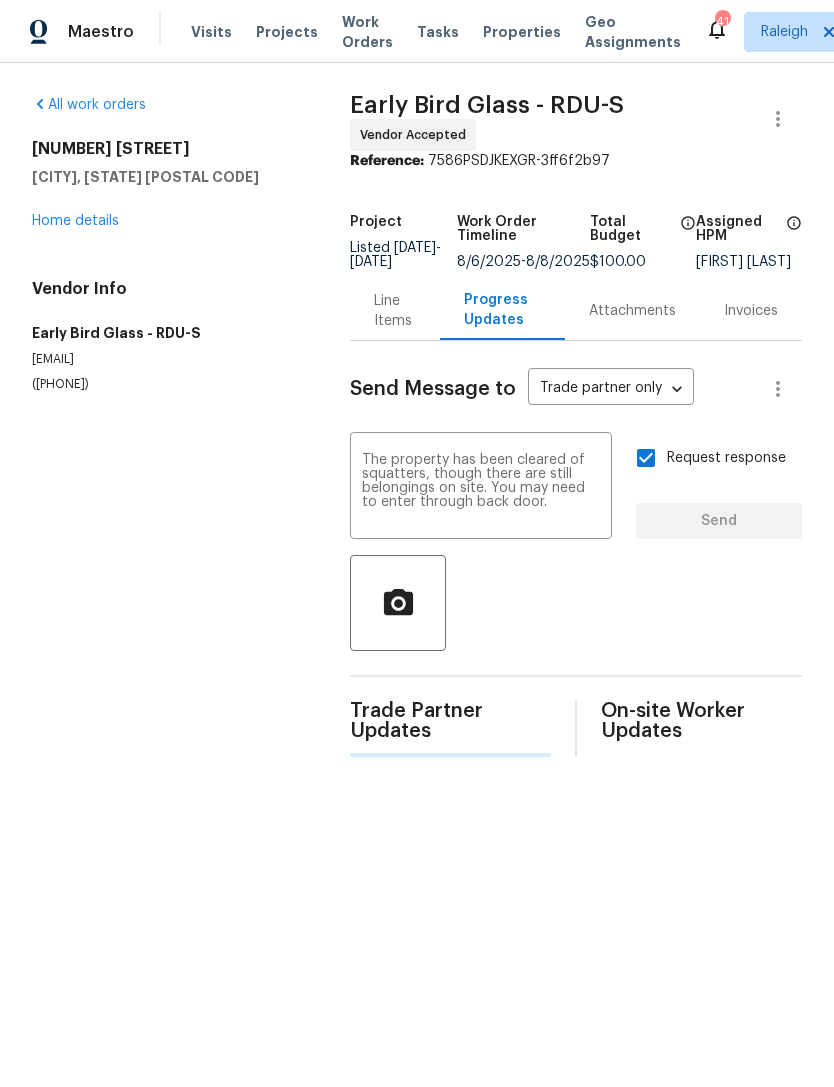 type 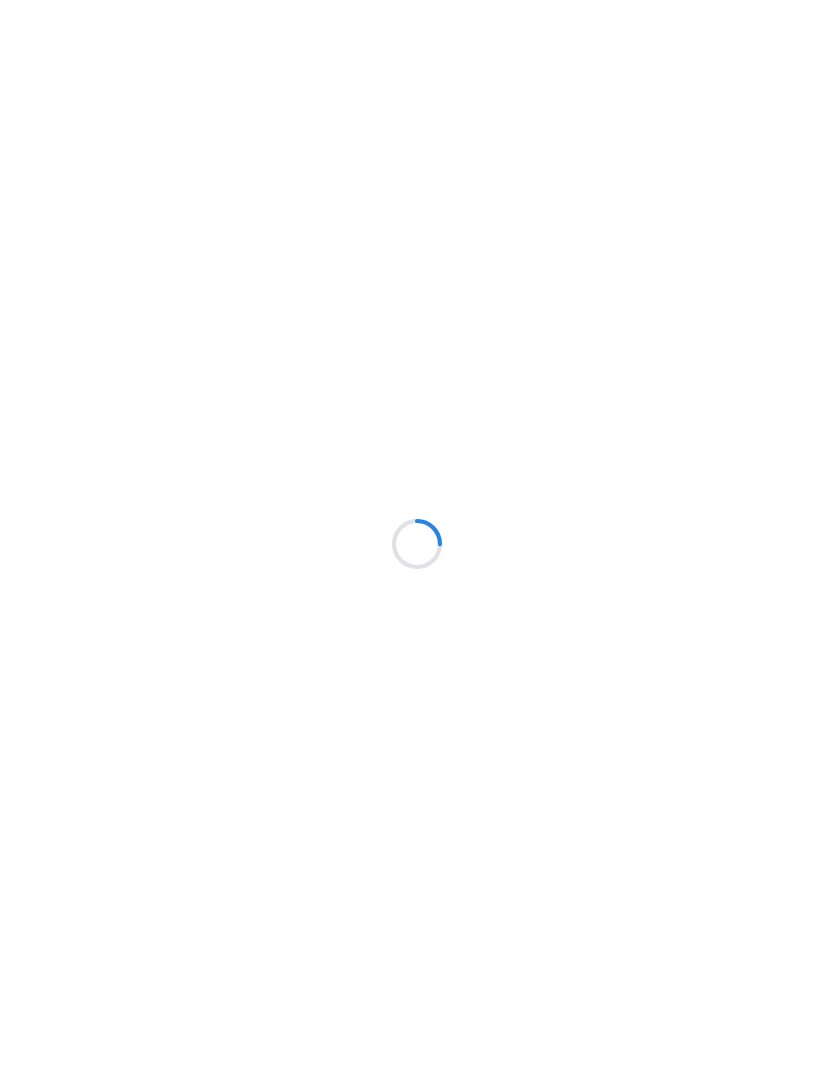 scroll, scrollTop: 0, scrollLeft: 0, axis: both 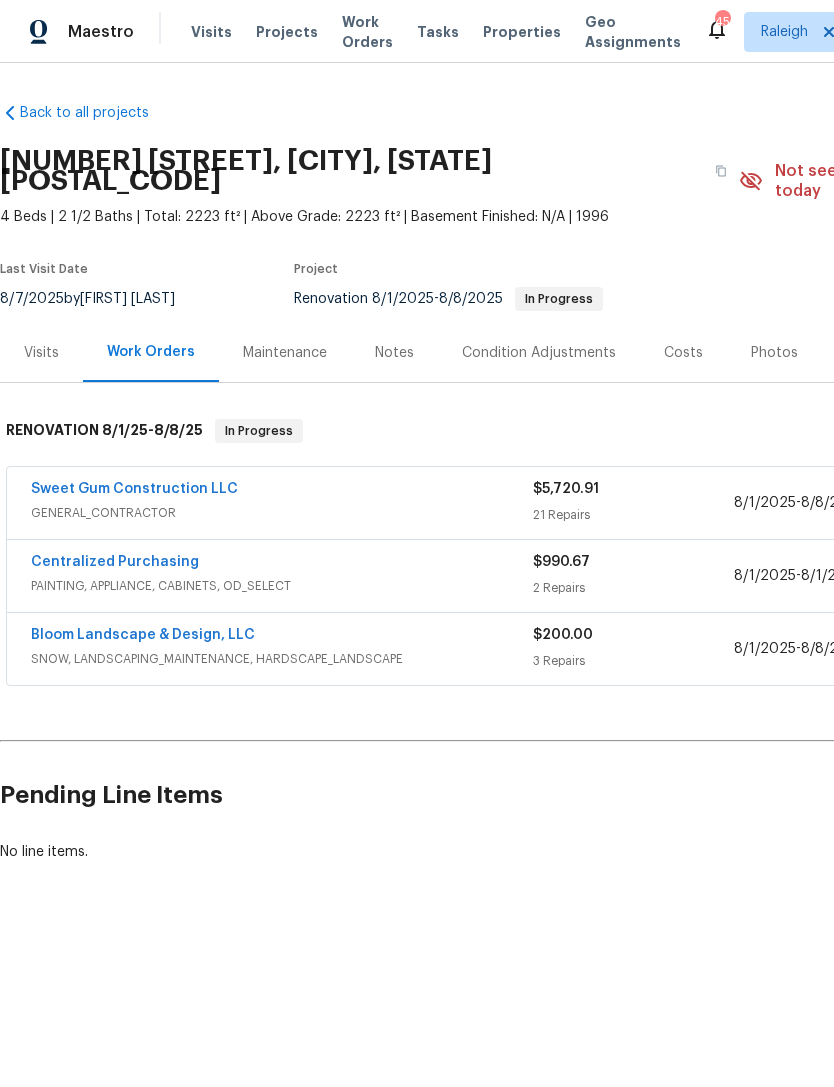 click on "Notes" at bounding box center (394, 352) 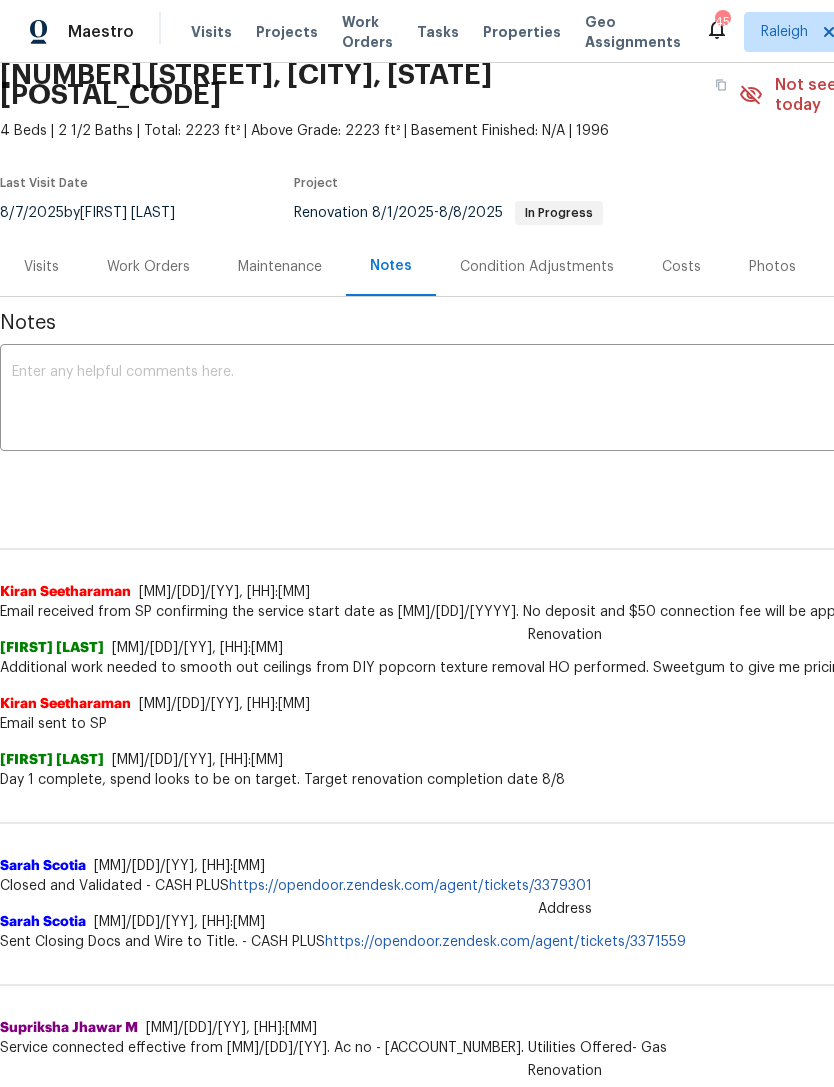 scroll, scrollTop: 86, scrollLeft: 0, axis: vertical 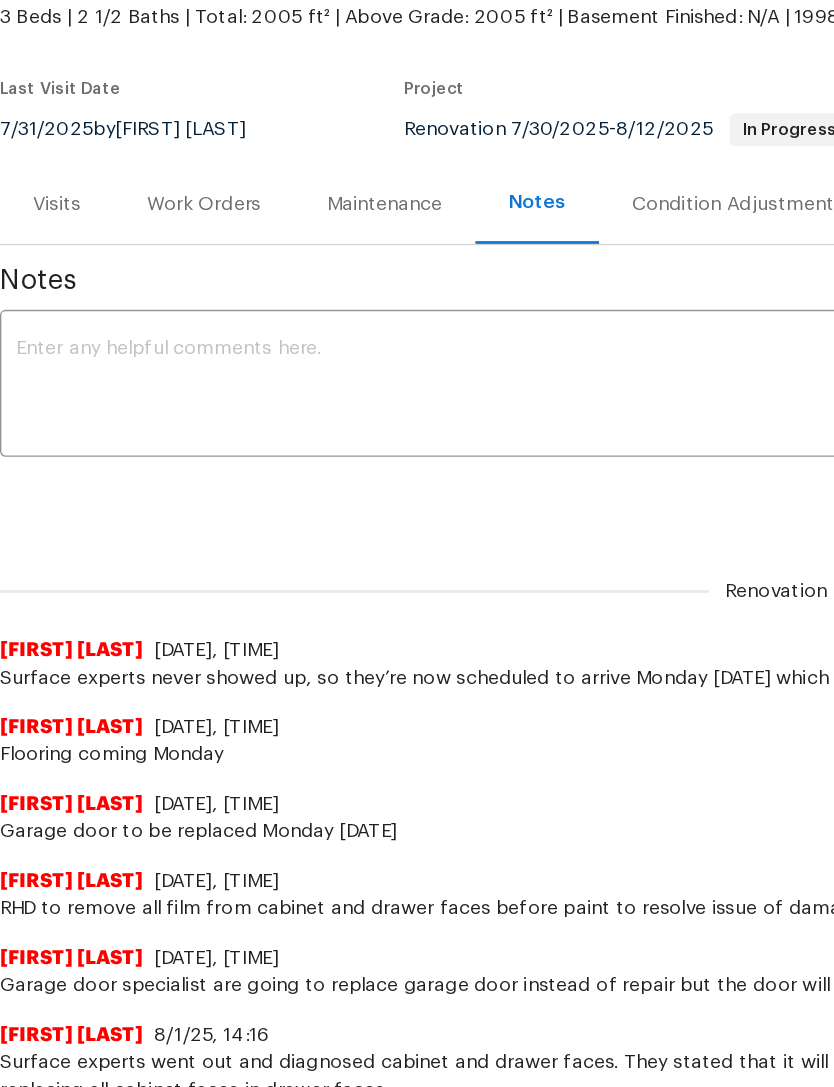 click on "Work Orders" at bounding box center (148, 232) 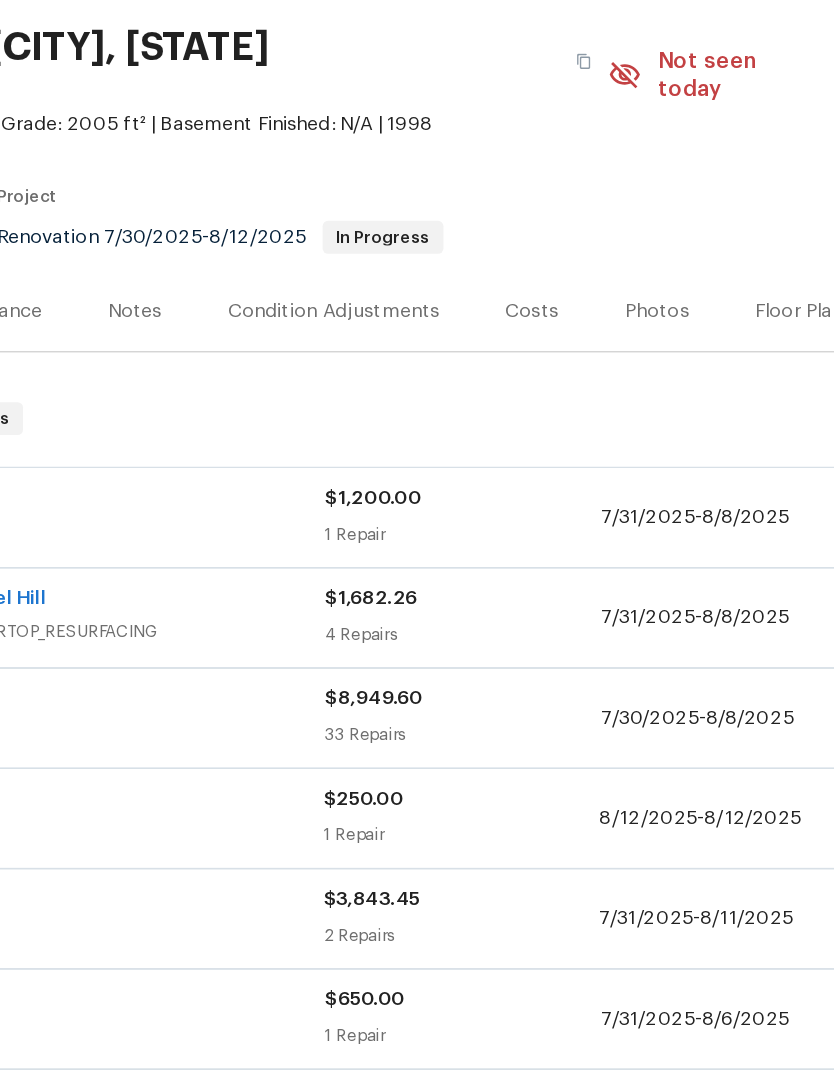 scroll, scrollTop: 44, scrollLeft: 296, axis: both 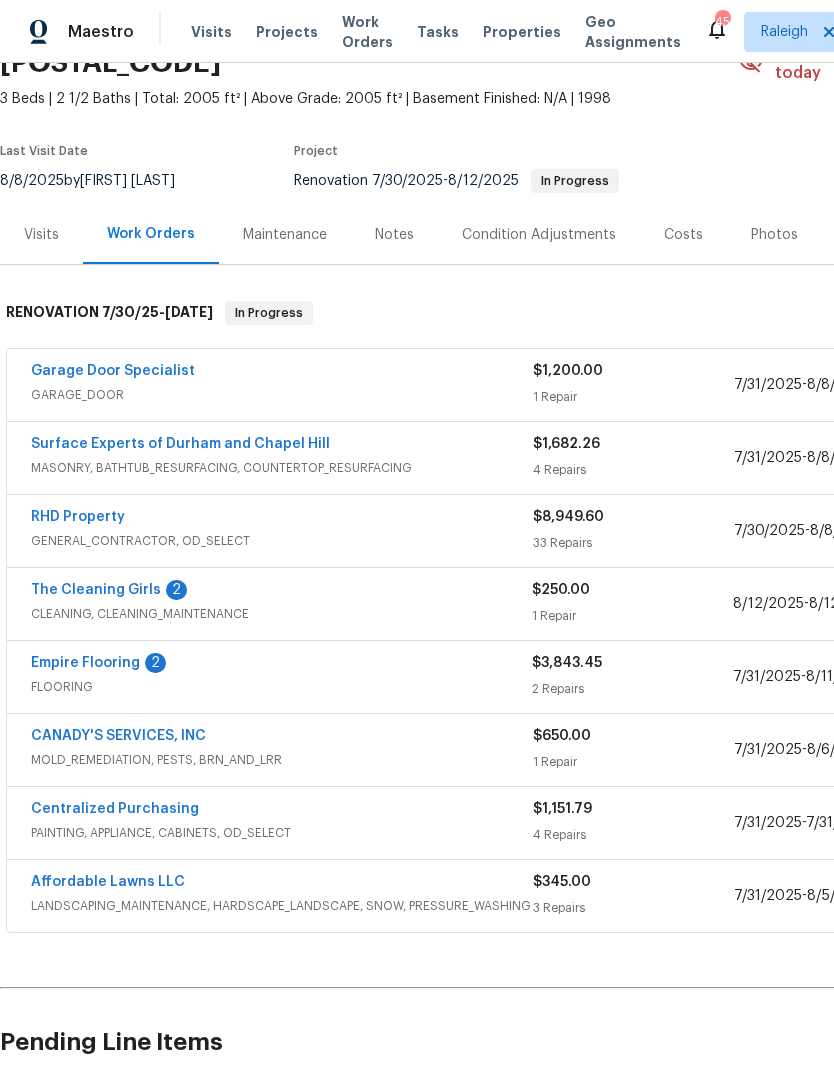 click on "Notes" at bounding box center [394, 235] 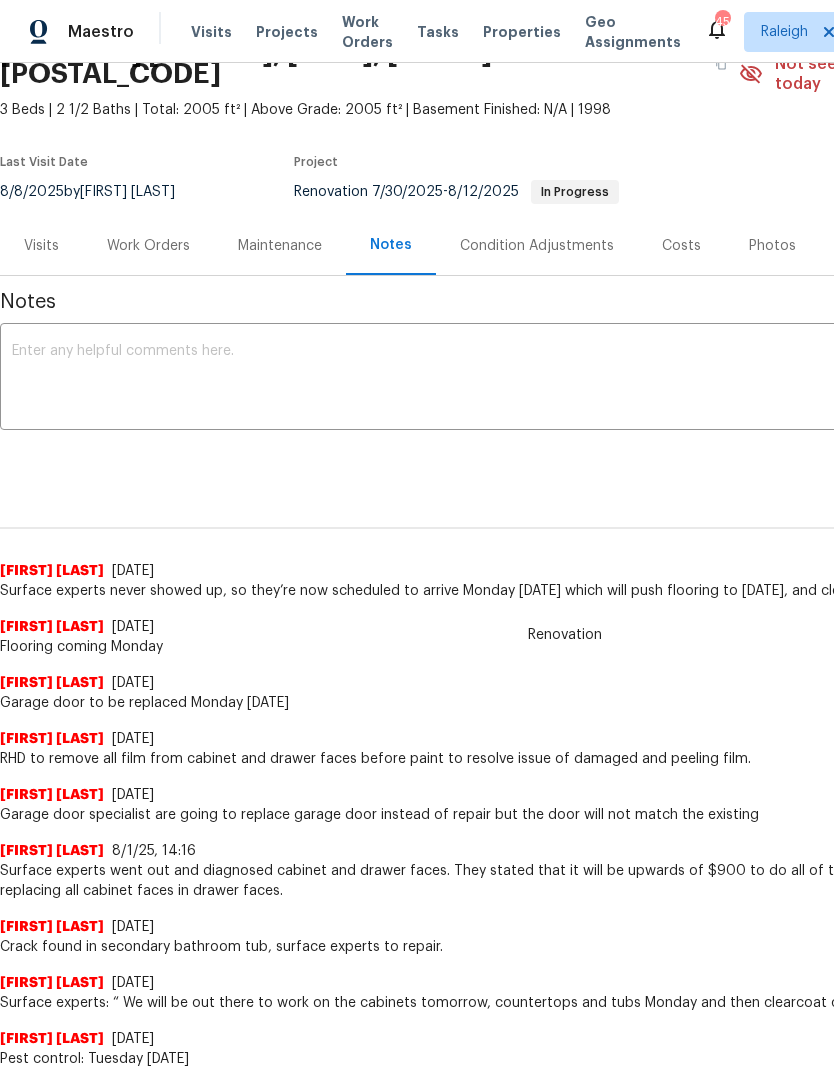 scroll, scrollTop: 108, scrollLeft: 0, axis: vertical 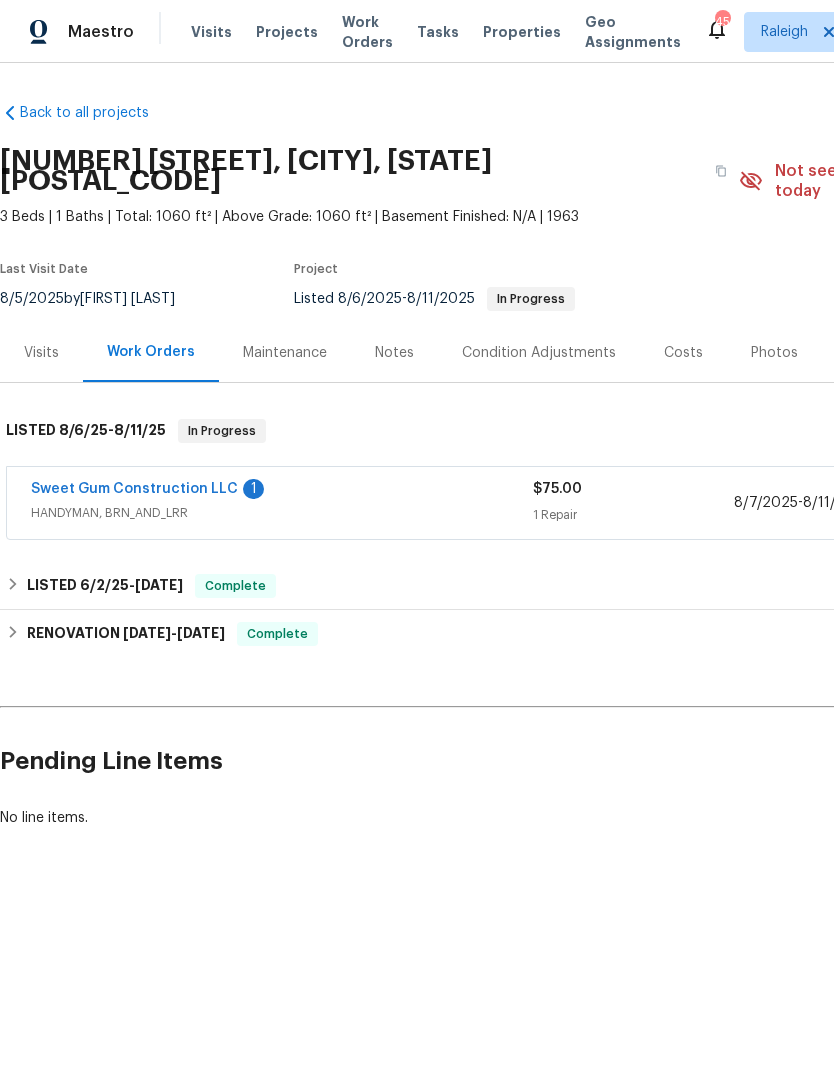 click on "Sweet Gum Construction LLC" at bounding box center [134, 489] 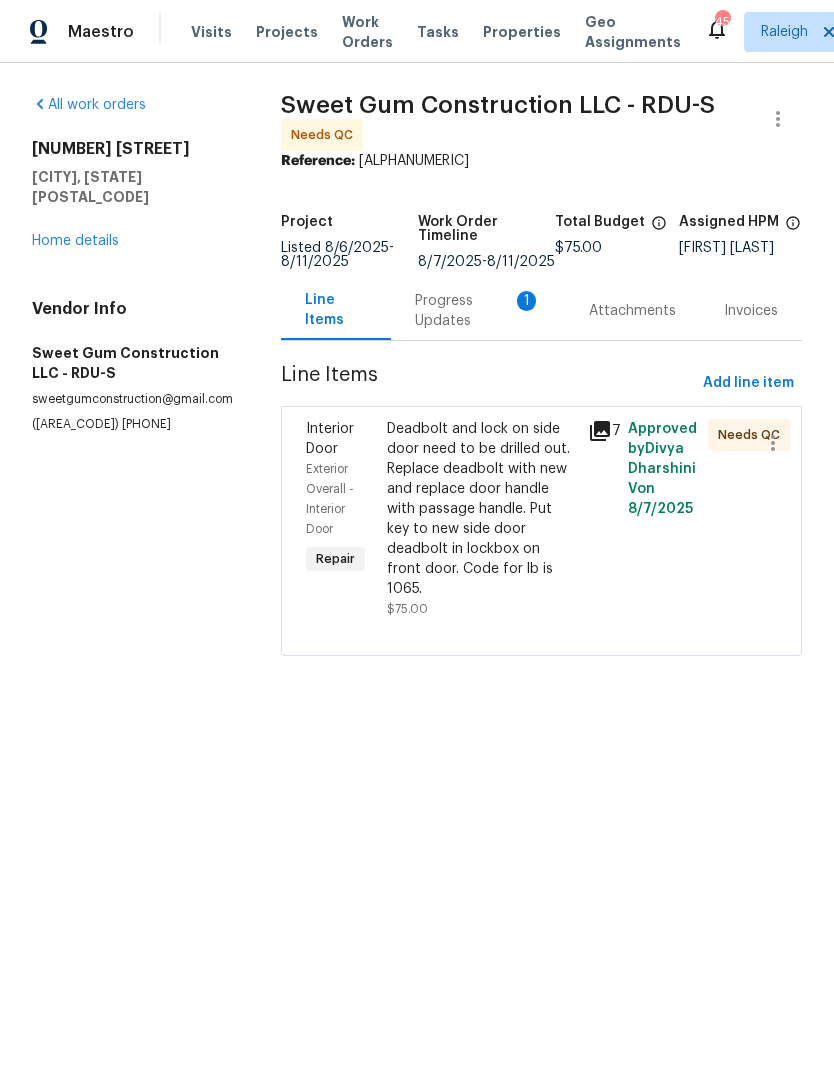click on "Progress Updates 1" at bounding box center (478, 311) 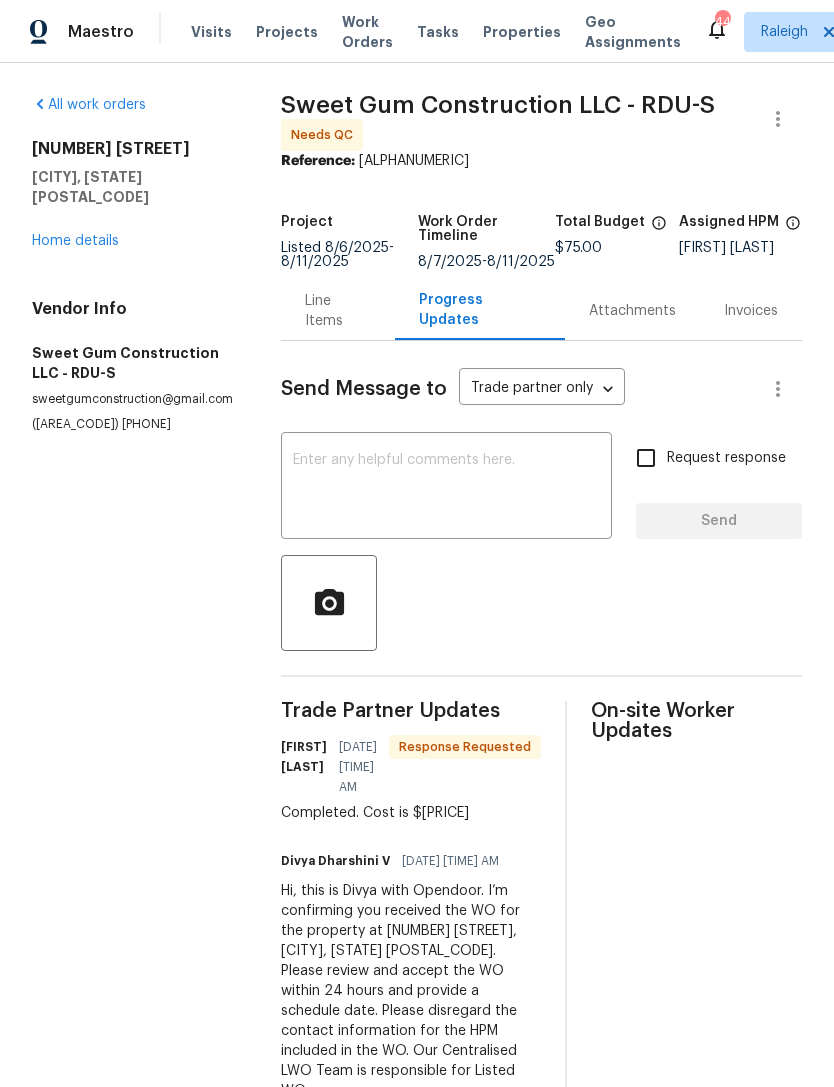 click on "Line Items" at bounding box center (338, 311) 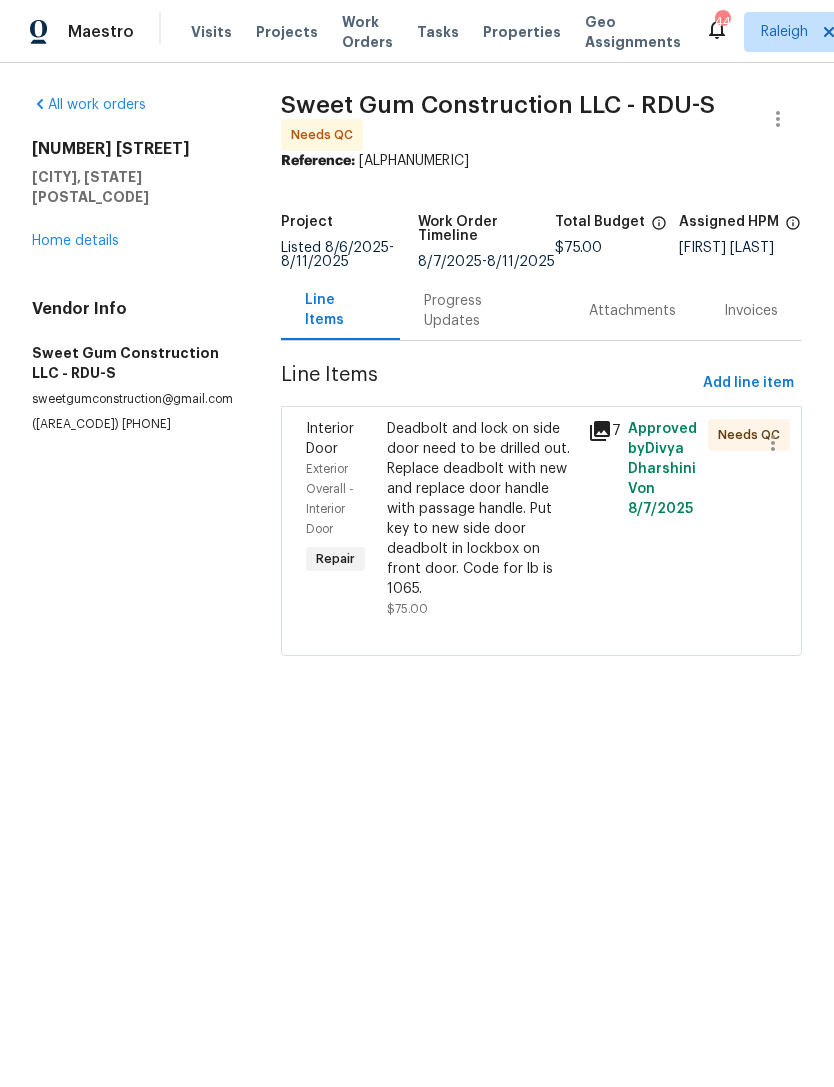 click on "Deadbolt and lock on side door need to be drilled out. Replace deadbolt with new and replace door handle with passage handle. Put key to new side door deadbolt in lockbox on front door. Code for lb is 1065." at bounding box center (481, 509) 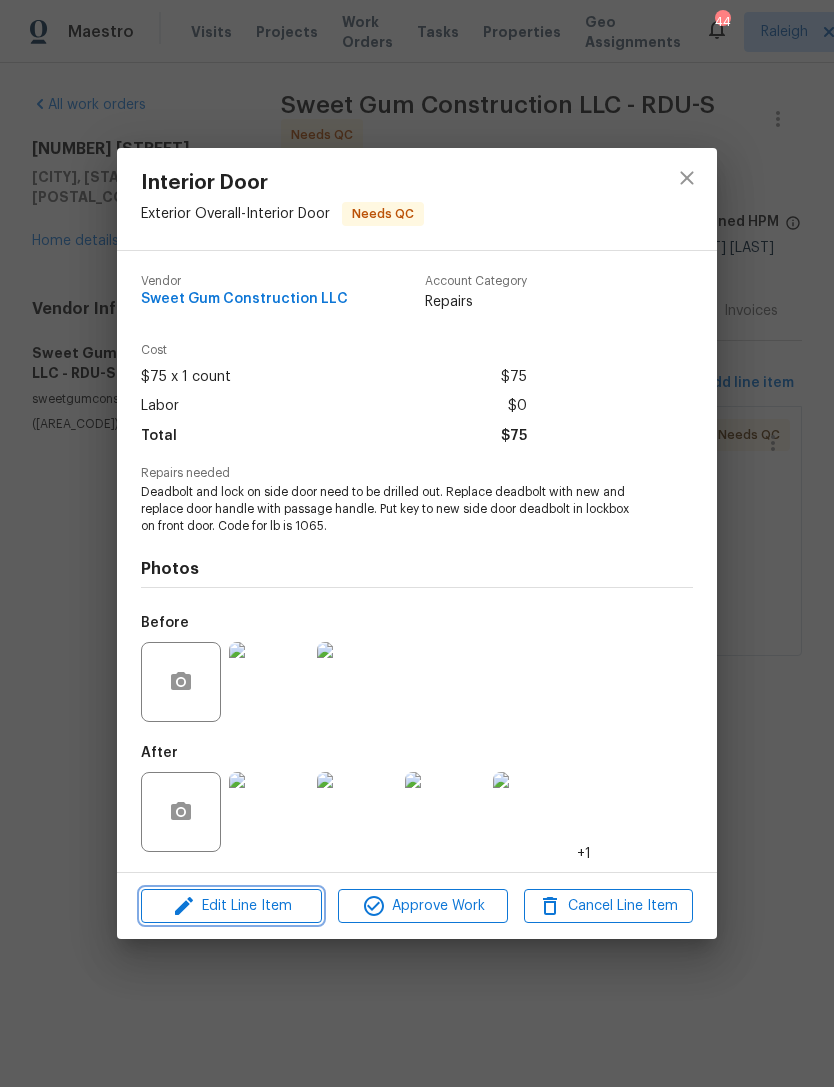 click on "Edit Line Item" at bounding box center [231, 906] 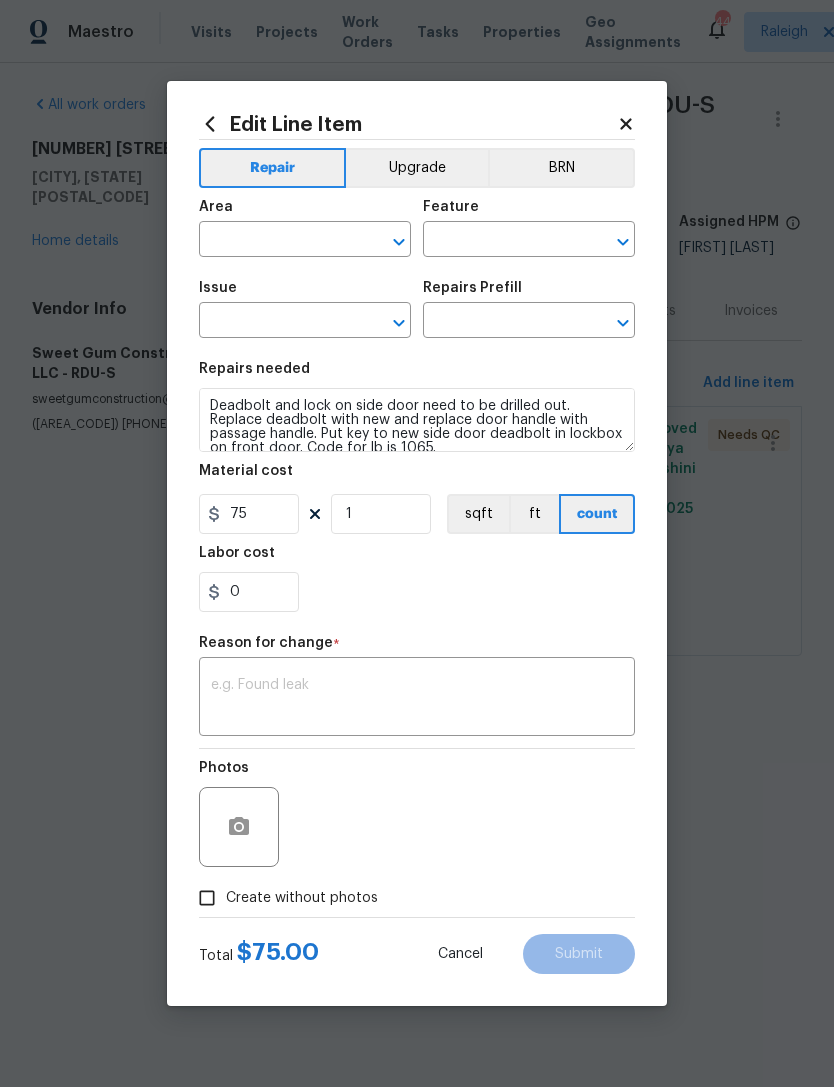 type on "Exterior Overall" 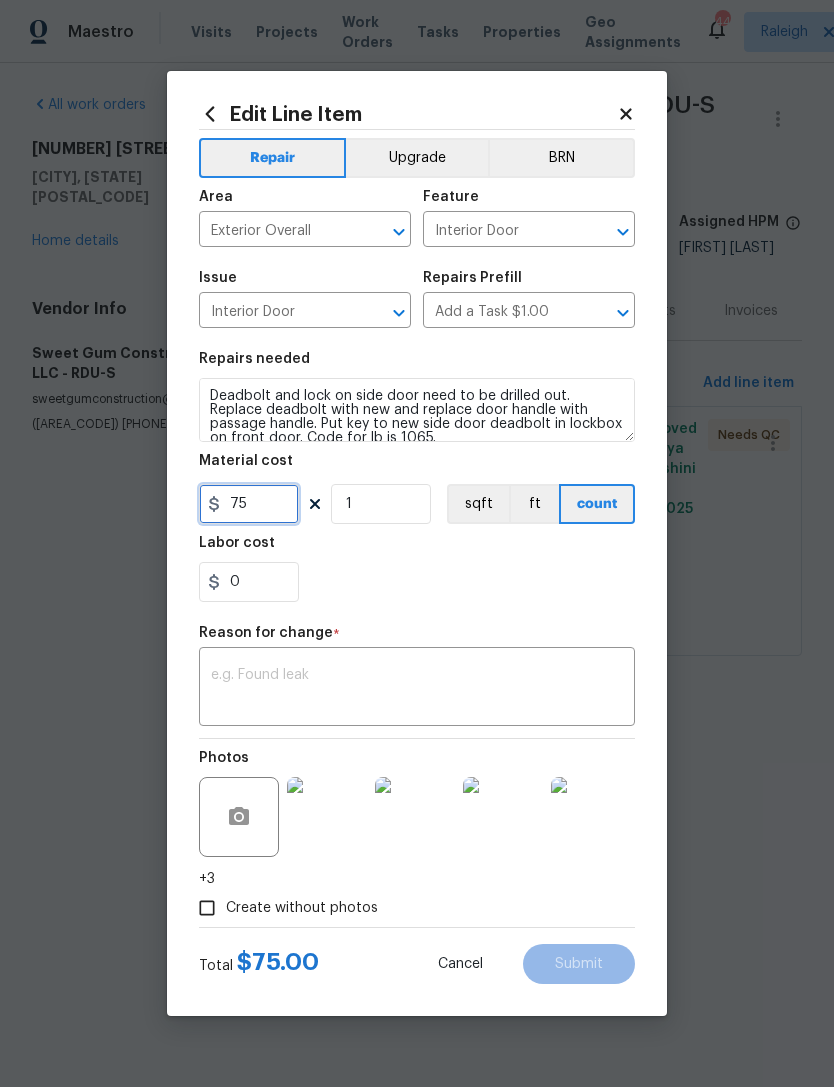 click on "75" at bounding box center (249, 504) 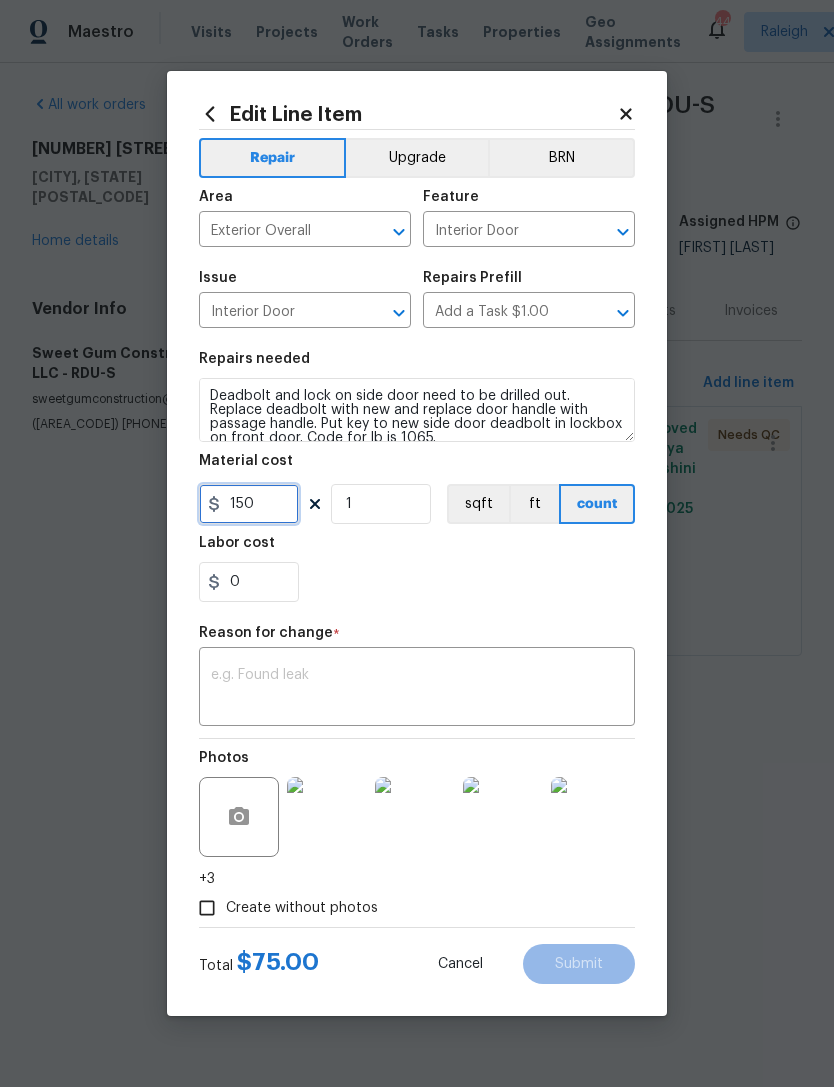 type on "150" 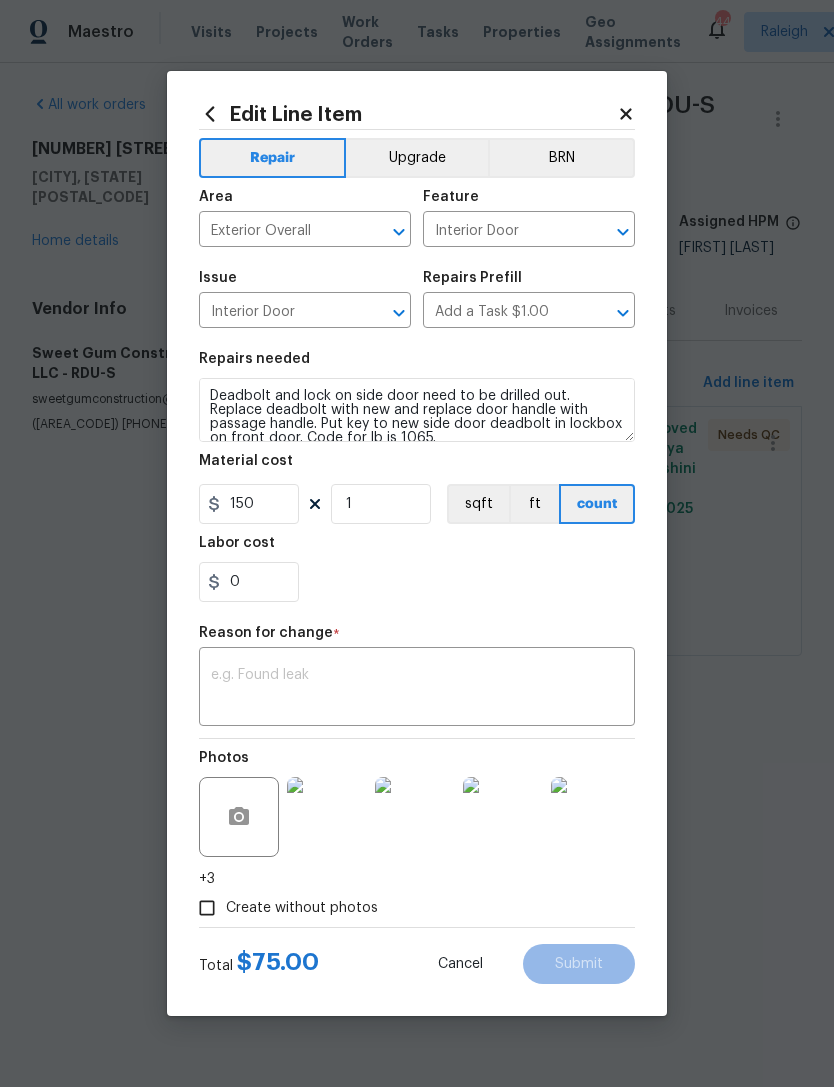 click at bounding box center [417, 689] 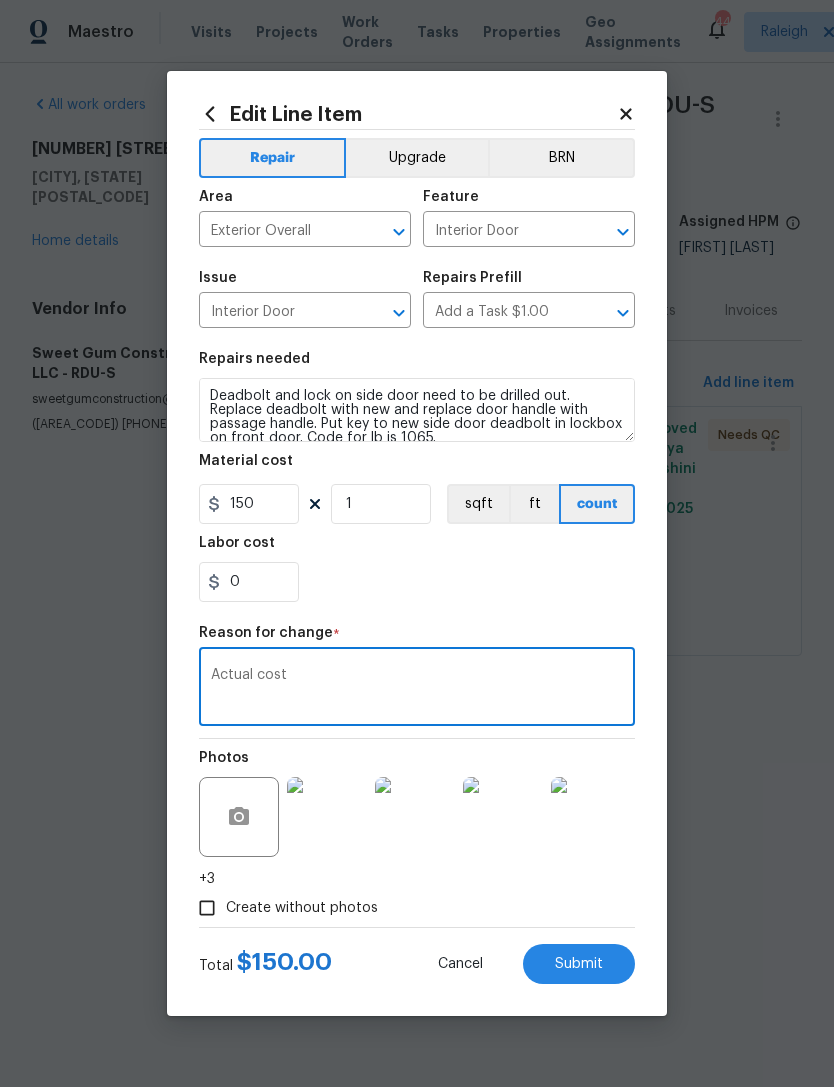 type on "Actual cost" 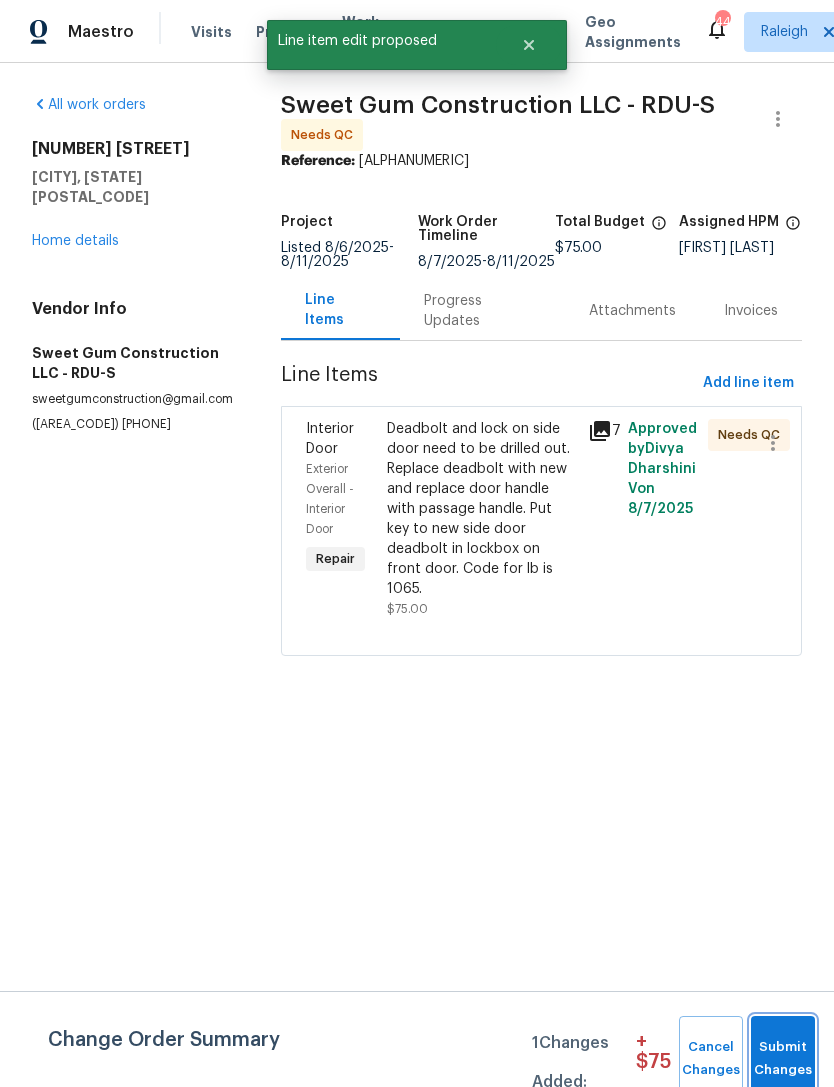 click on "Submit Changes" at bounding box center [783, 1059] 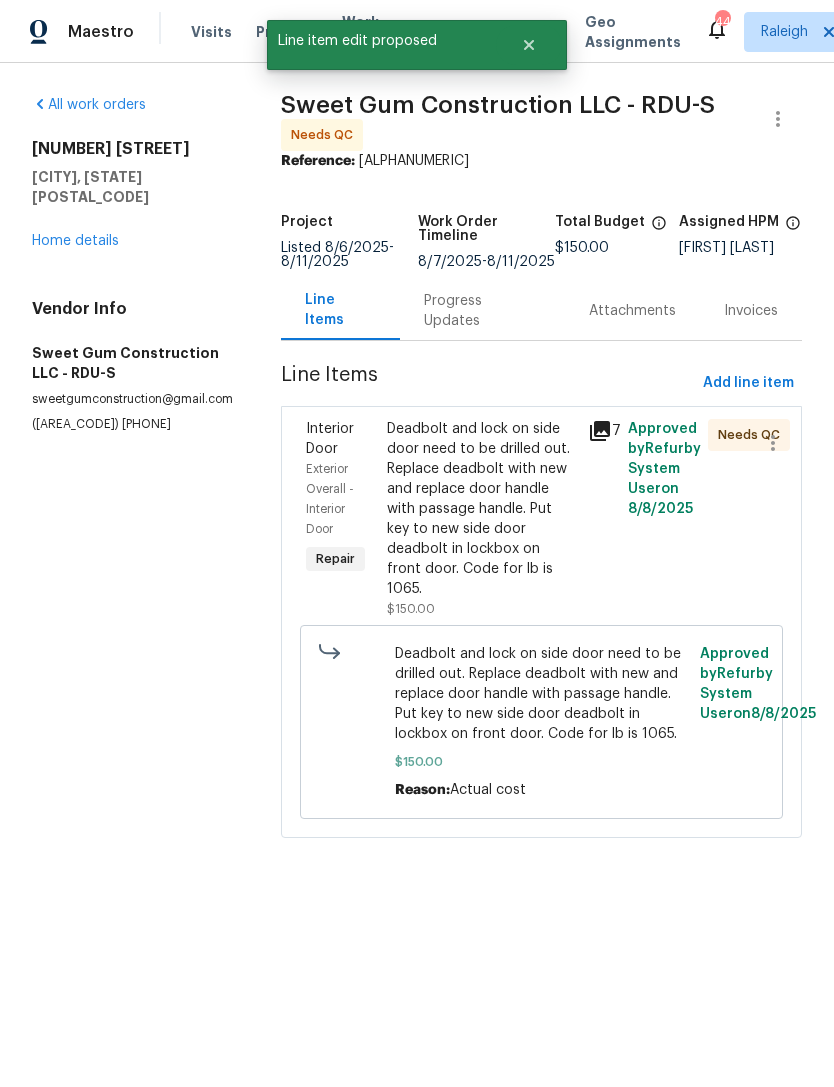 click on "Home details" at bounding box center (75, 241) 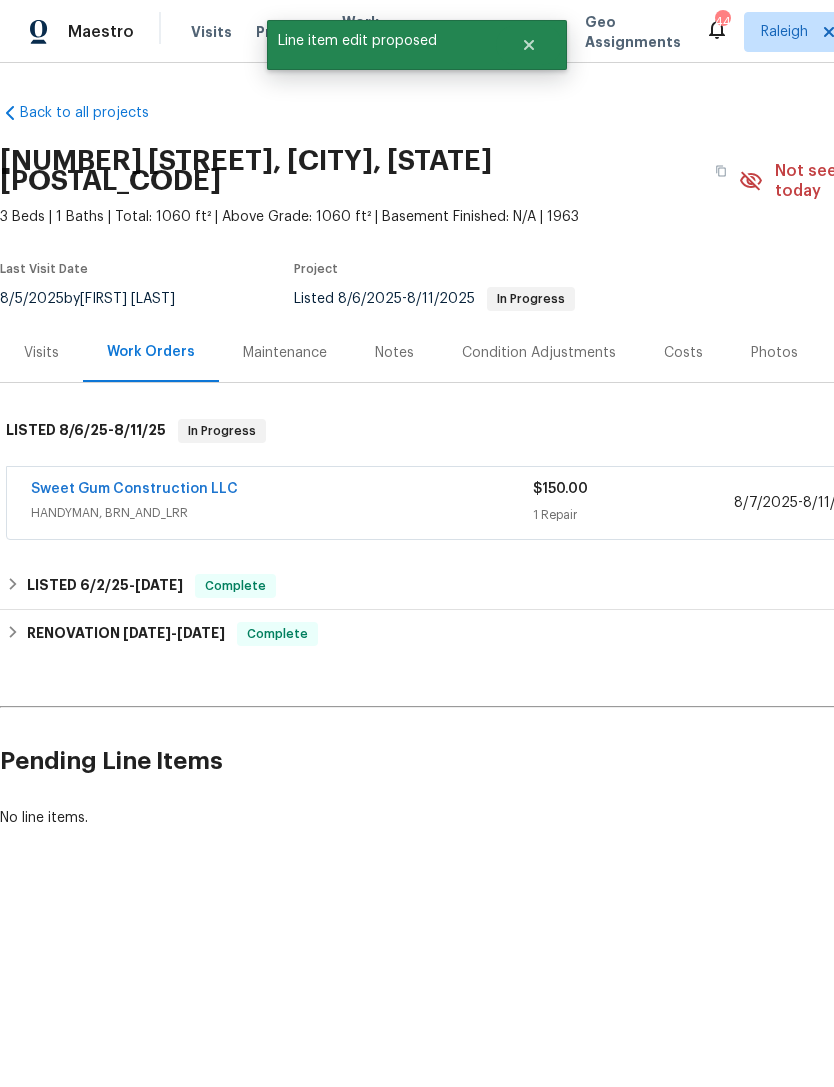 click on "Notes" at bounding box center [394, 353] 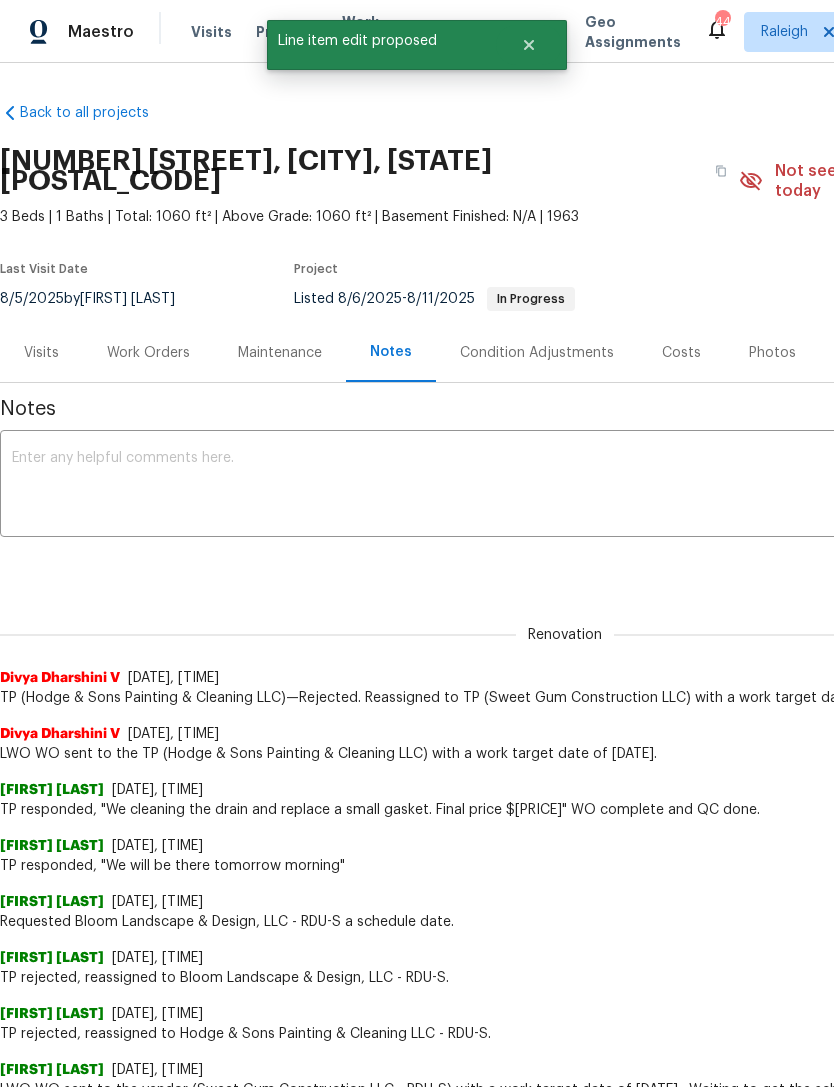 click at bounding box center [565, 486] 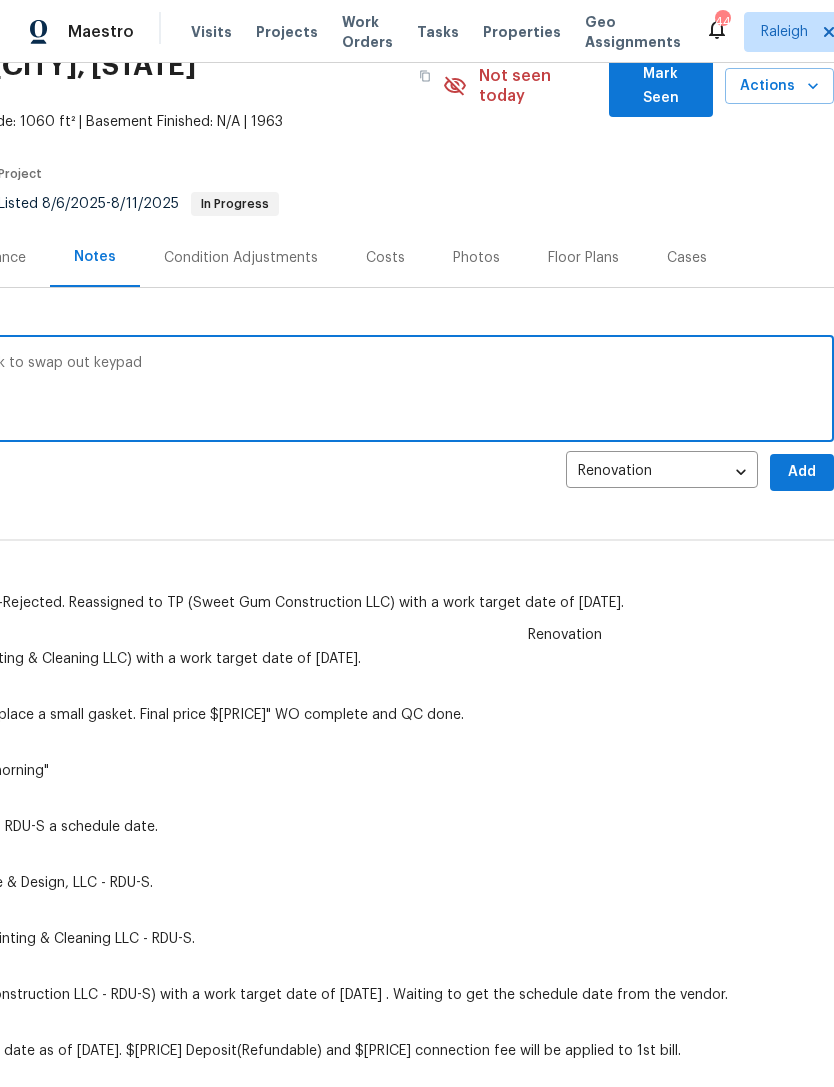 scroll, scrollTop: 95, scrollLeft: 296, axis: both 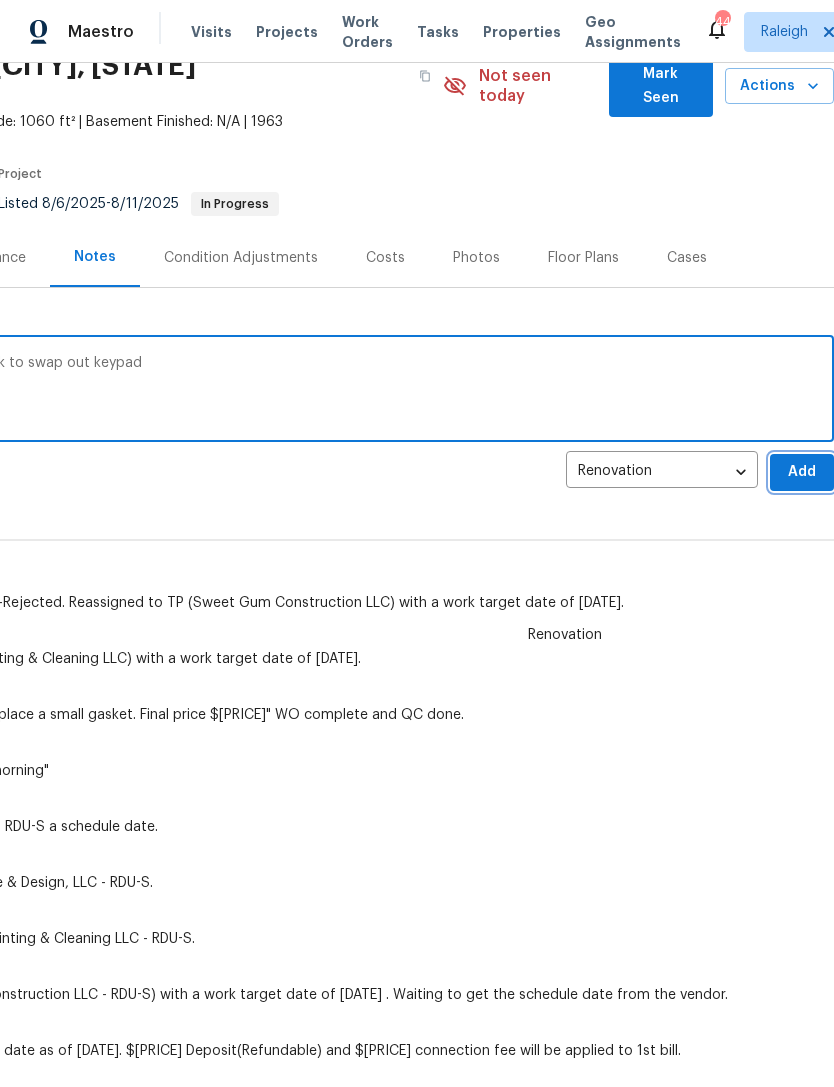 click on "Add" at bounding box center (802, 472) 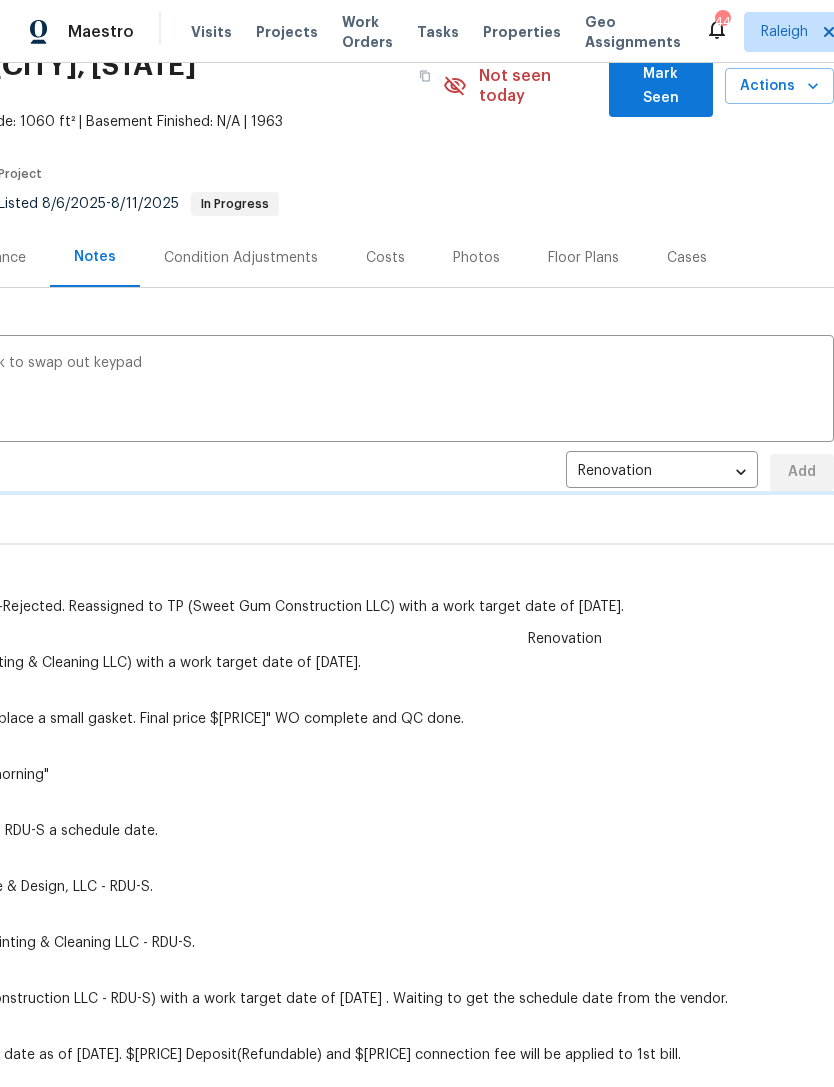 type 